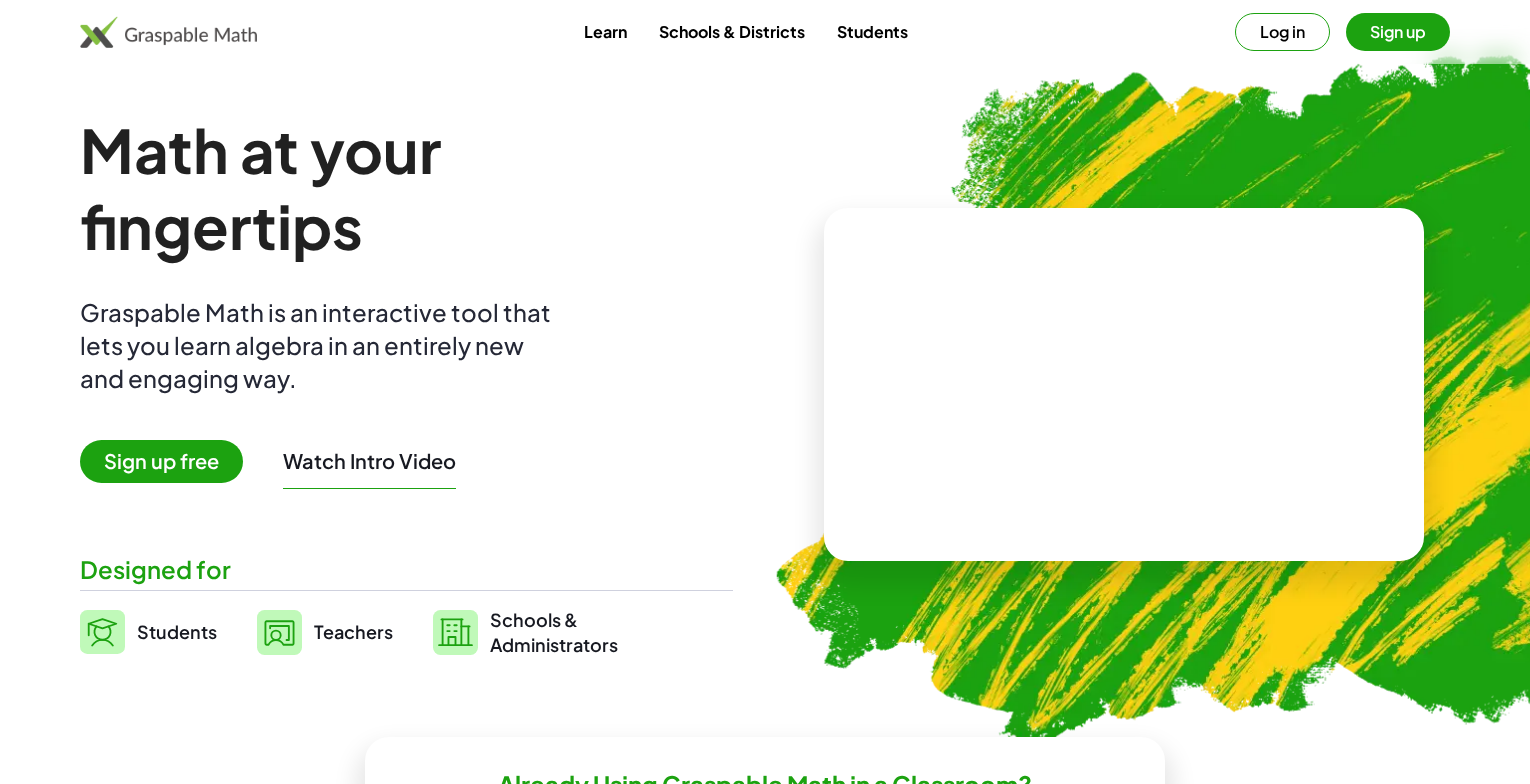 scroll, scrollTop: 0, scrollLeft: 0, axis: both 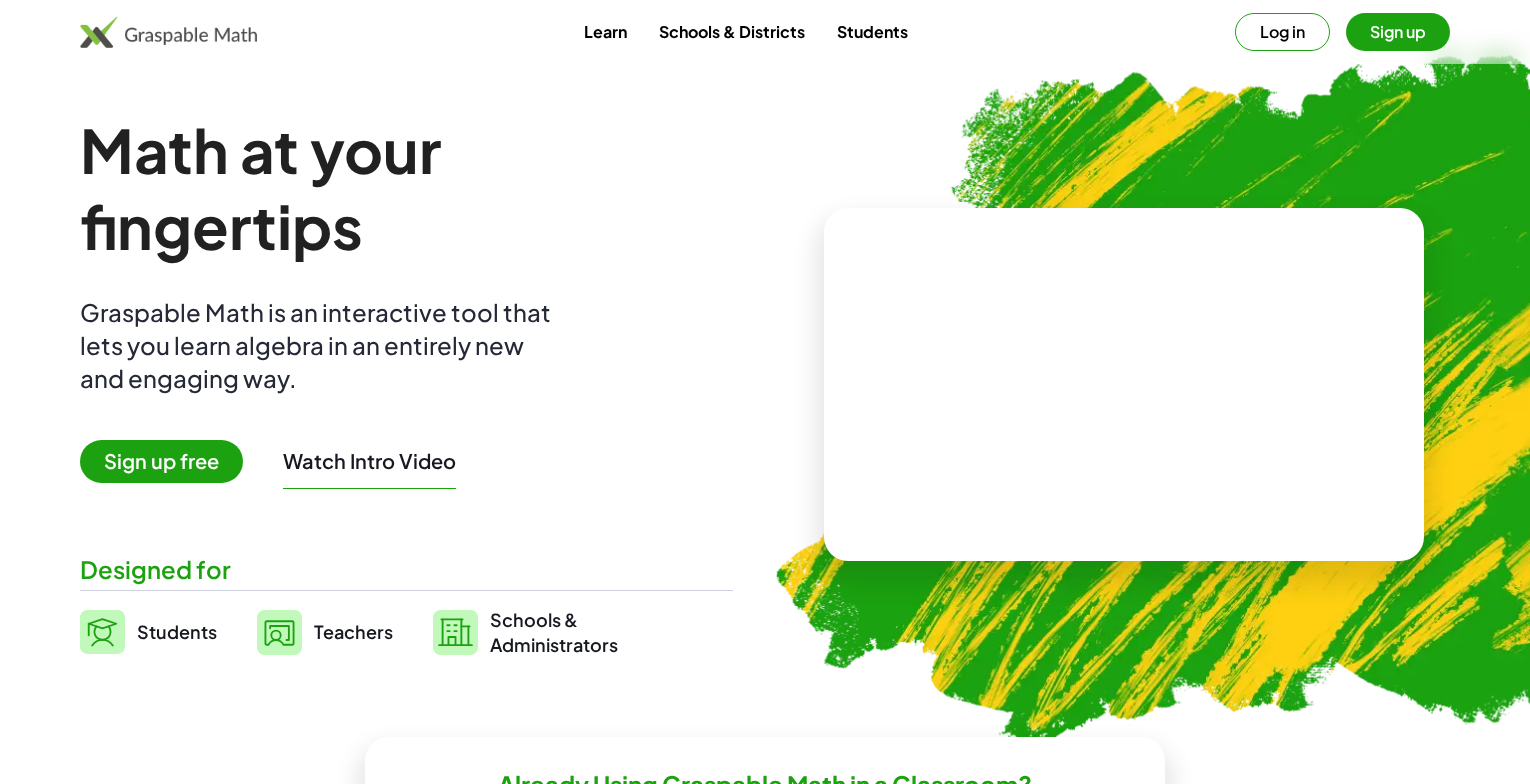 click at bounding box center (1124, 384) 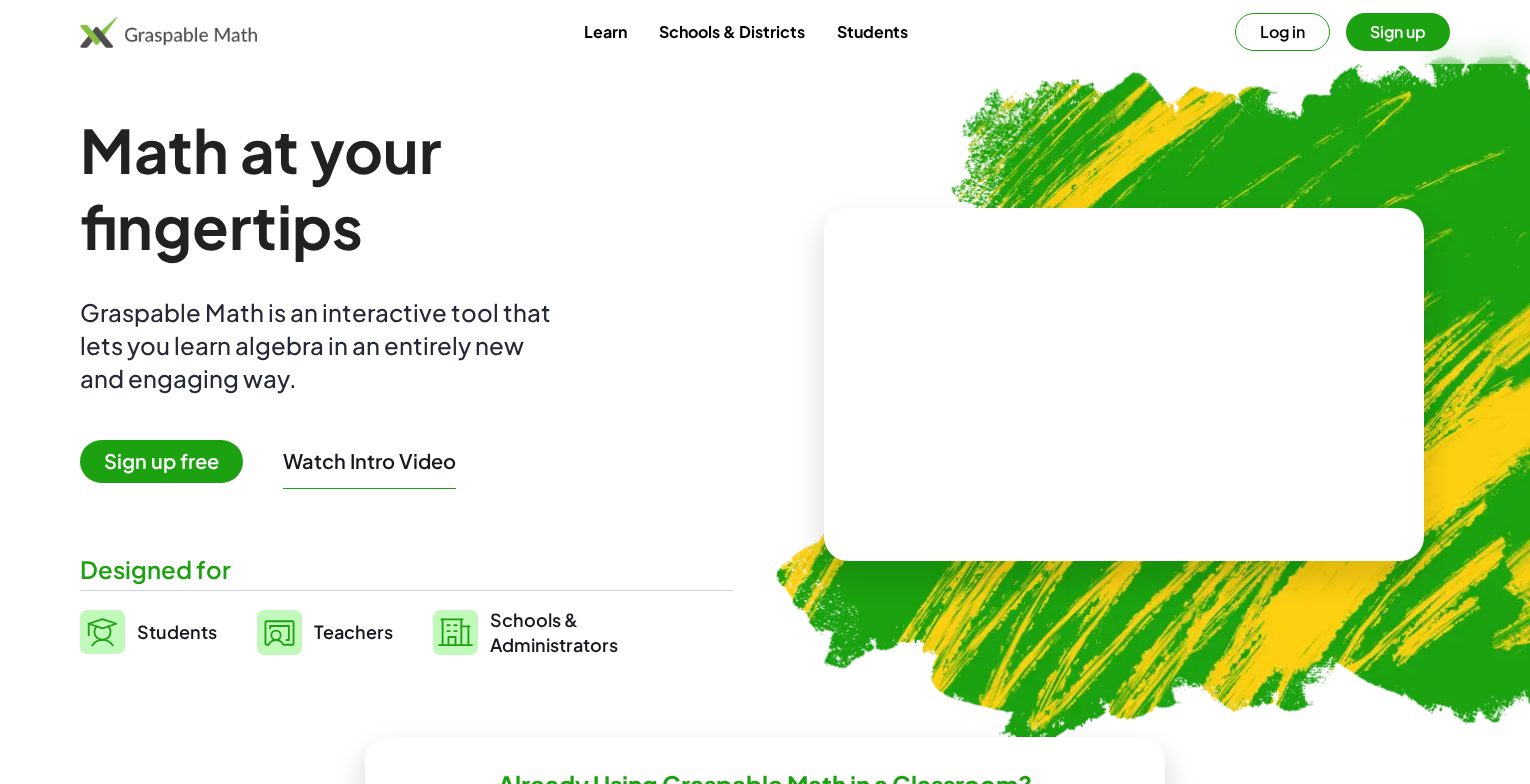 click on "Sign up free" at bounding box center (161, 461) 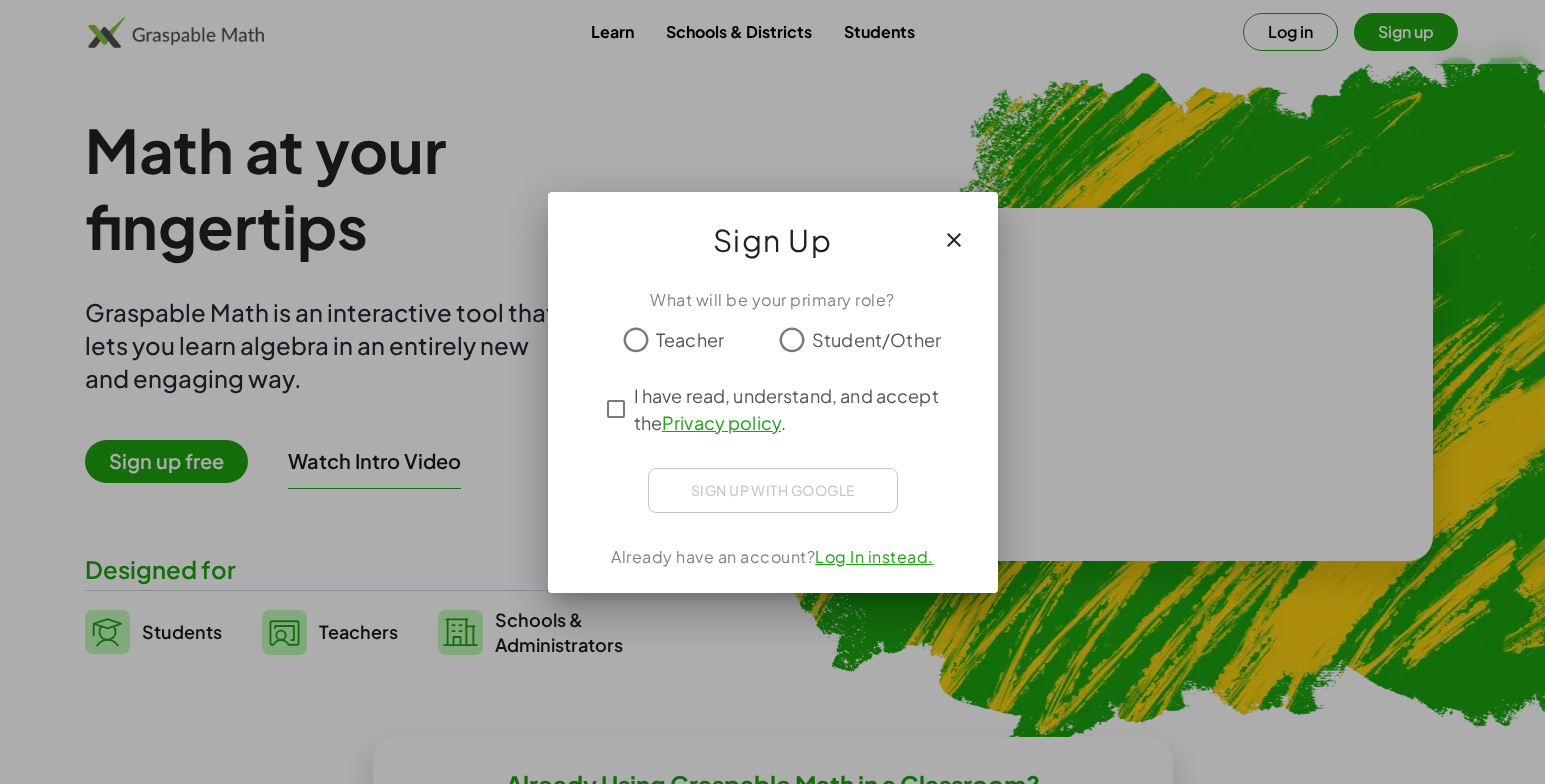 click at bounding box center [954, 240] 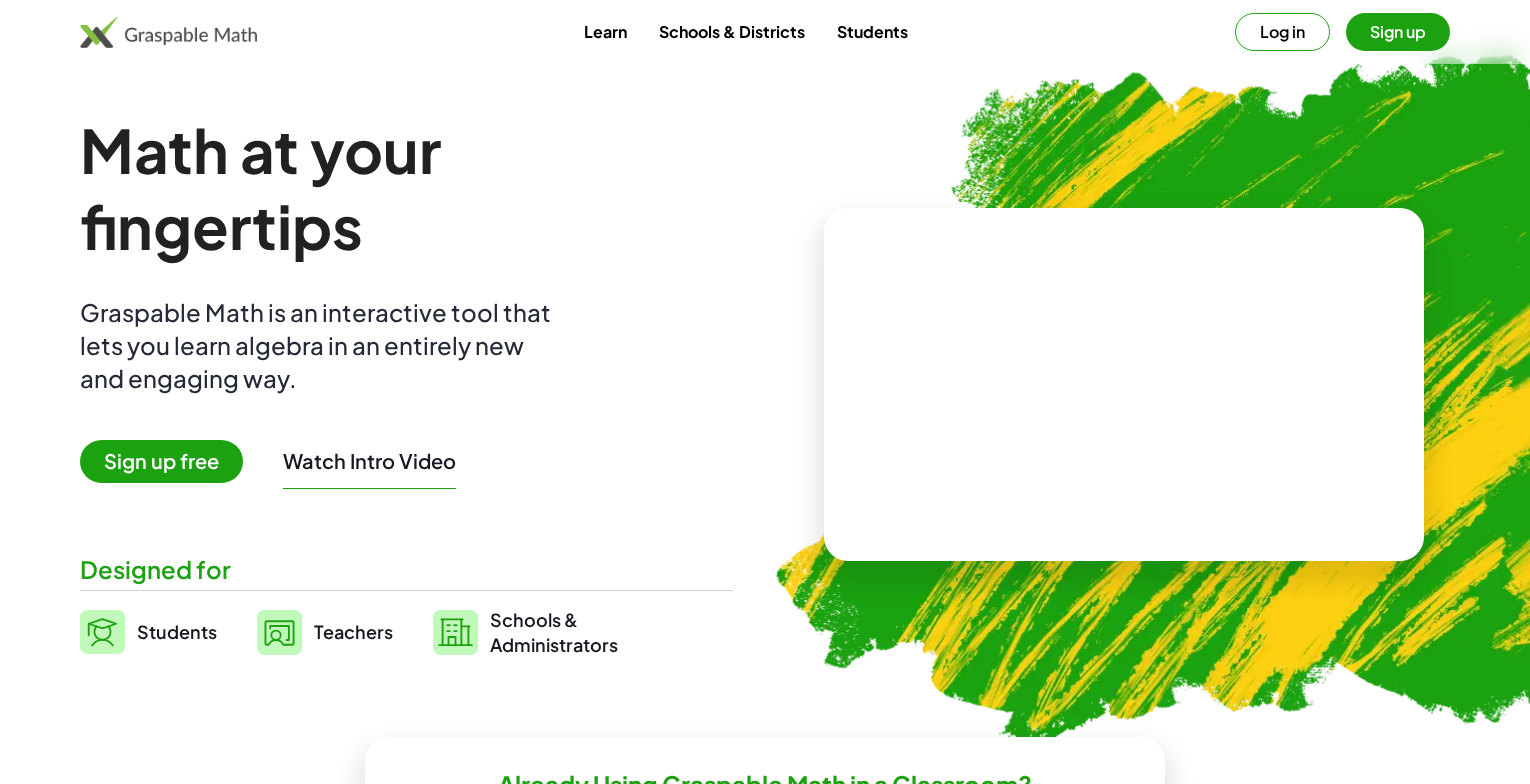 click on "Math at your fingertips Graspable Math is an interactive tool that lets you learn algebra in an entirely new and engaging way. Sign up free  Watch Intro Video   Designed for  Students Teachers Schools &   Administrators" at bounding box center (406, 384) 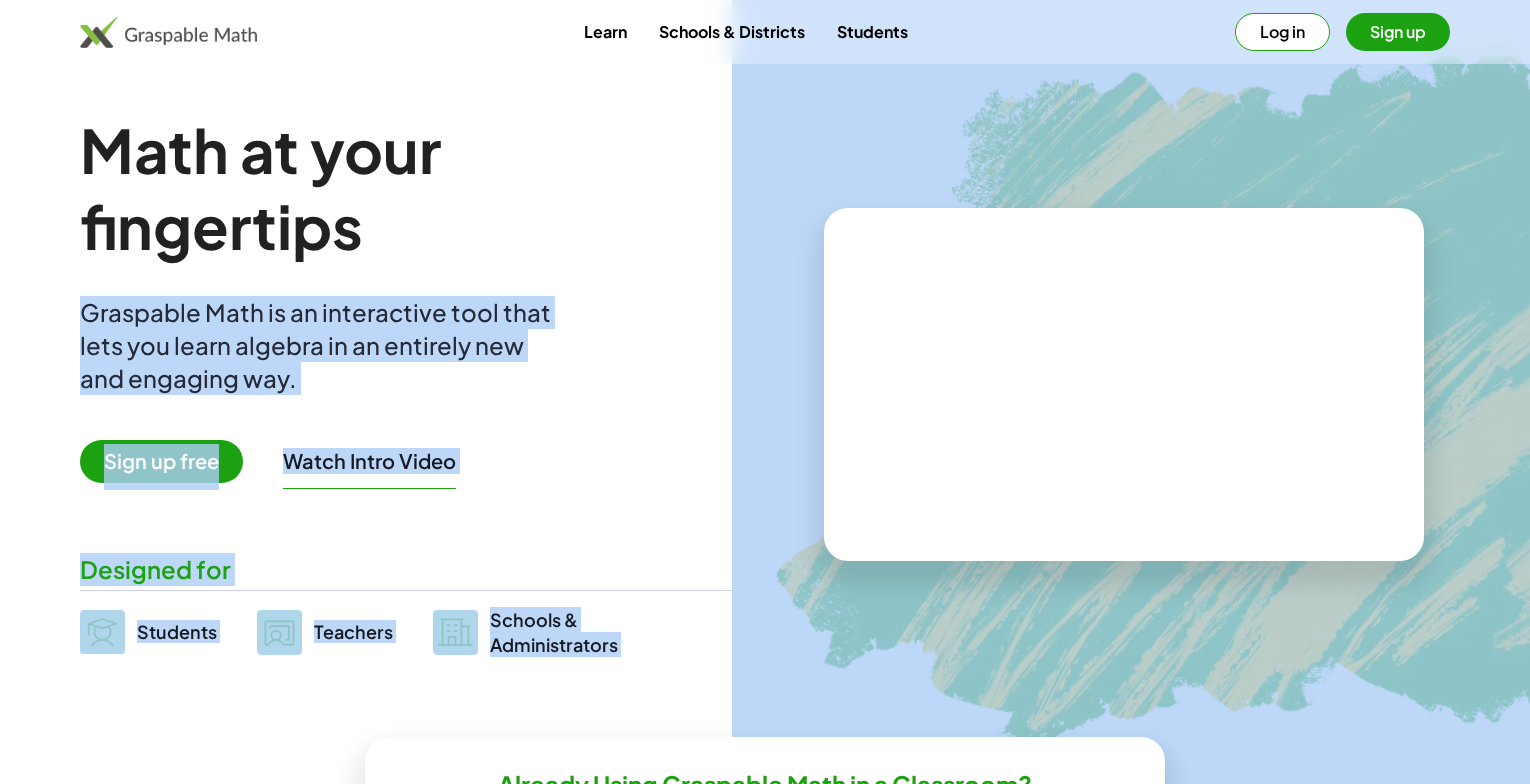 drag, startPoint x: 701, startPoint y: 194, endPoint x: 1241, endPoint y: 308, distance: 551.90216 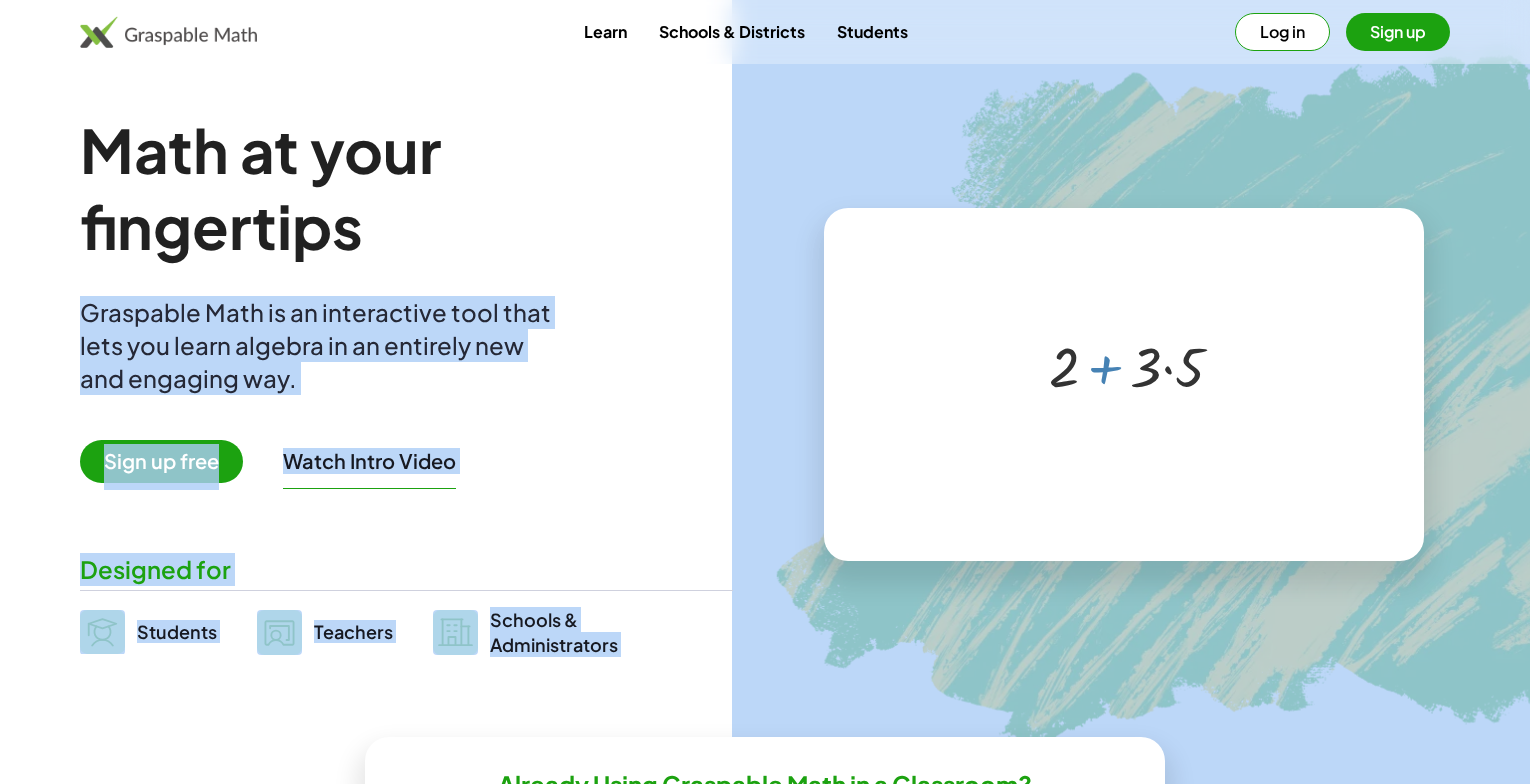 click at bounding box center [1127, 365] 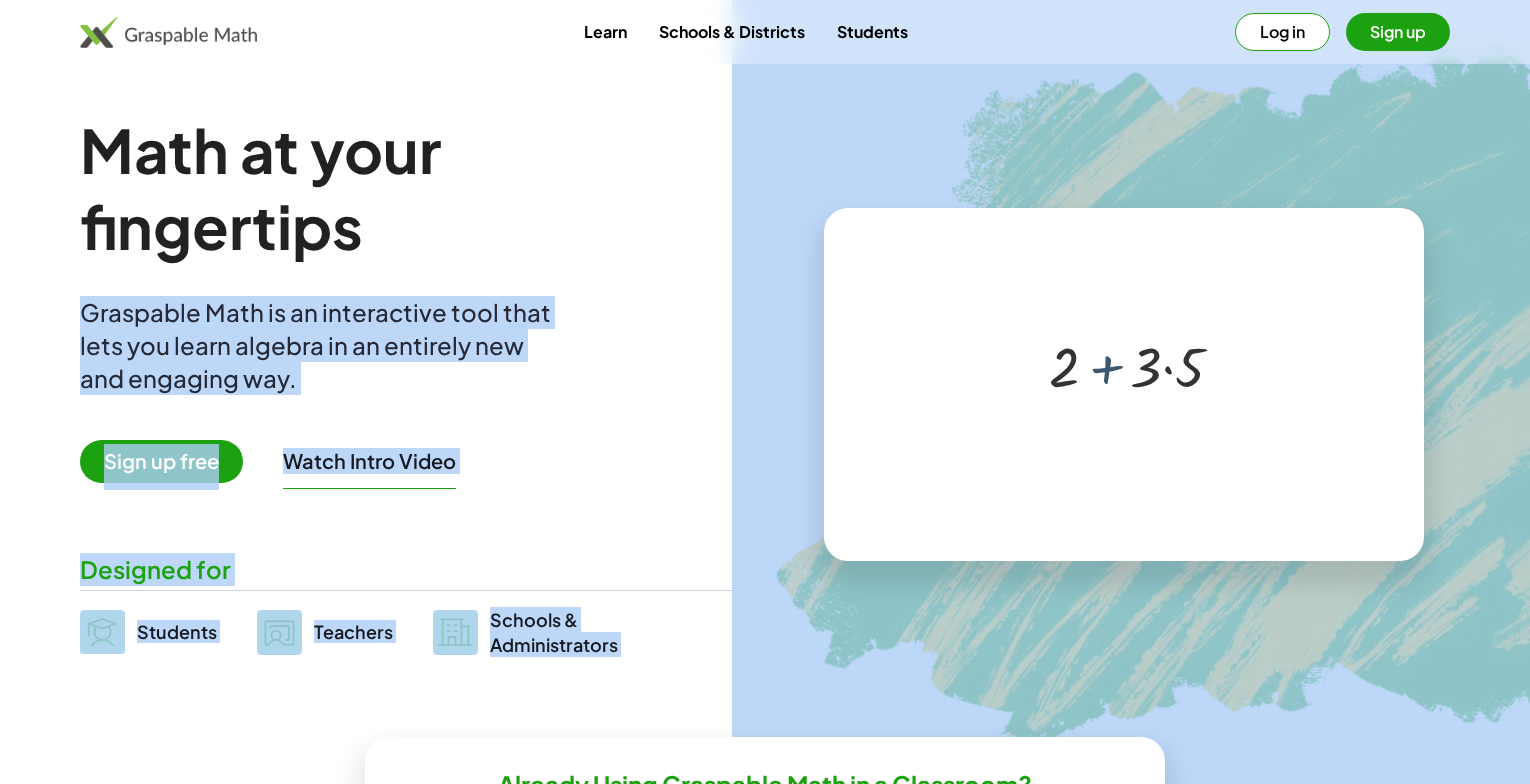 click at bounding box center (1120, 365) 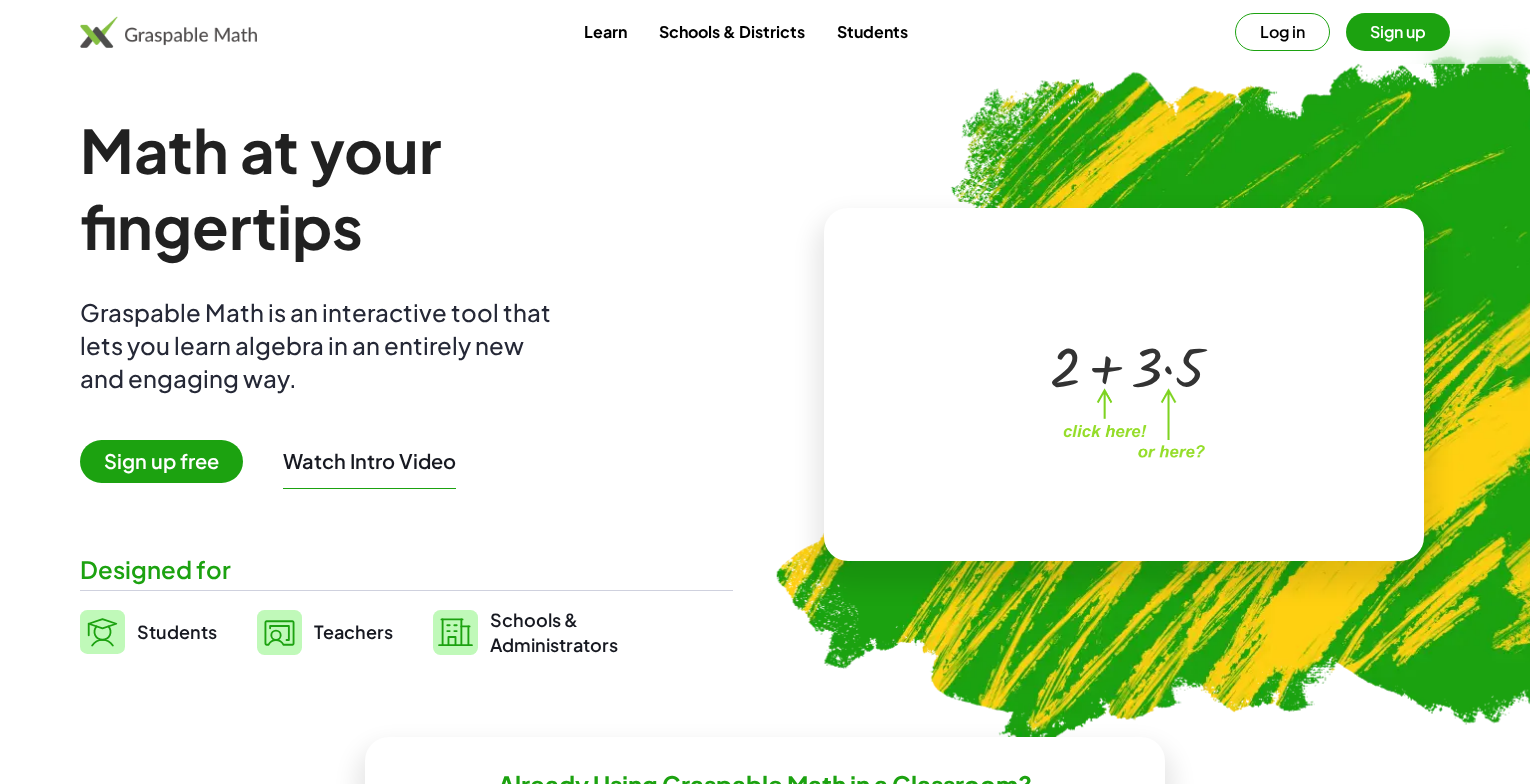 click at bounding box center [1128, 365] 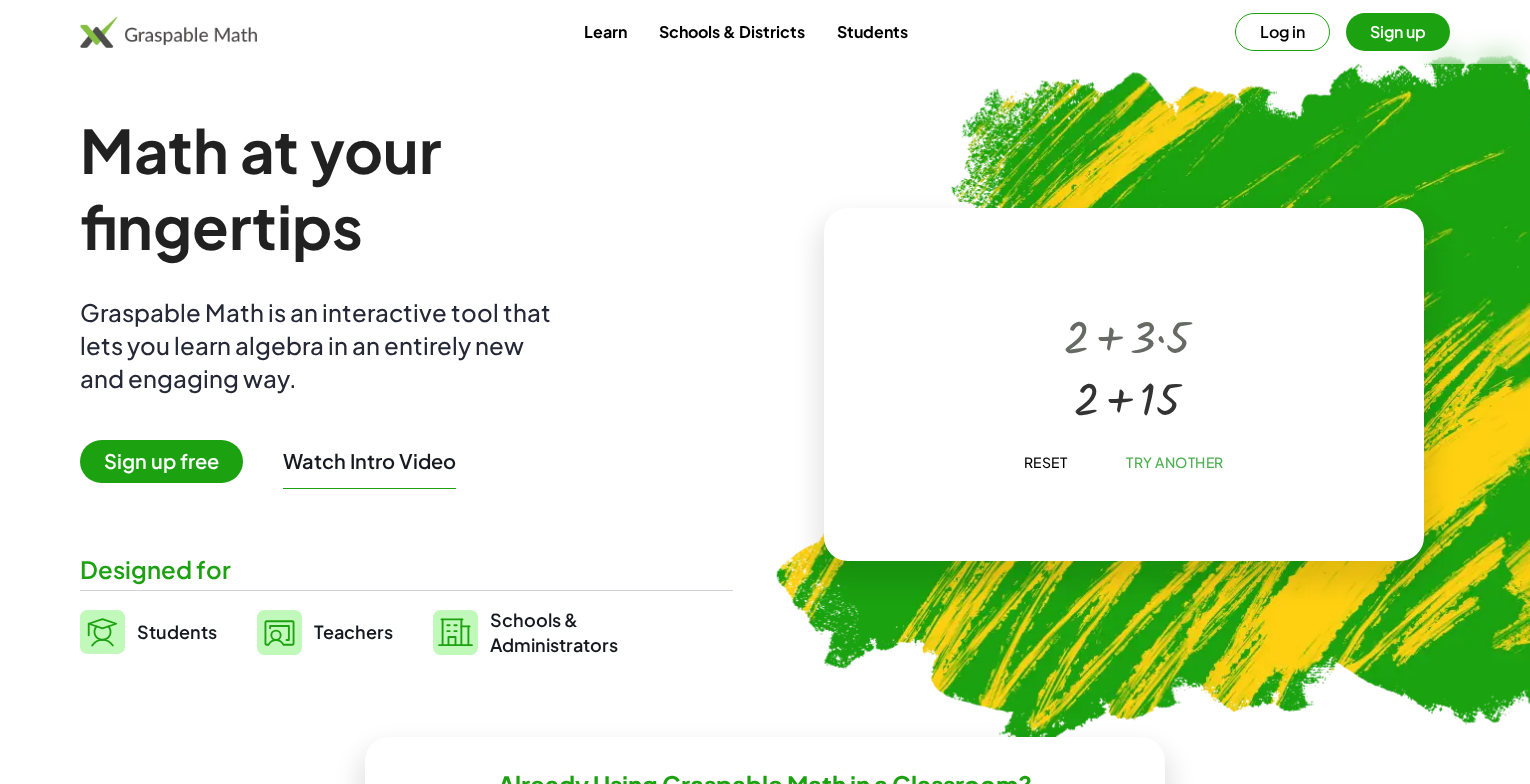 click at bounding box center (1120, 365) 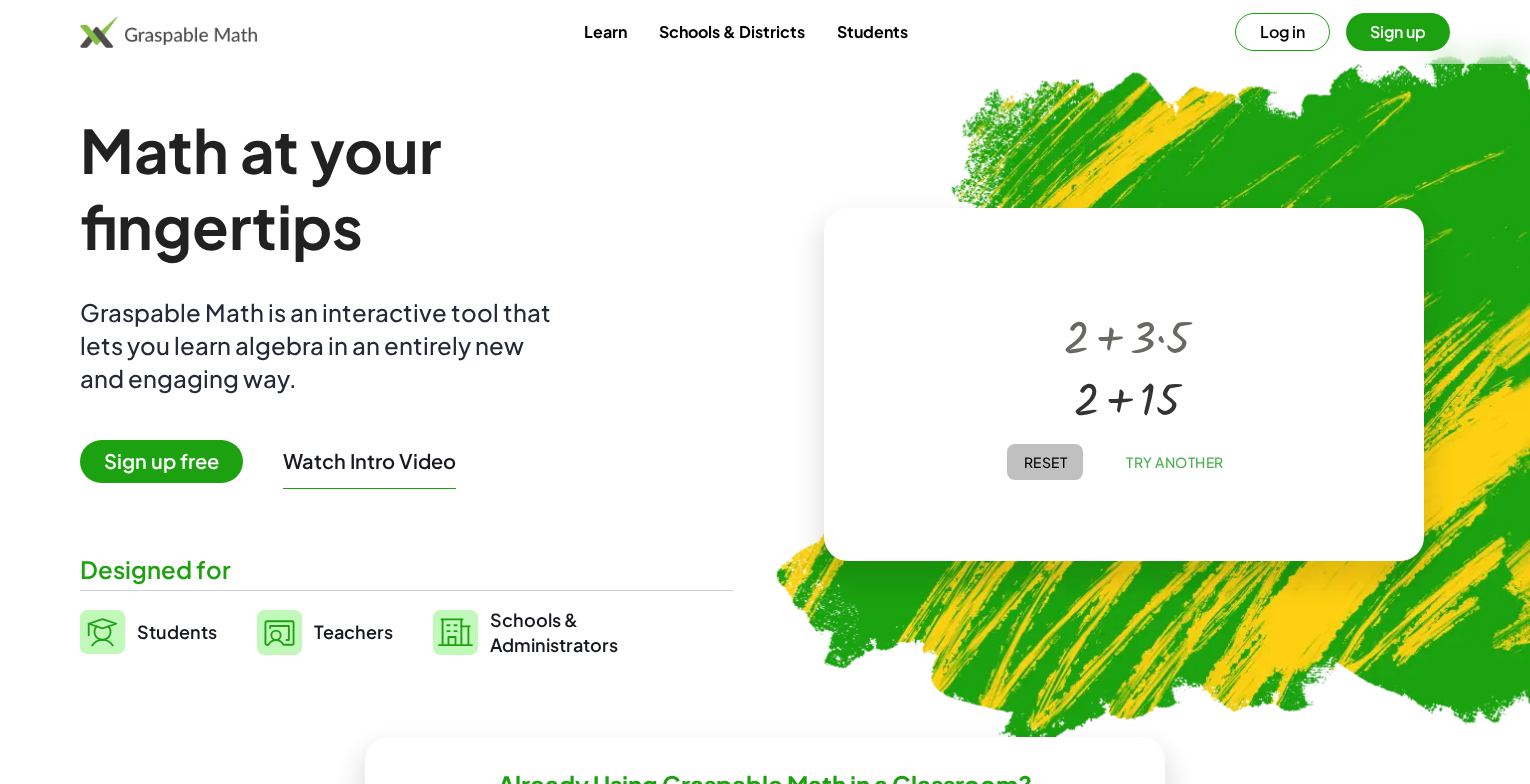 click on "Reset" 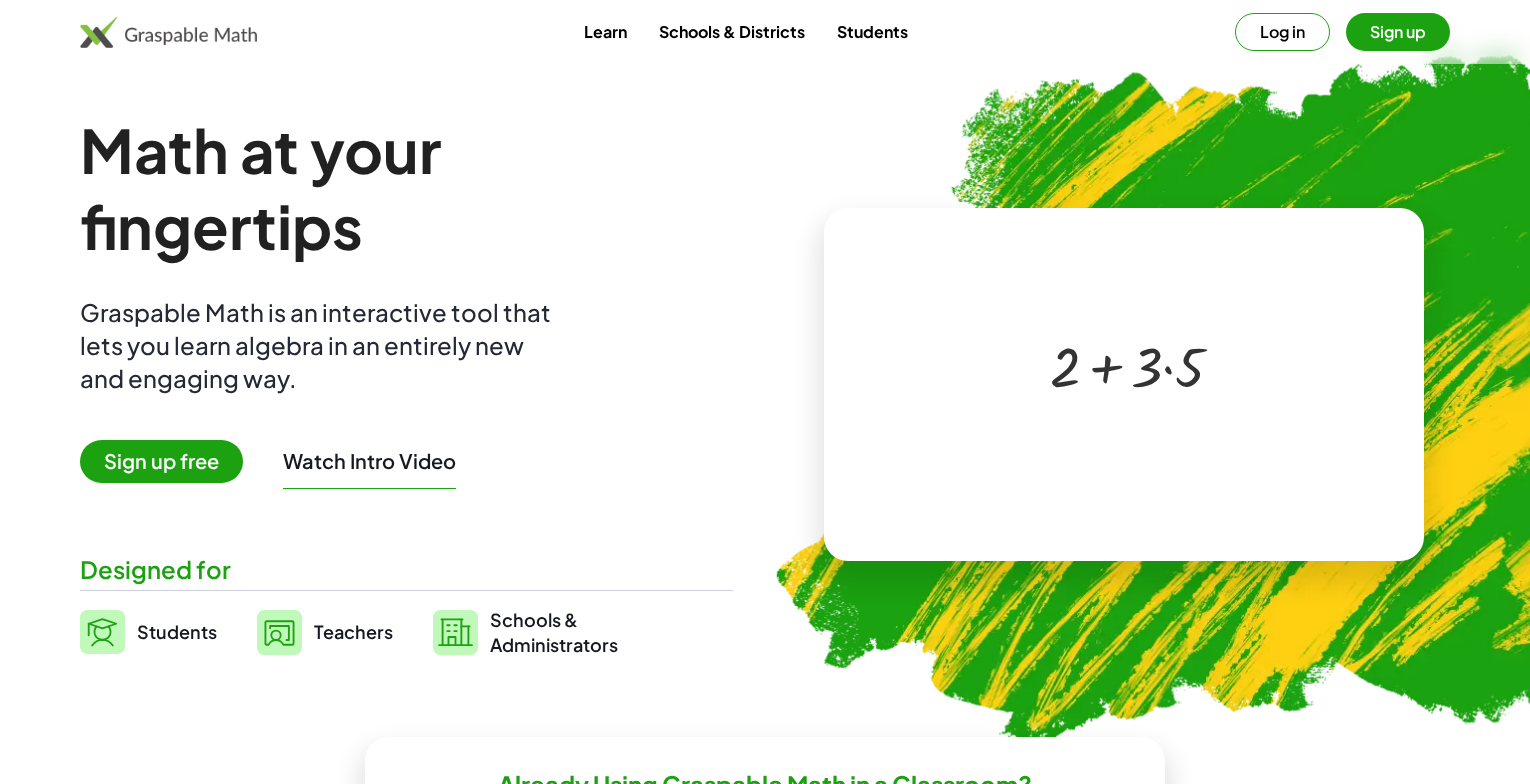 click at bounding box center [1120, 365] 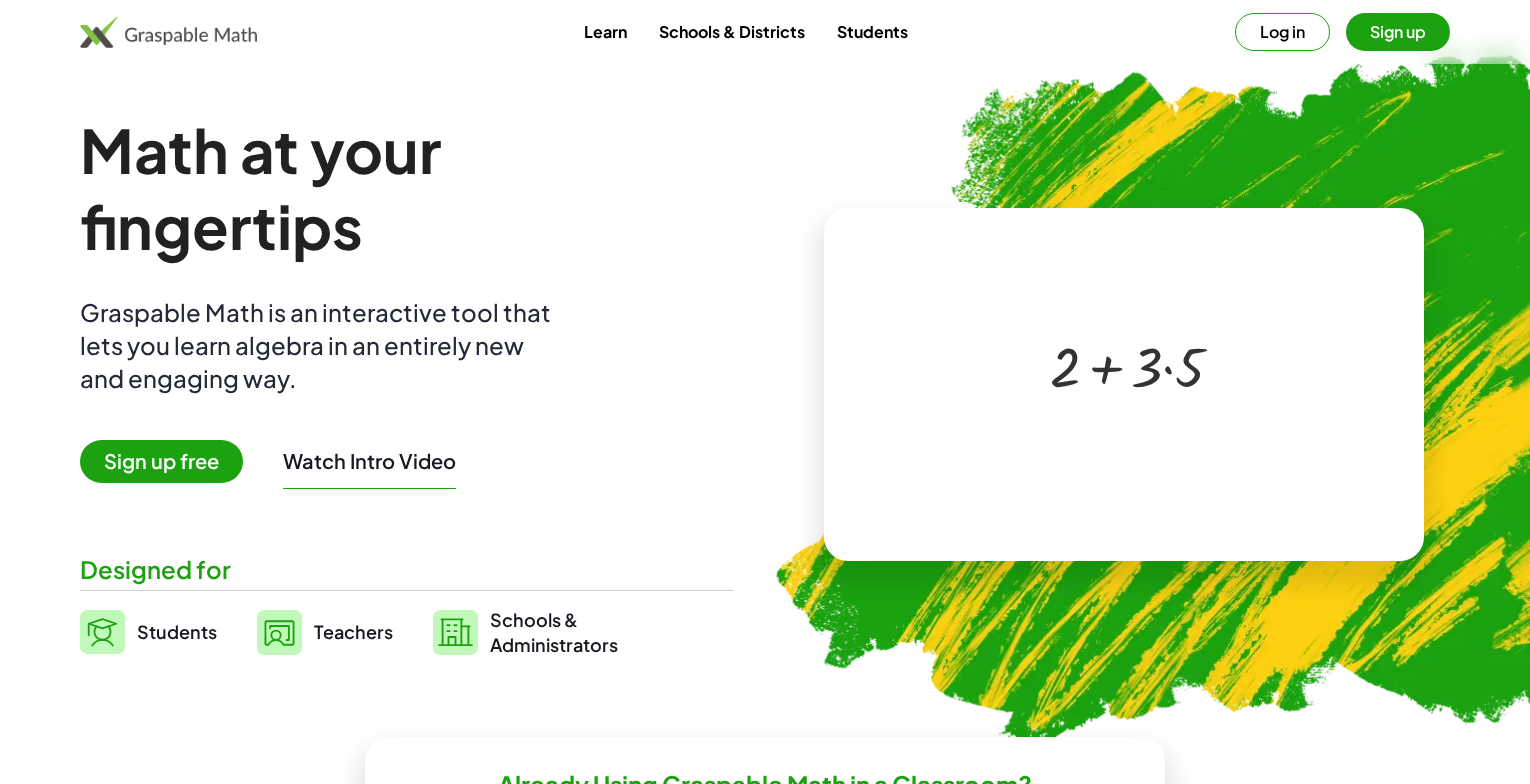 click at bounding box center [1120, 365] 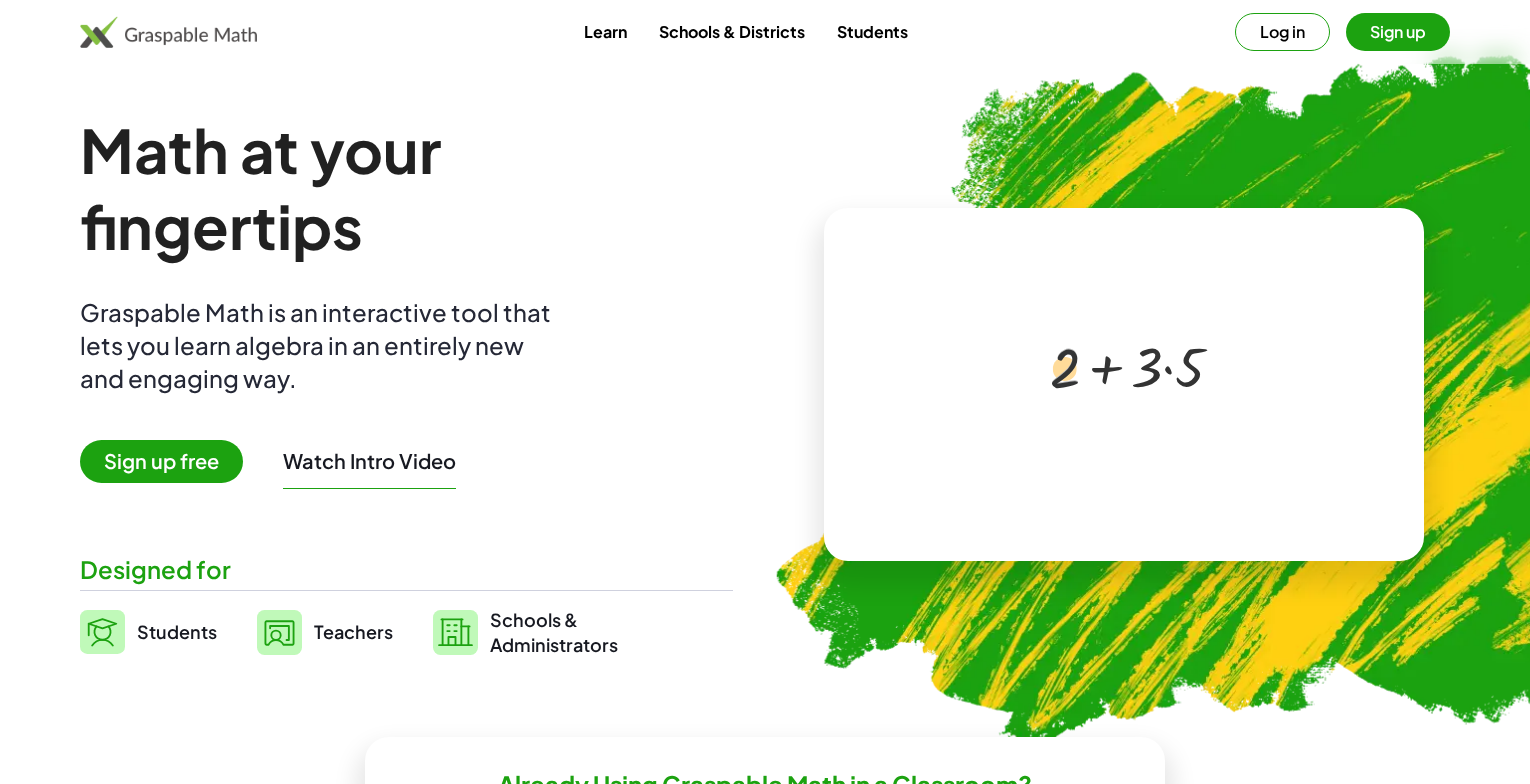 drag, startPoint x: 1066, startPoint y: 351, endPoint x: 1074, endPoint y: 372, distance: 22.472204 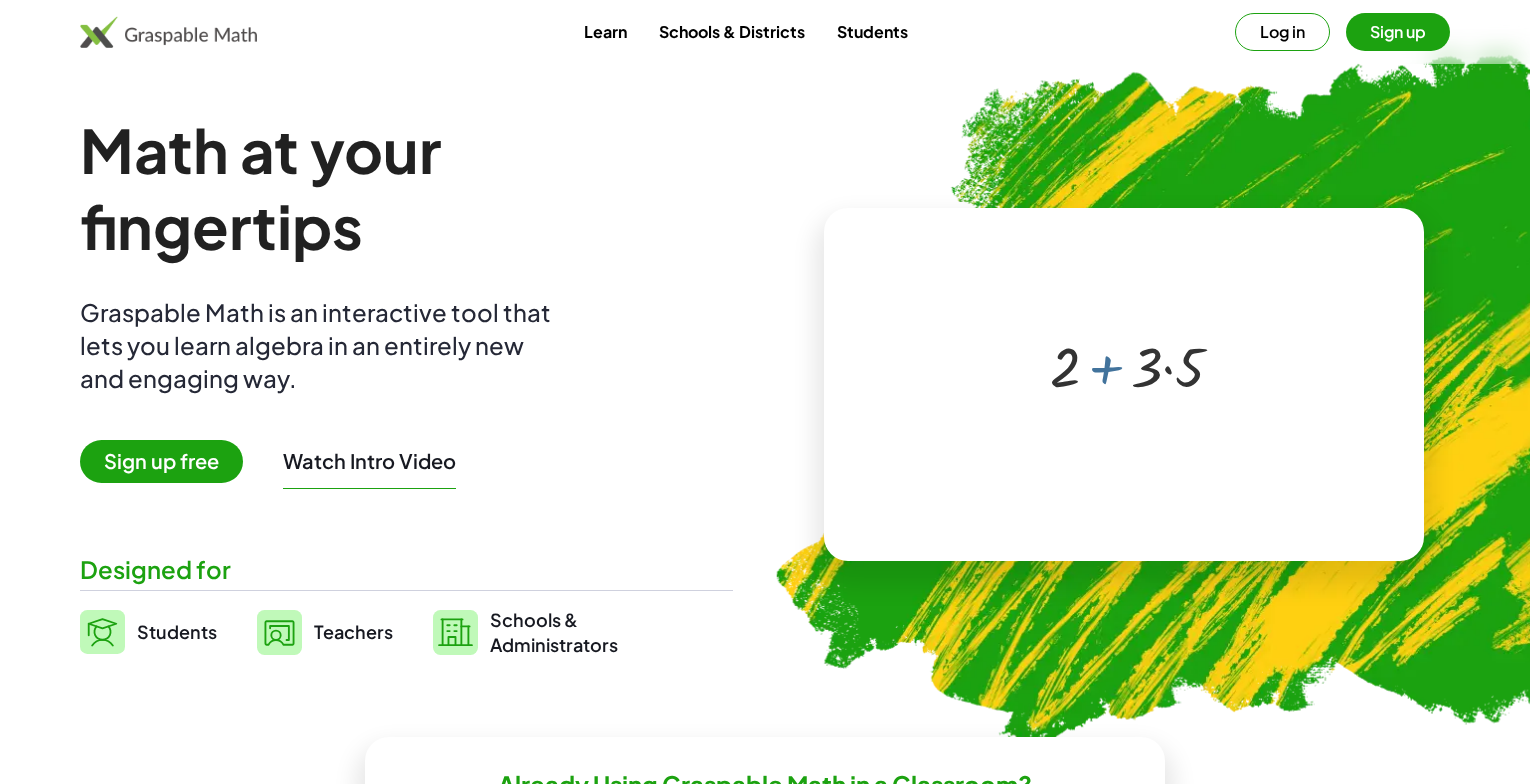 click at bounding box center [1128, 365] 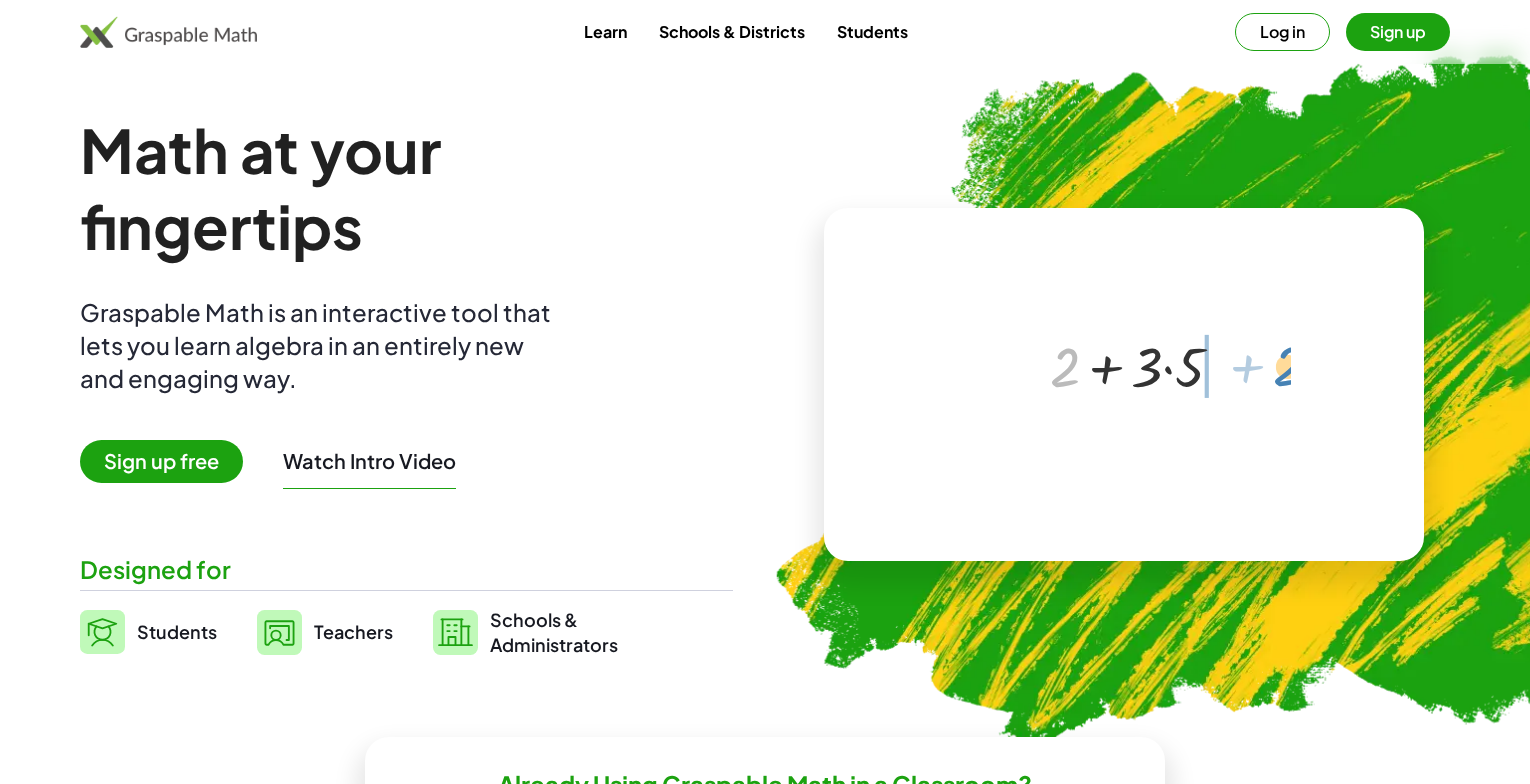 drag, startPoint x: 1070, startPoint y: 379, endPoint x: 1291, endPoint y: 381, distance: 221.00905 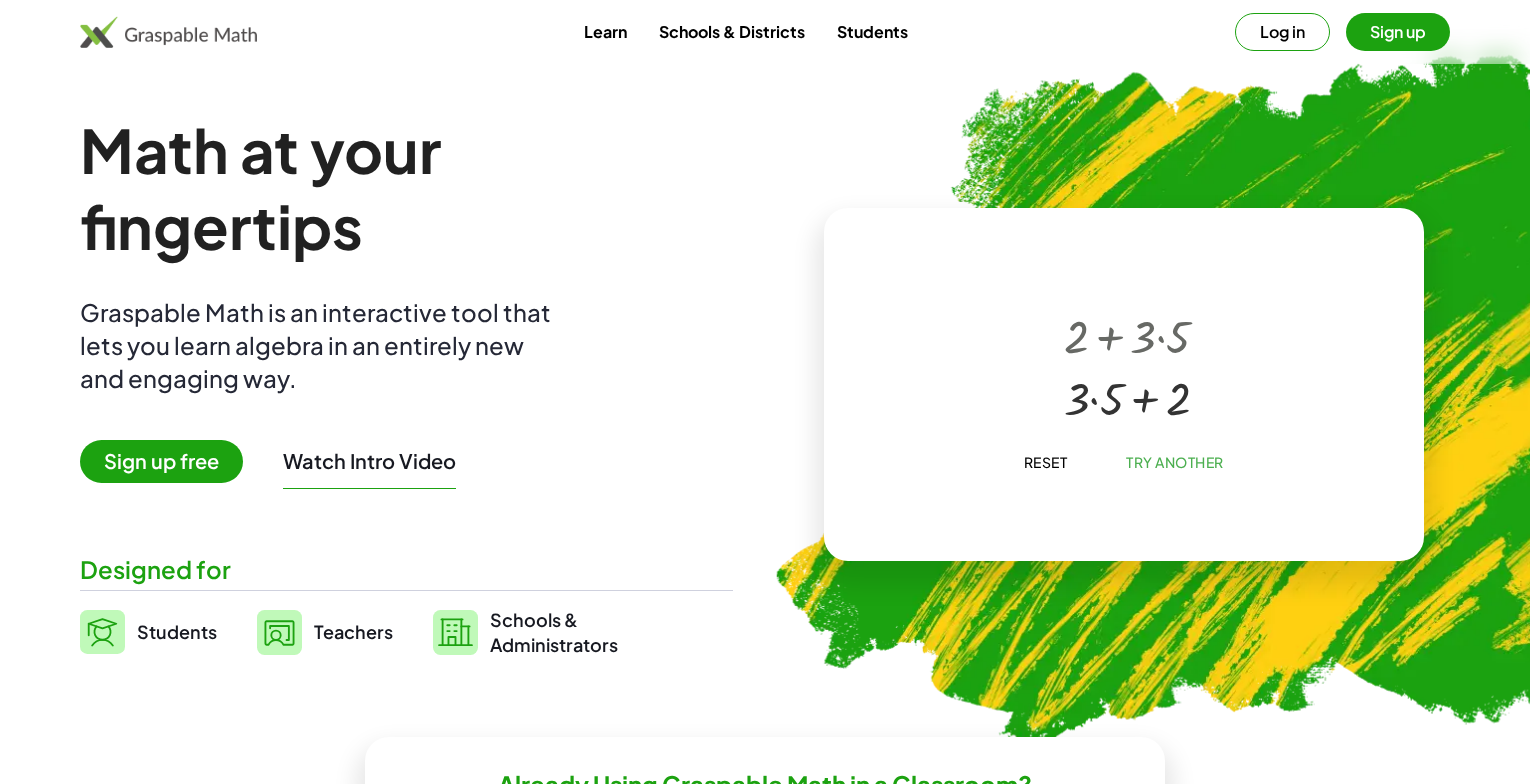 click on "Try Another" 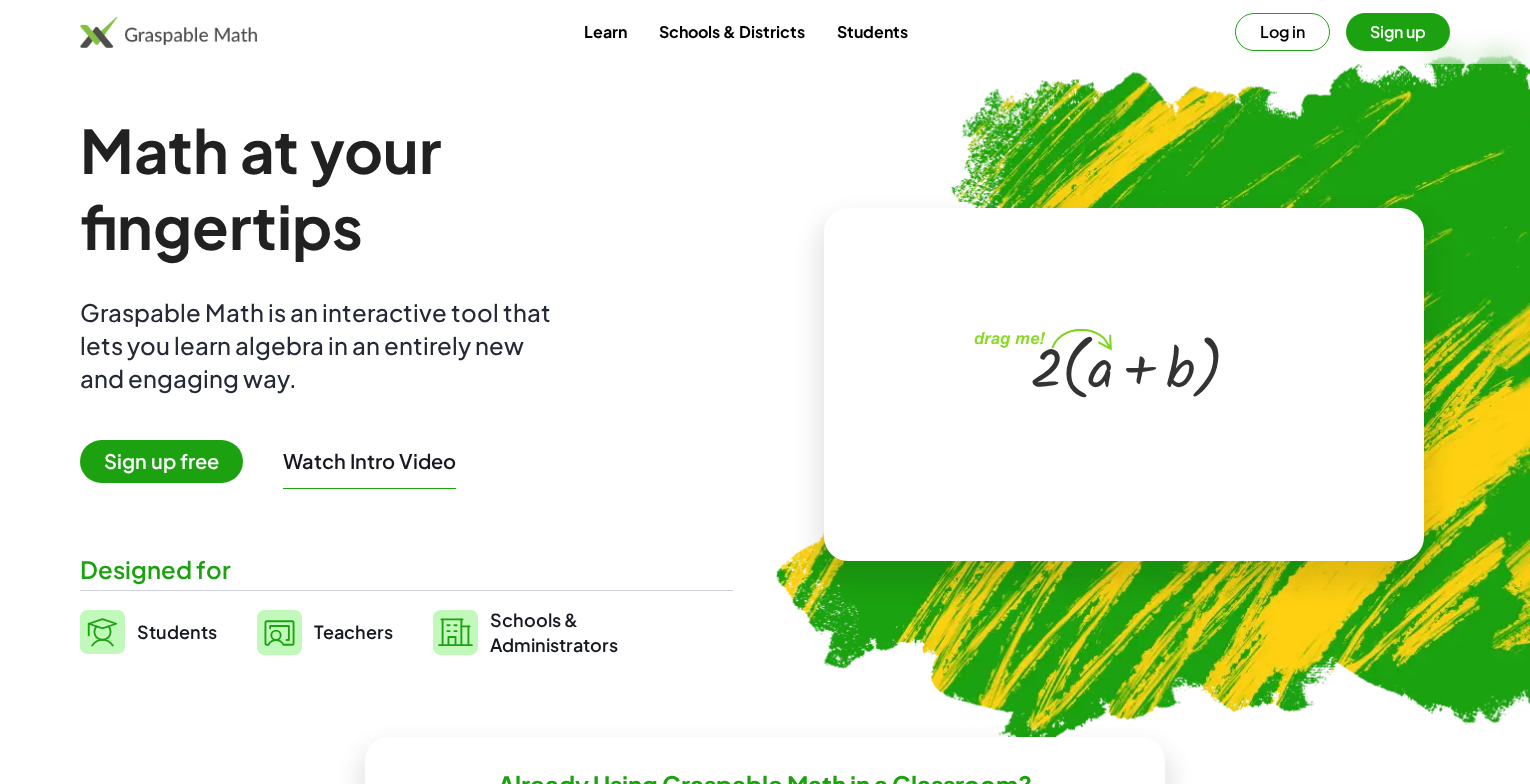 click on "Sign up" at bounding box center [1398, 32] 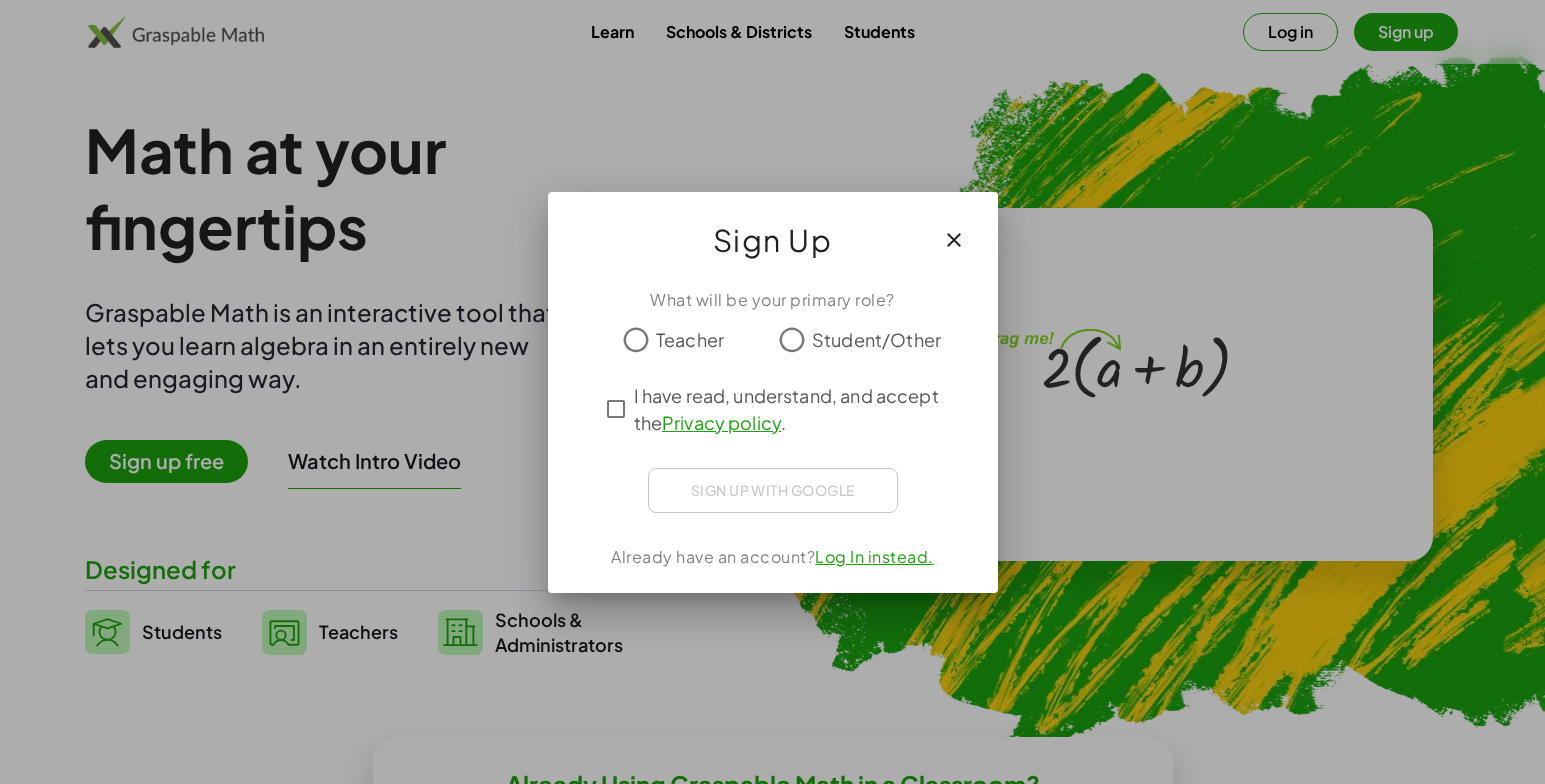 click 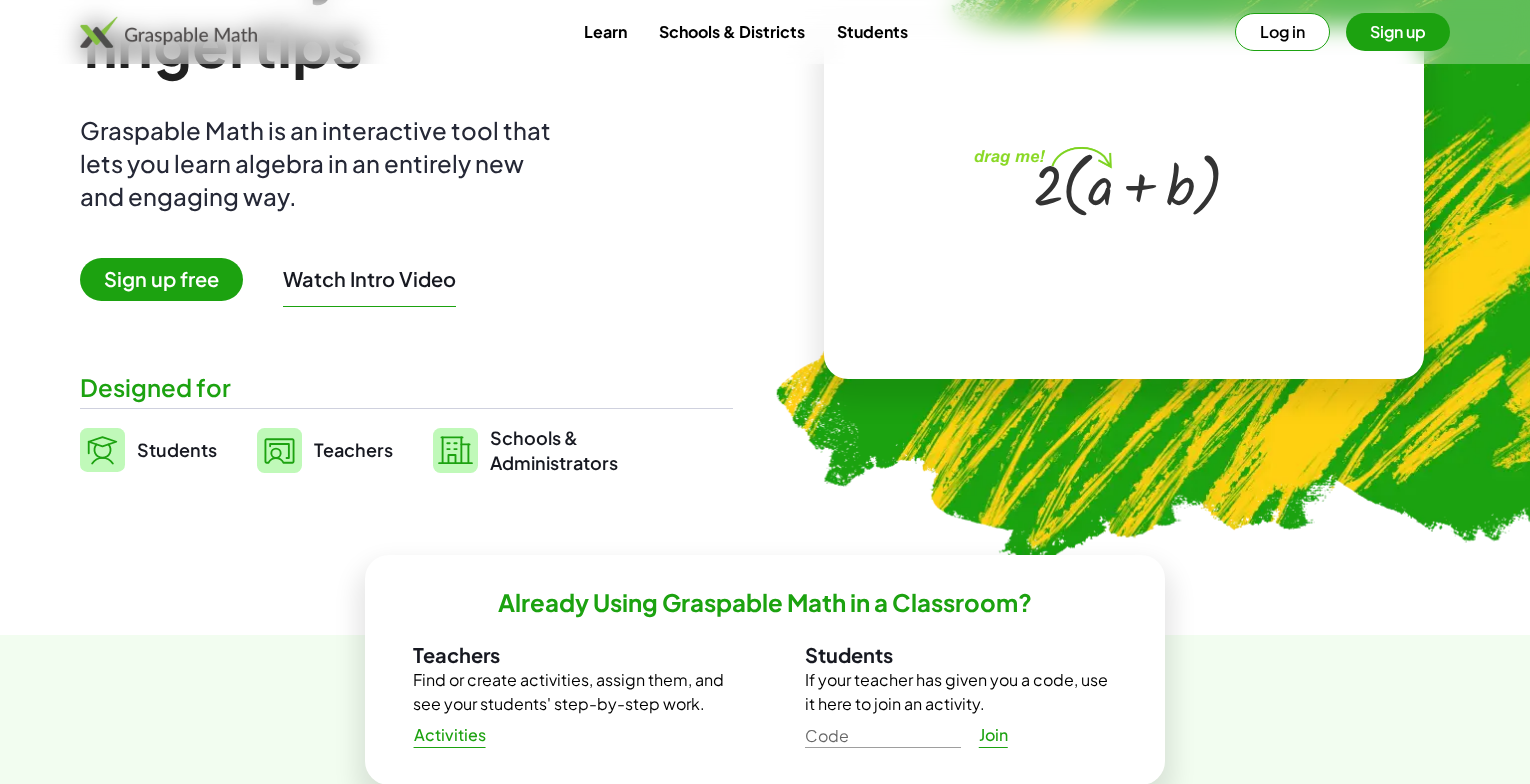 scroll, scrollTop: 147, scrollLeft: 0, axis: vertical 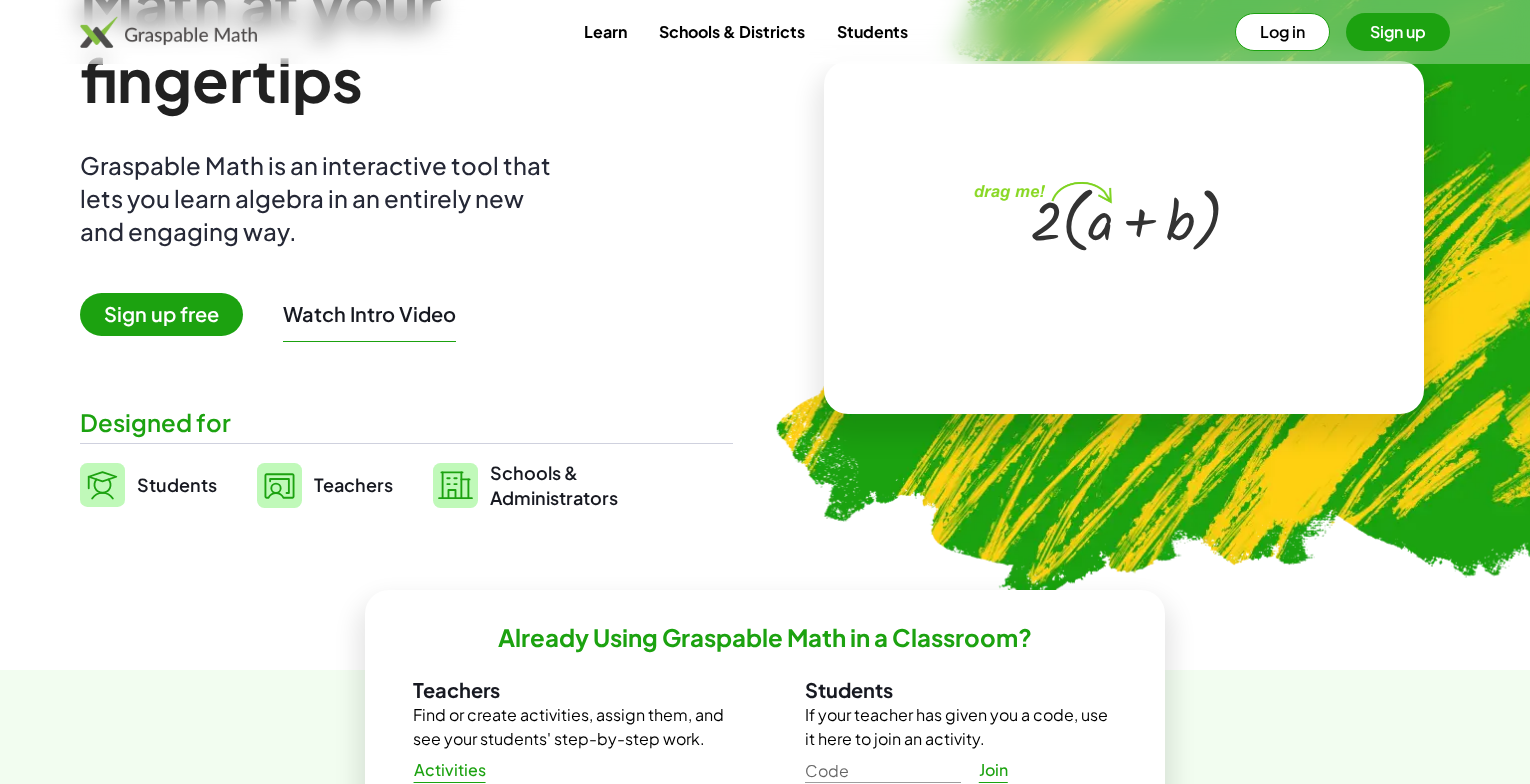 click on "Join" at bounding box center (993, 770) 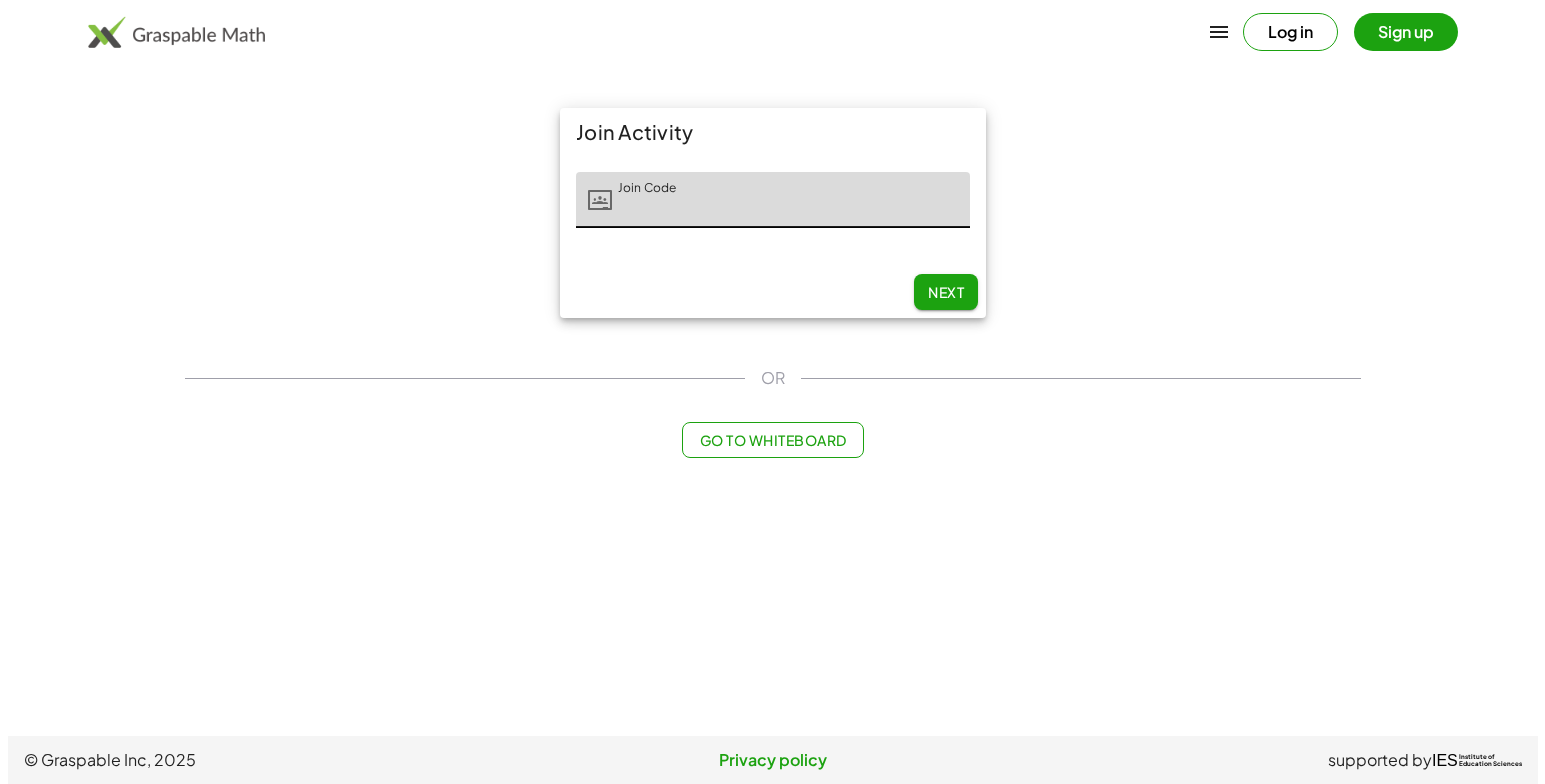 scroll, scrollTop: 0, scrollLeft: 0, axis: both 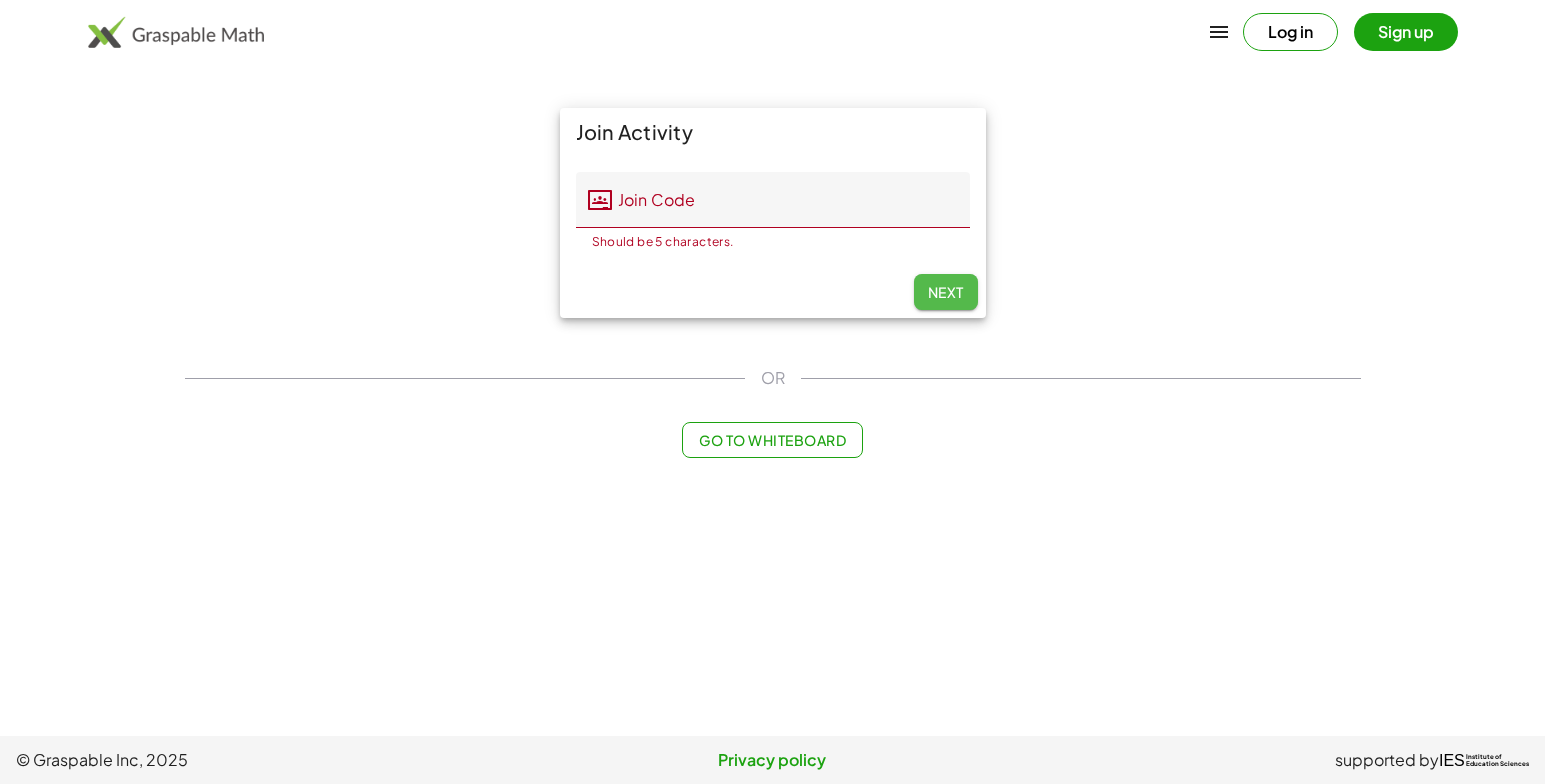 click on "Next" 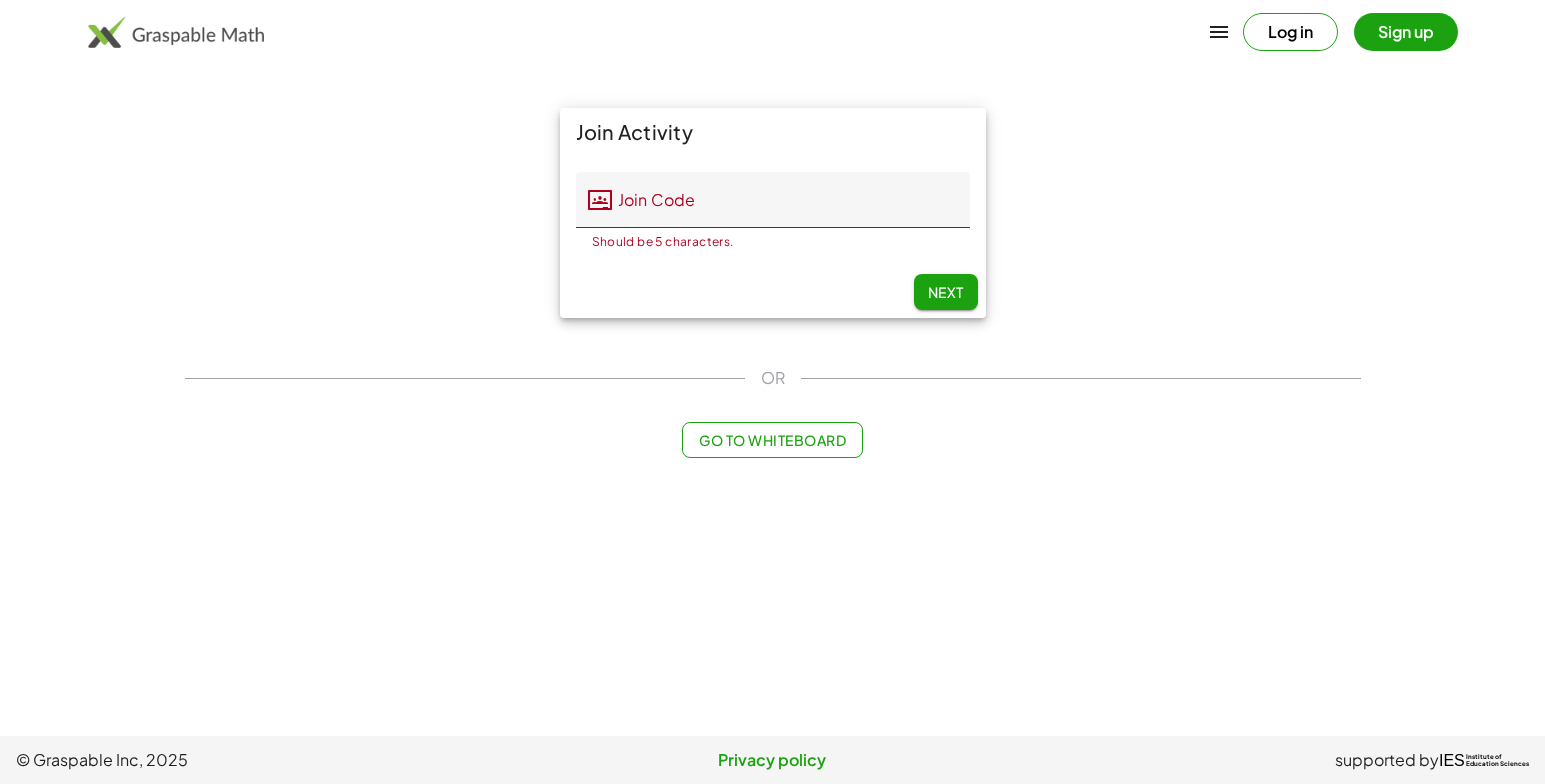 click on "Go to Whiteboard" 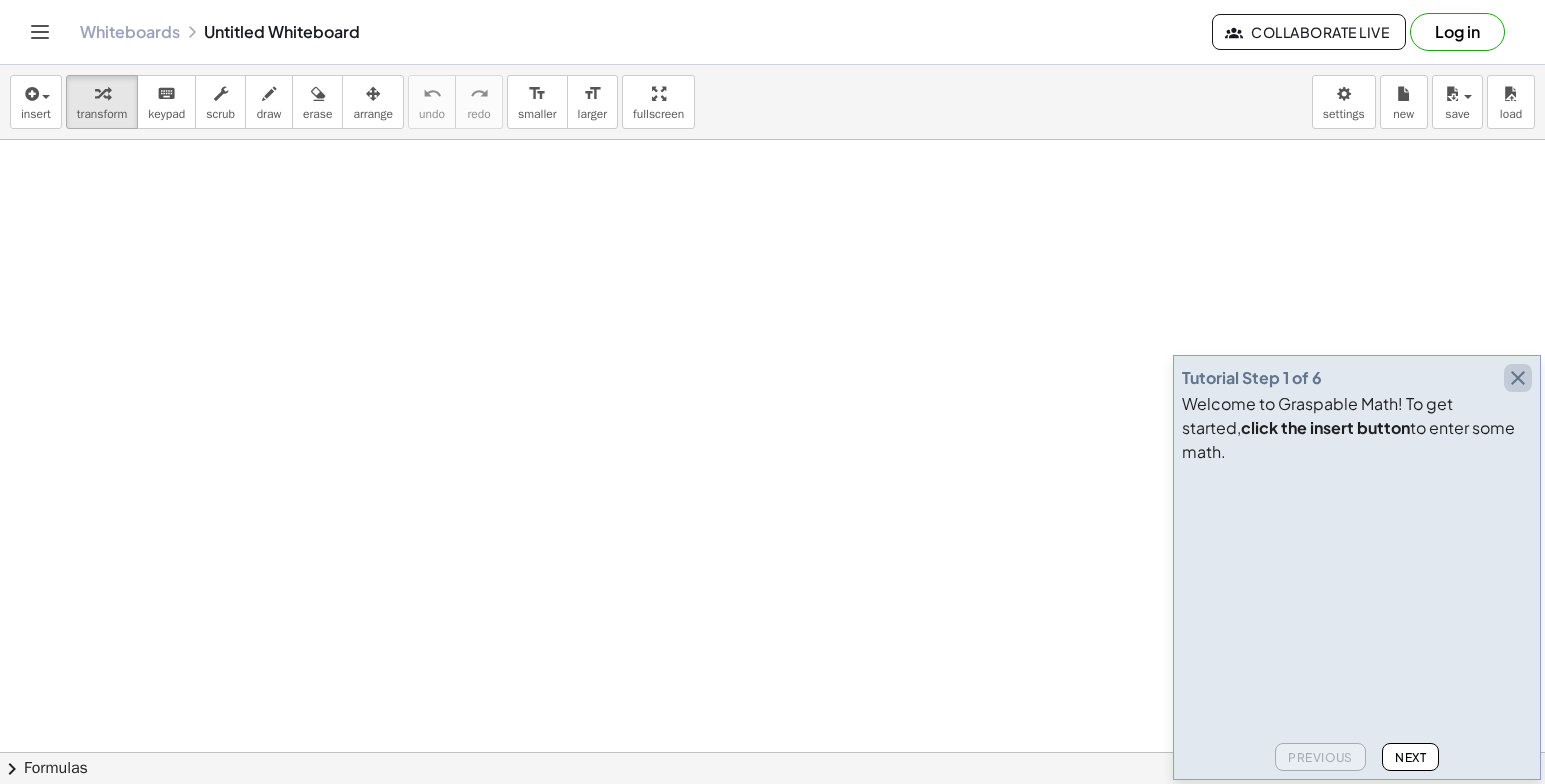 click at bounding box center [1518, 378] 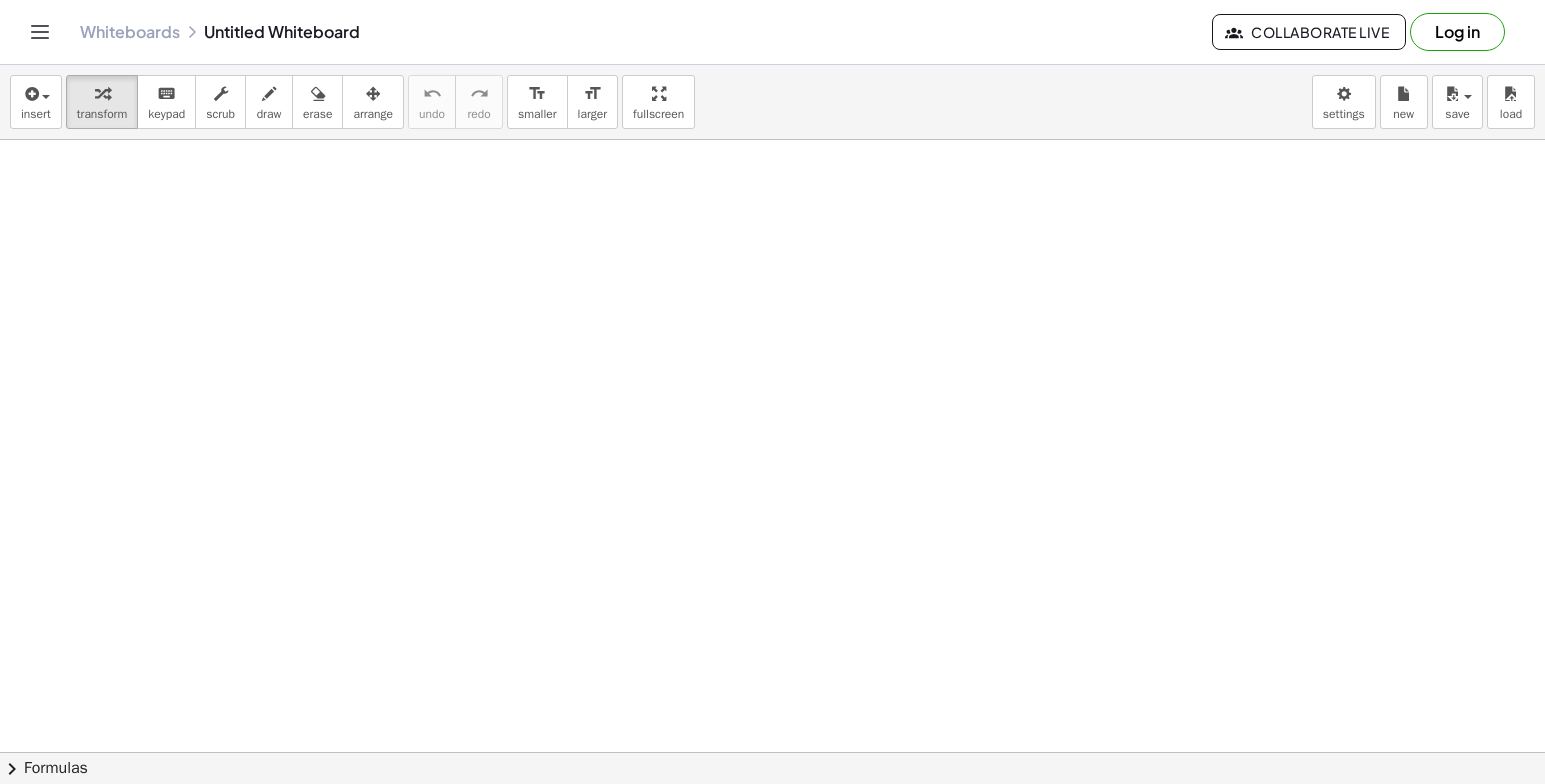 click at bounding box center [772, 817] 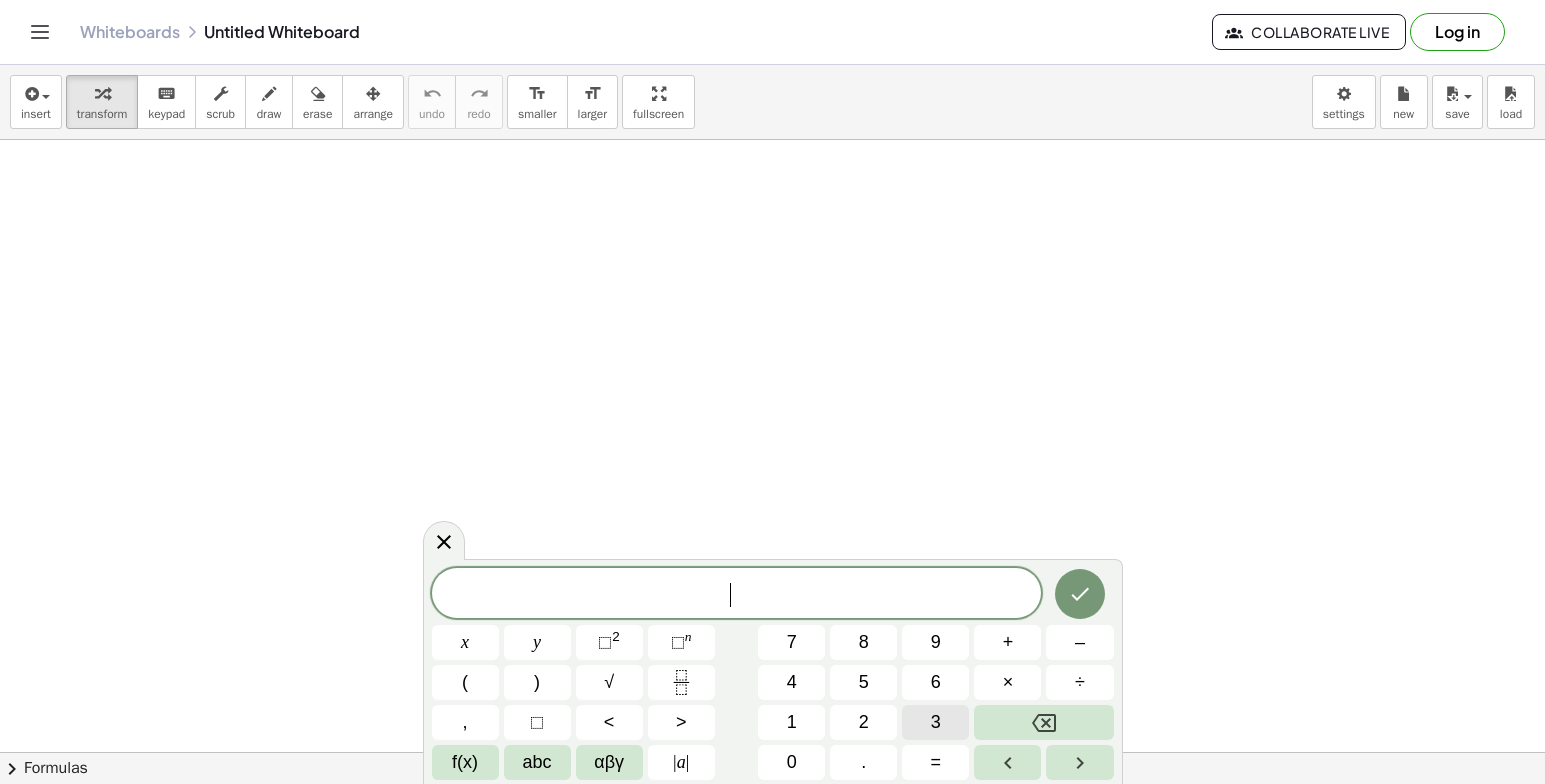 click on "3" at bounding box center [935, 722] 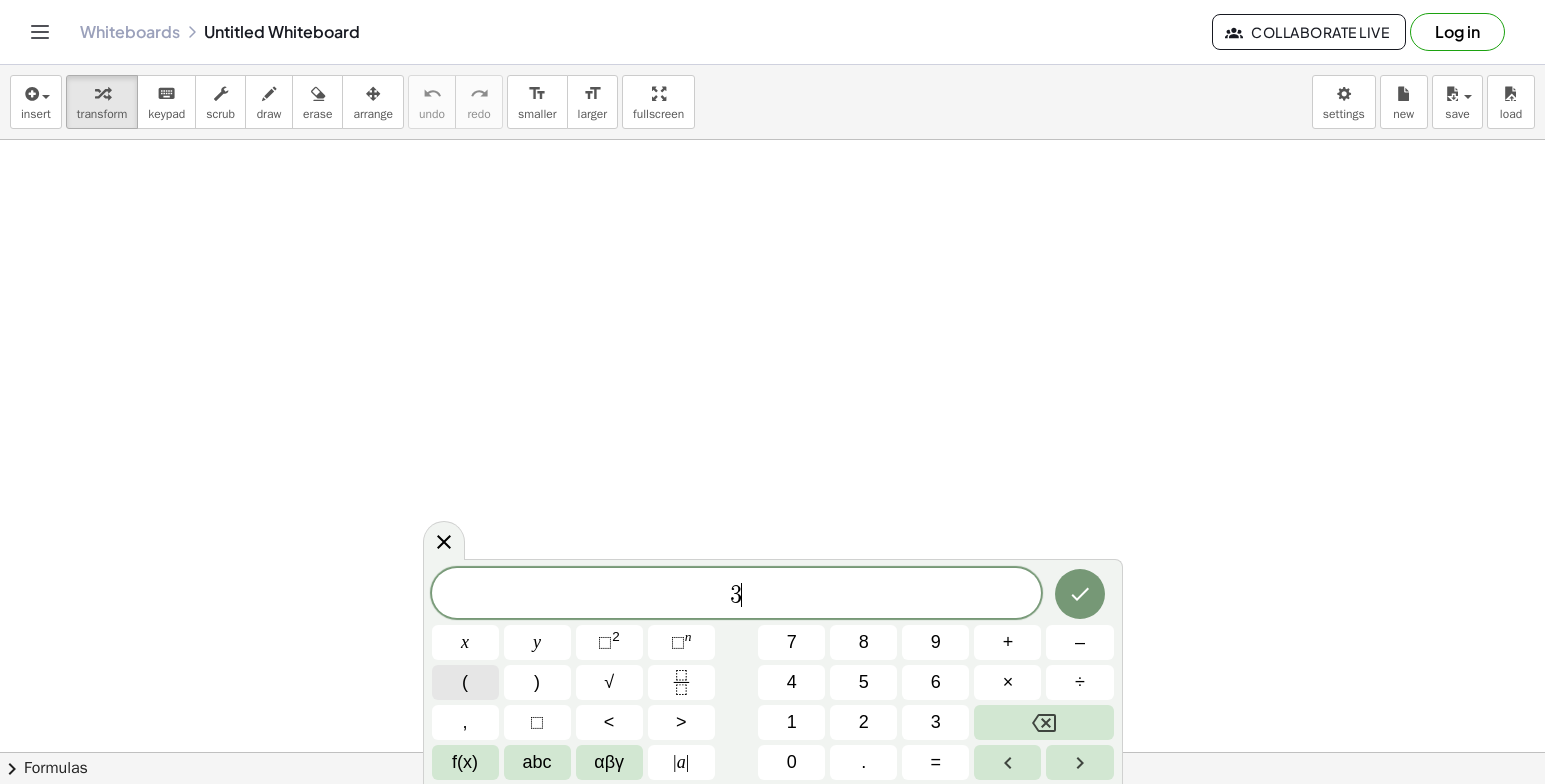 click on "(" at bounding box center (465, 682) 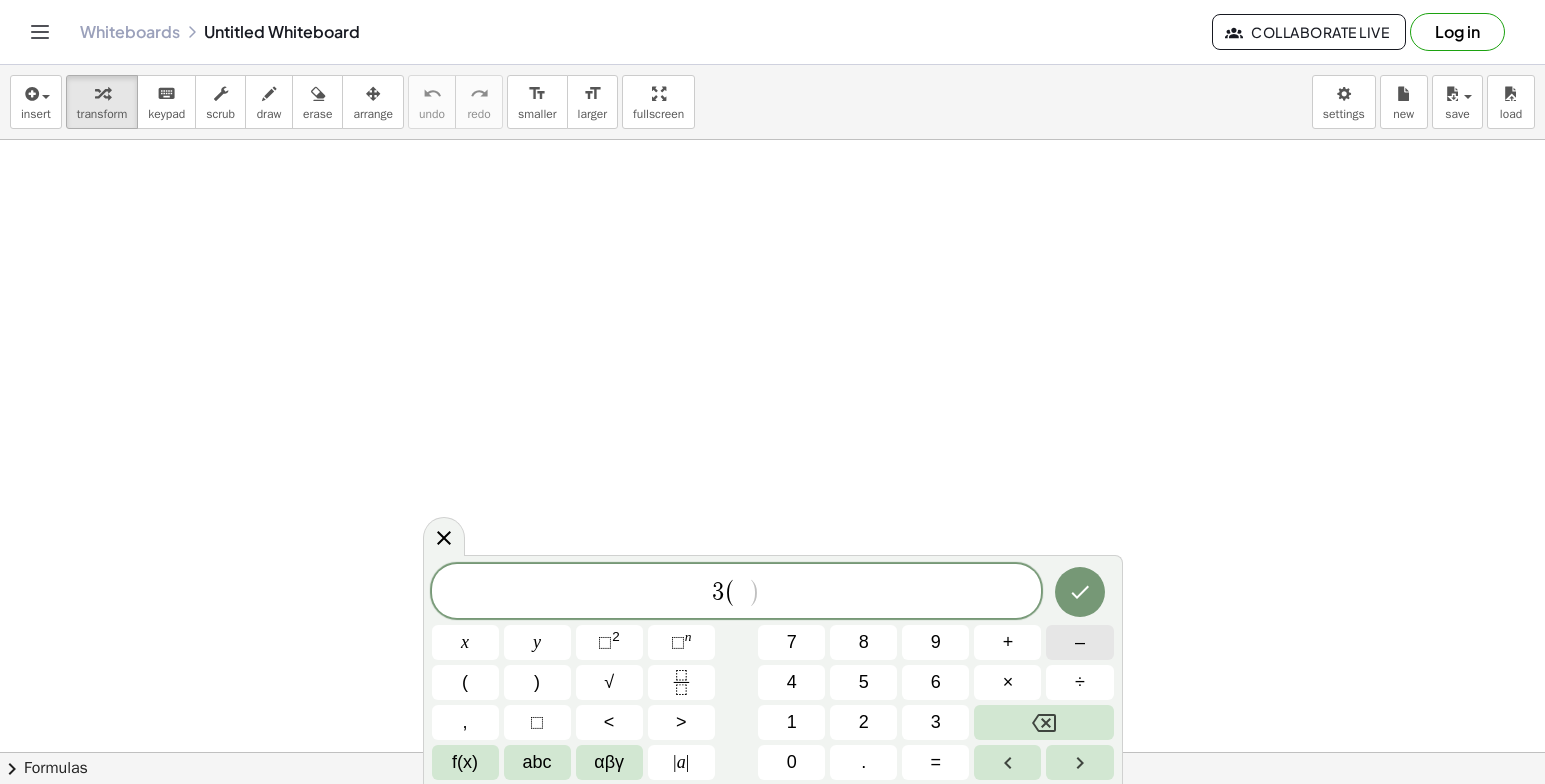 click on "–" at bounding box center (1080, 642) 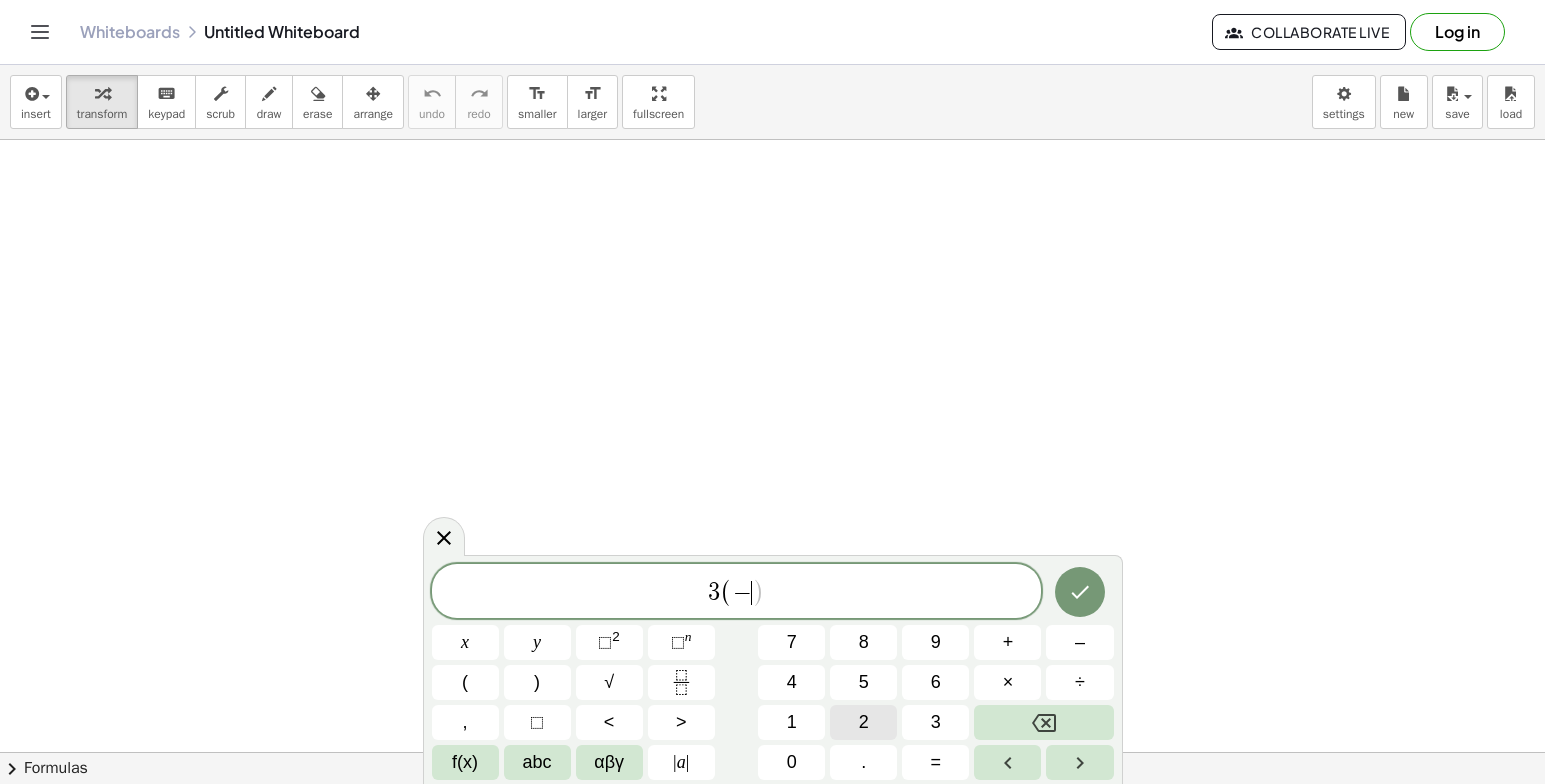 click on "2" at bounding box center [864, 722] 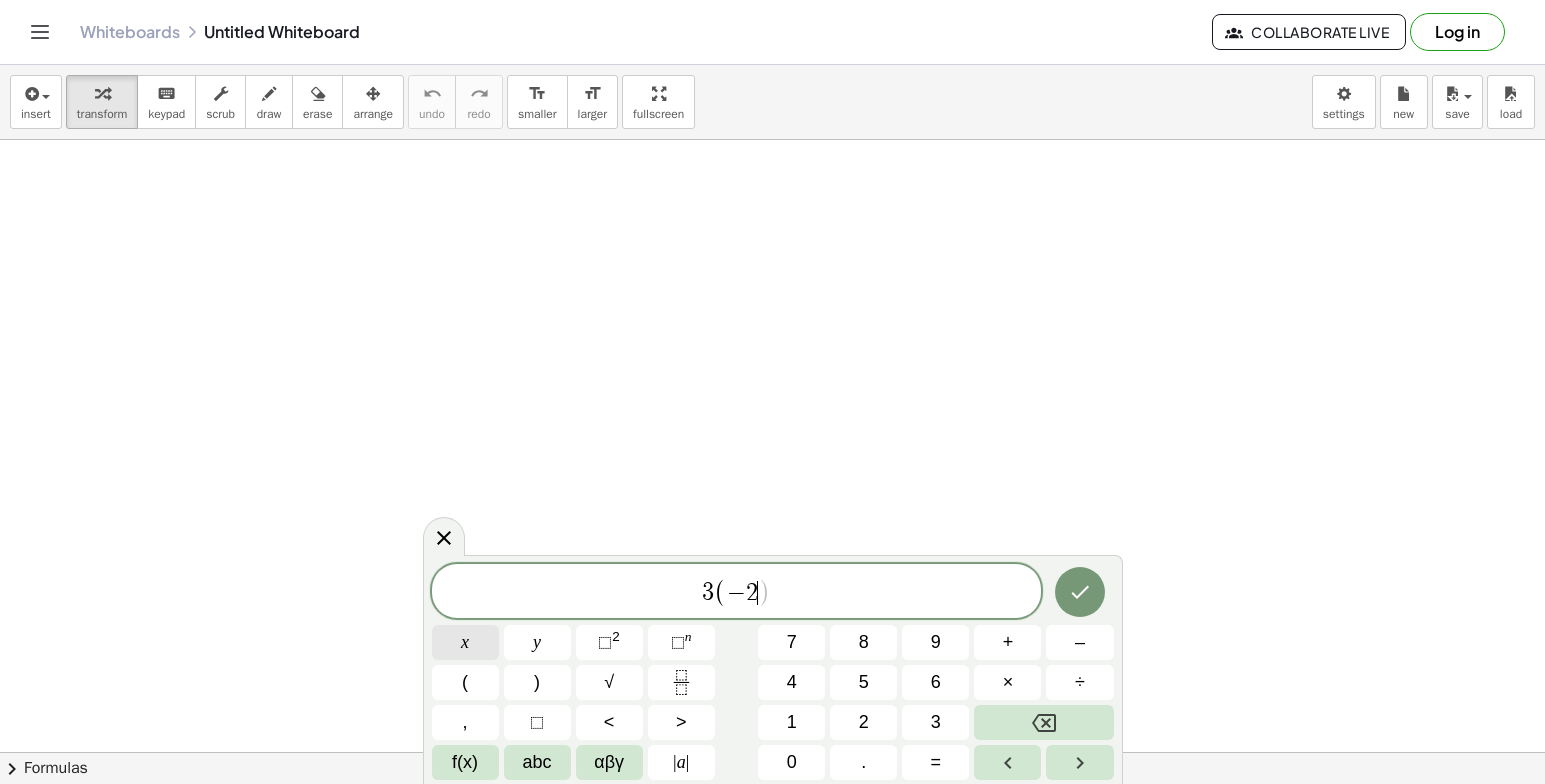 click on "x" at bounding box center [465, 642] 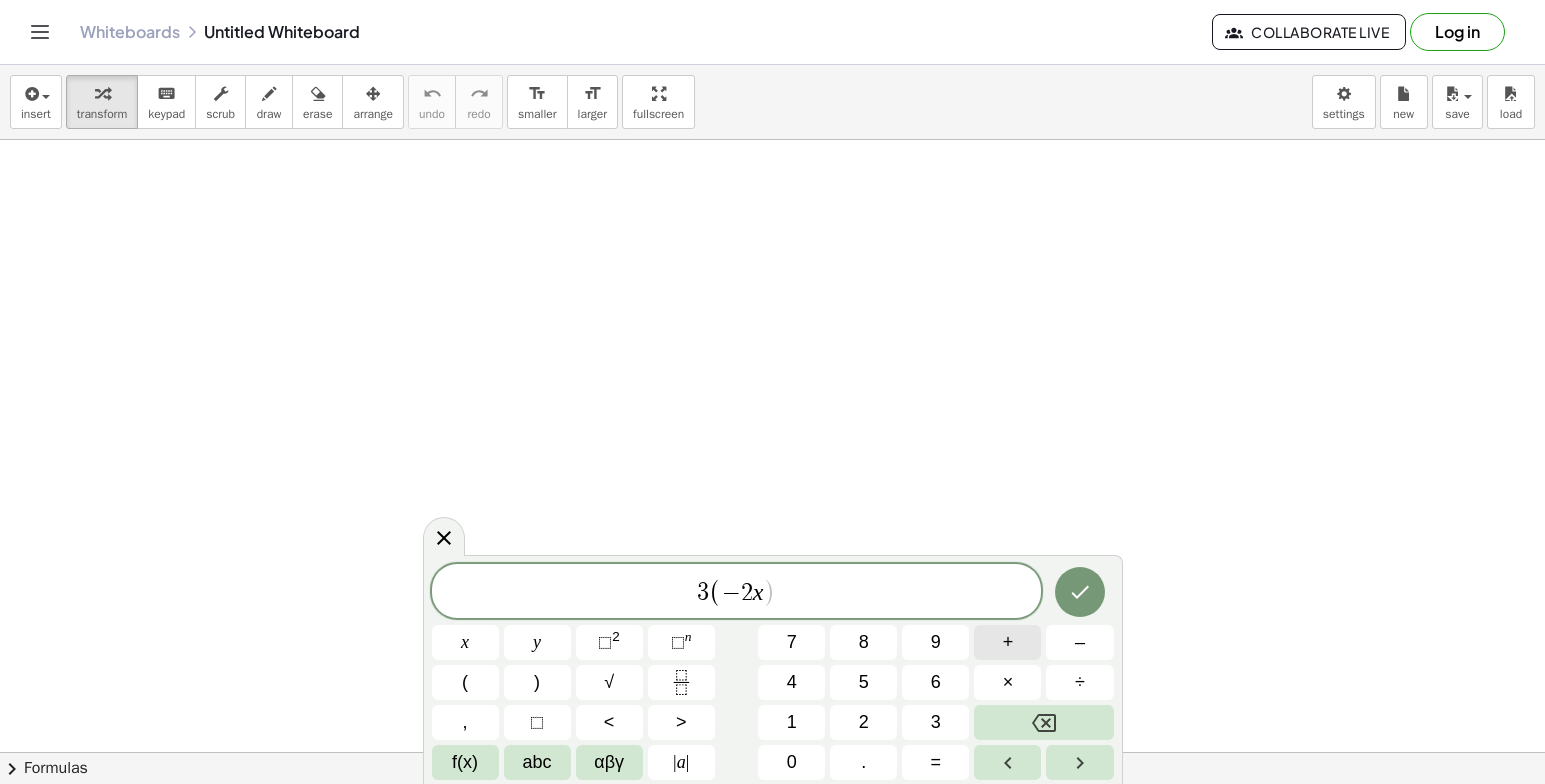 click on "+" at bounding box center (1007, 642) 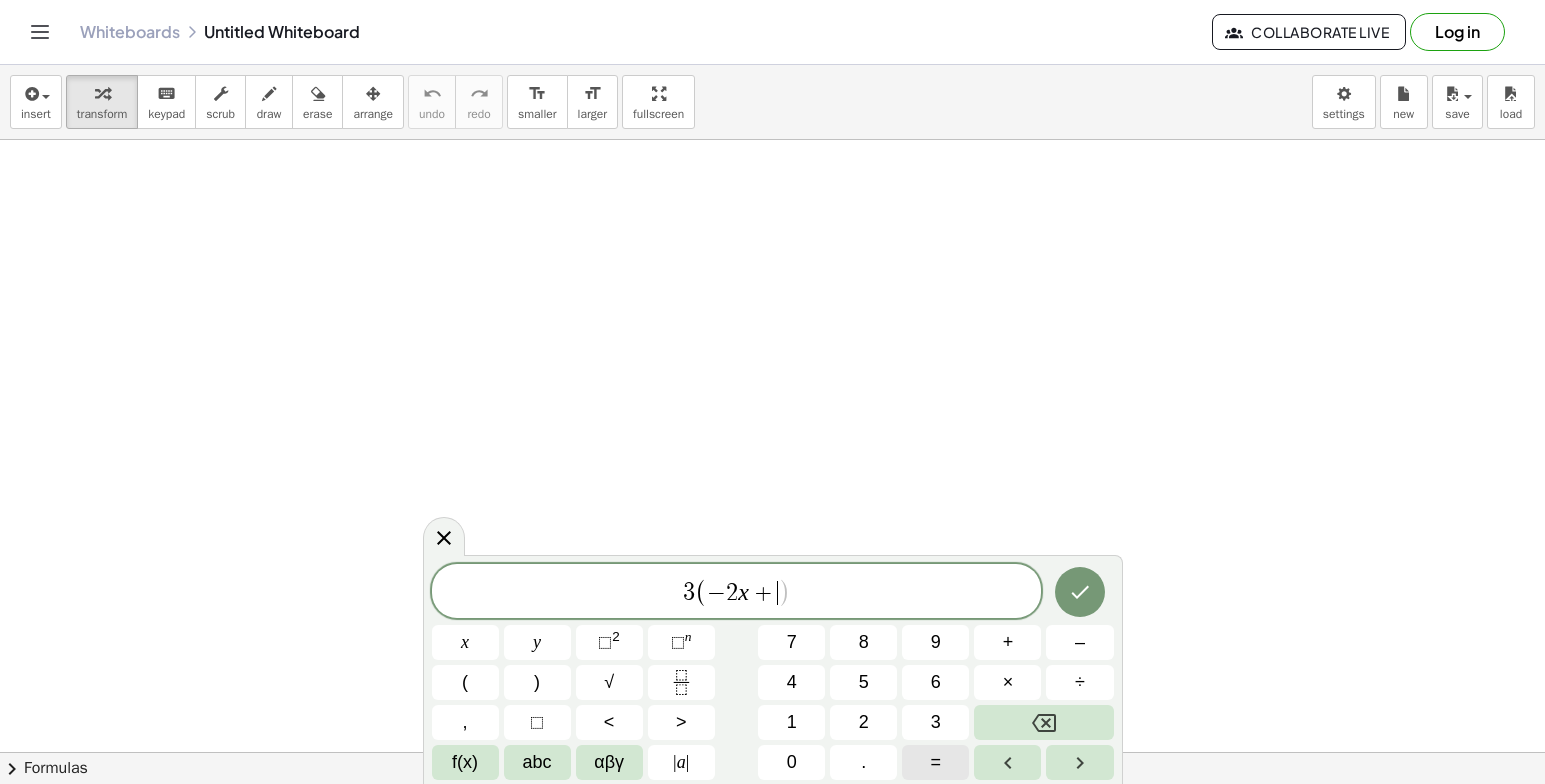 click on "=" at bounding box center (935, 762) 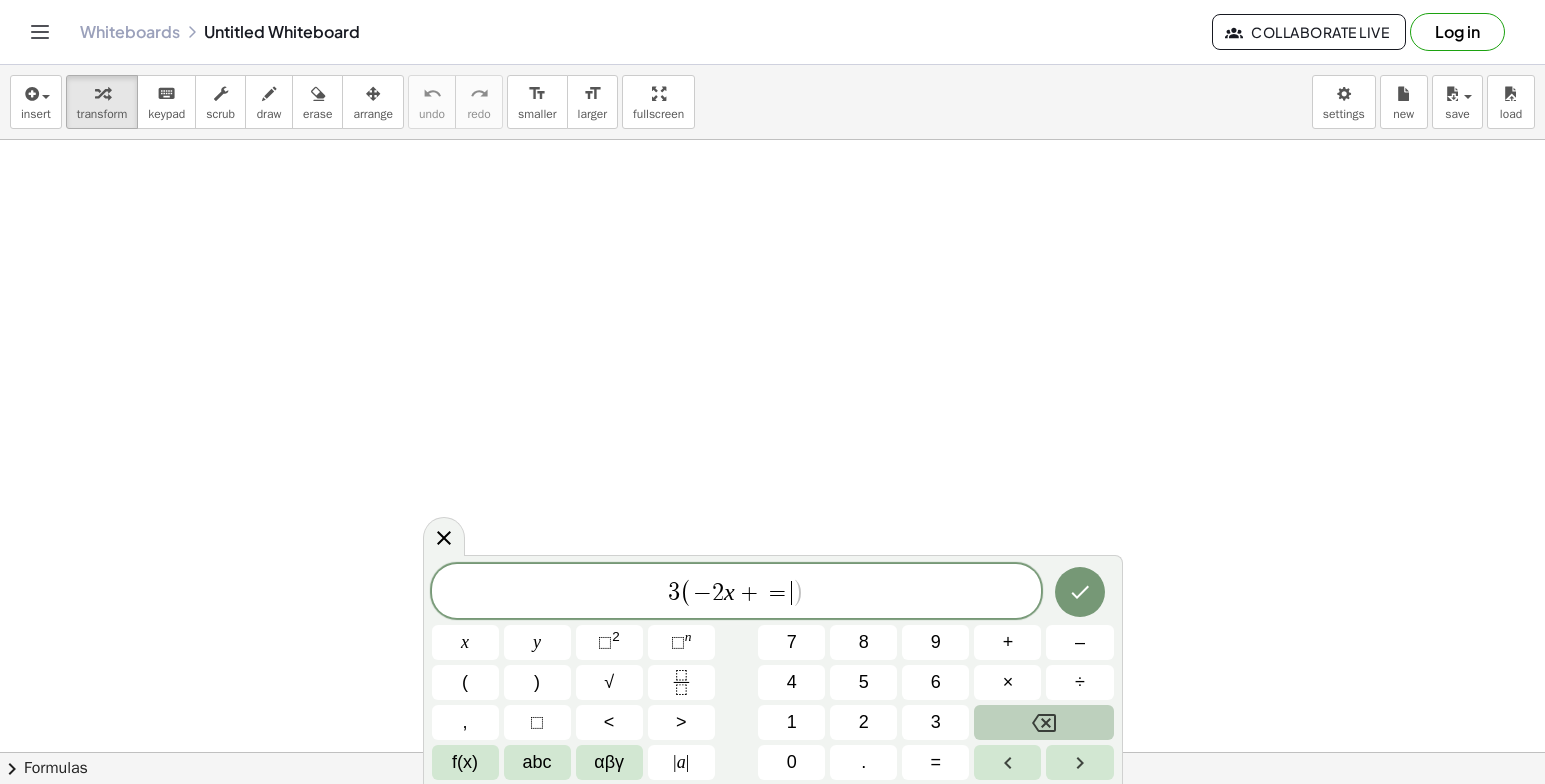 click at bounding box center [1043, 722] 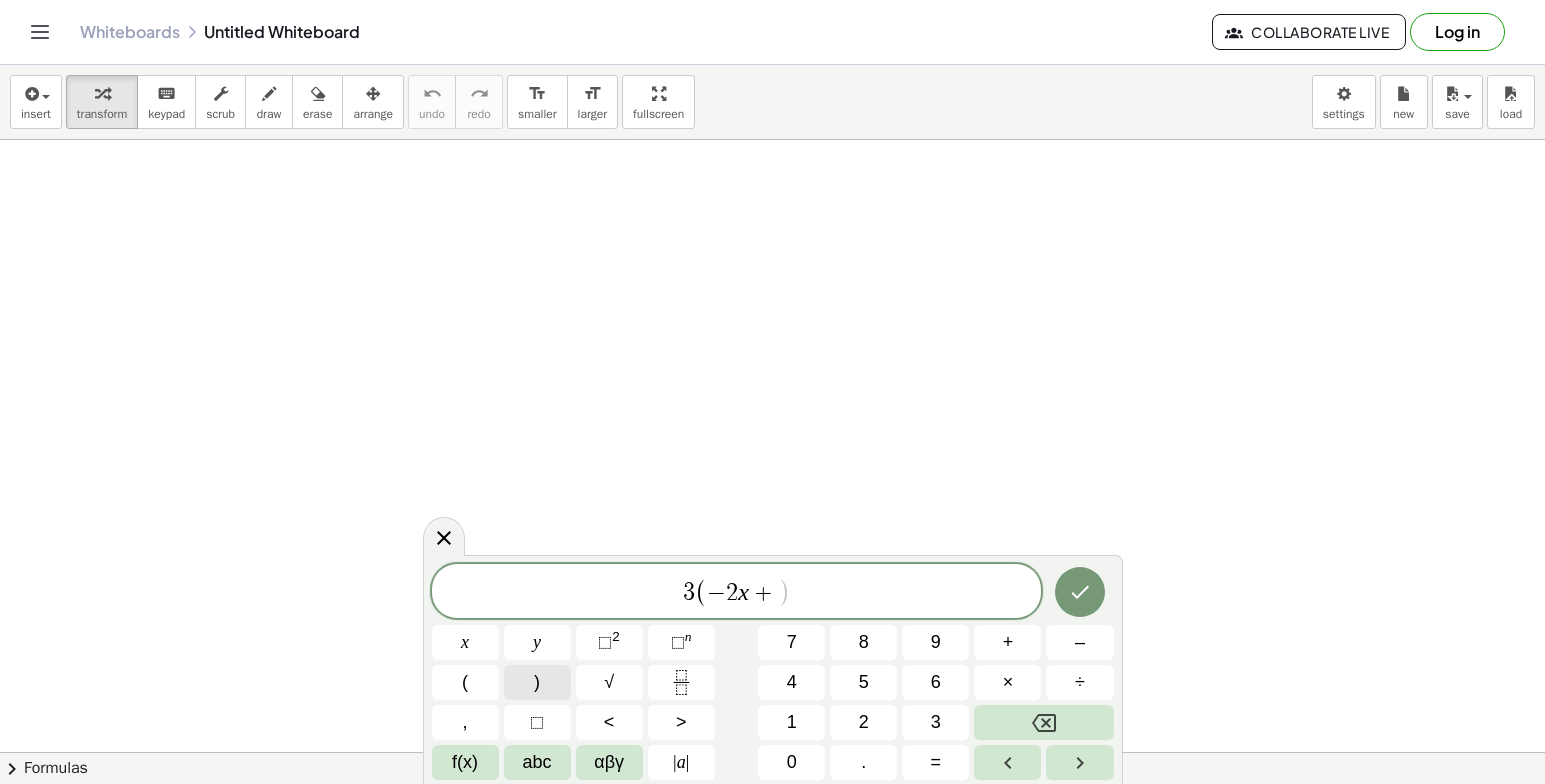 click on ")" at bounding box center [537, 682] 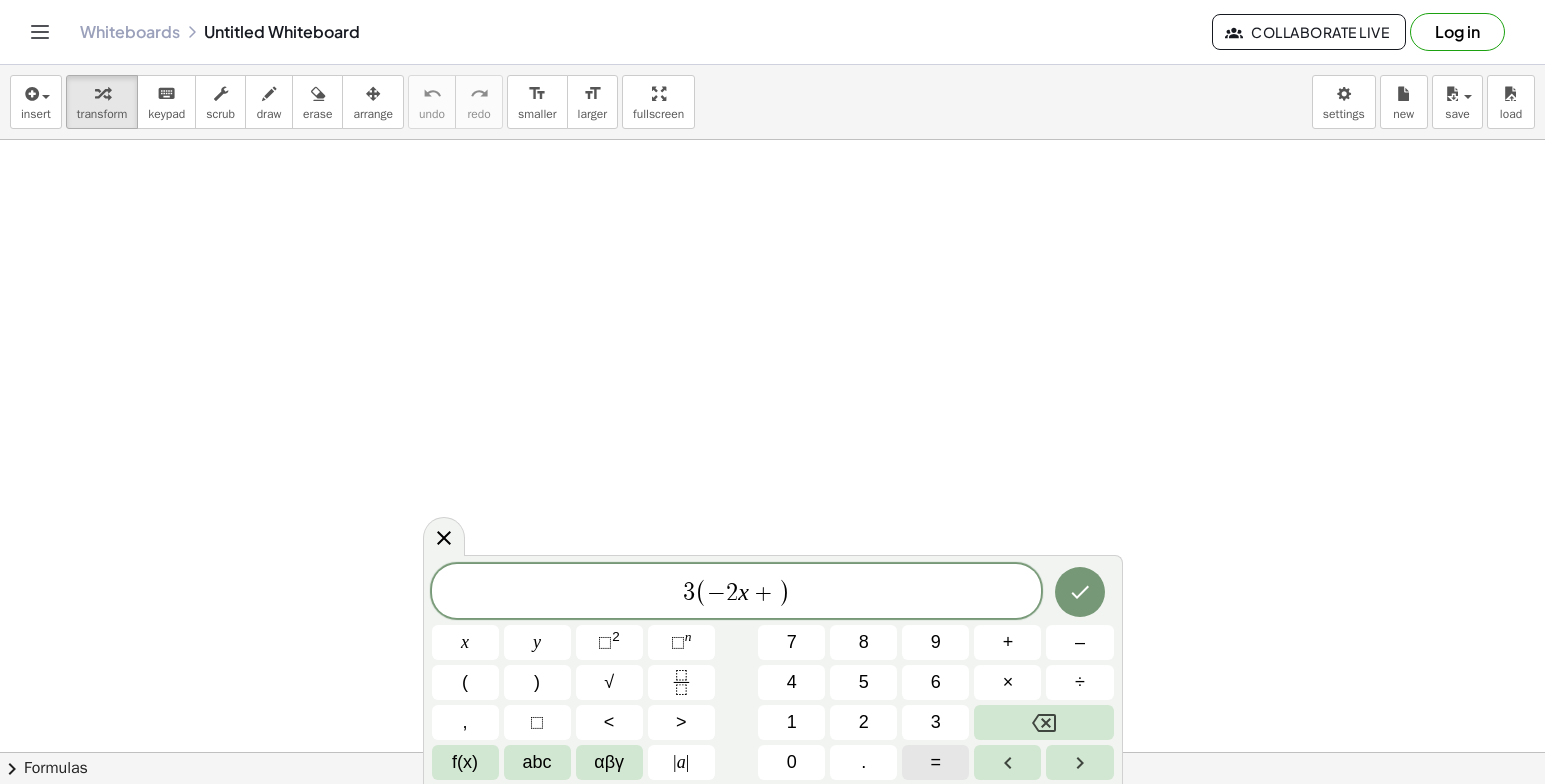 click on "=" at bounding box center (935, 762) 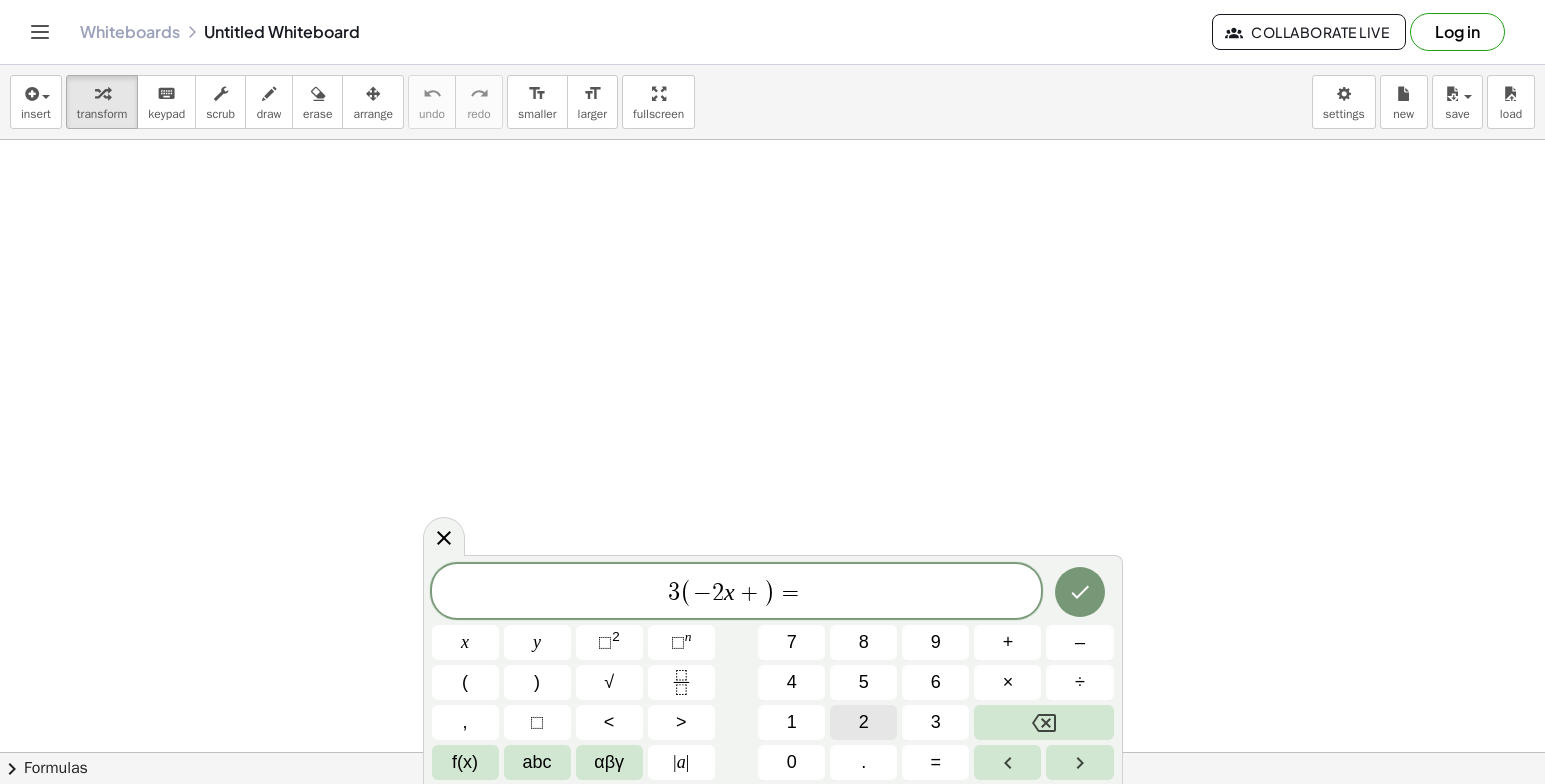 click on "2" at bounding box center (864, 722) 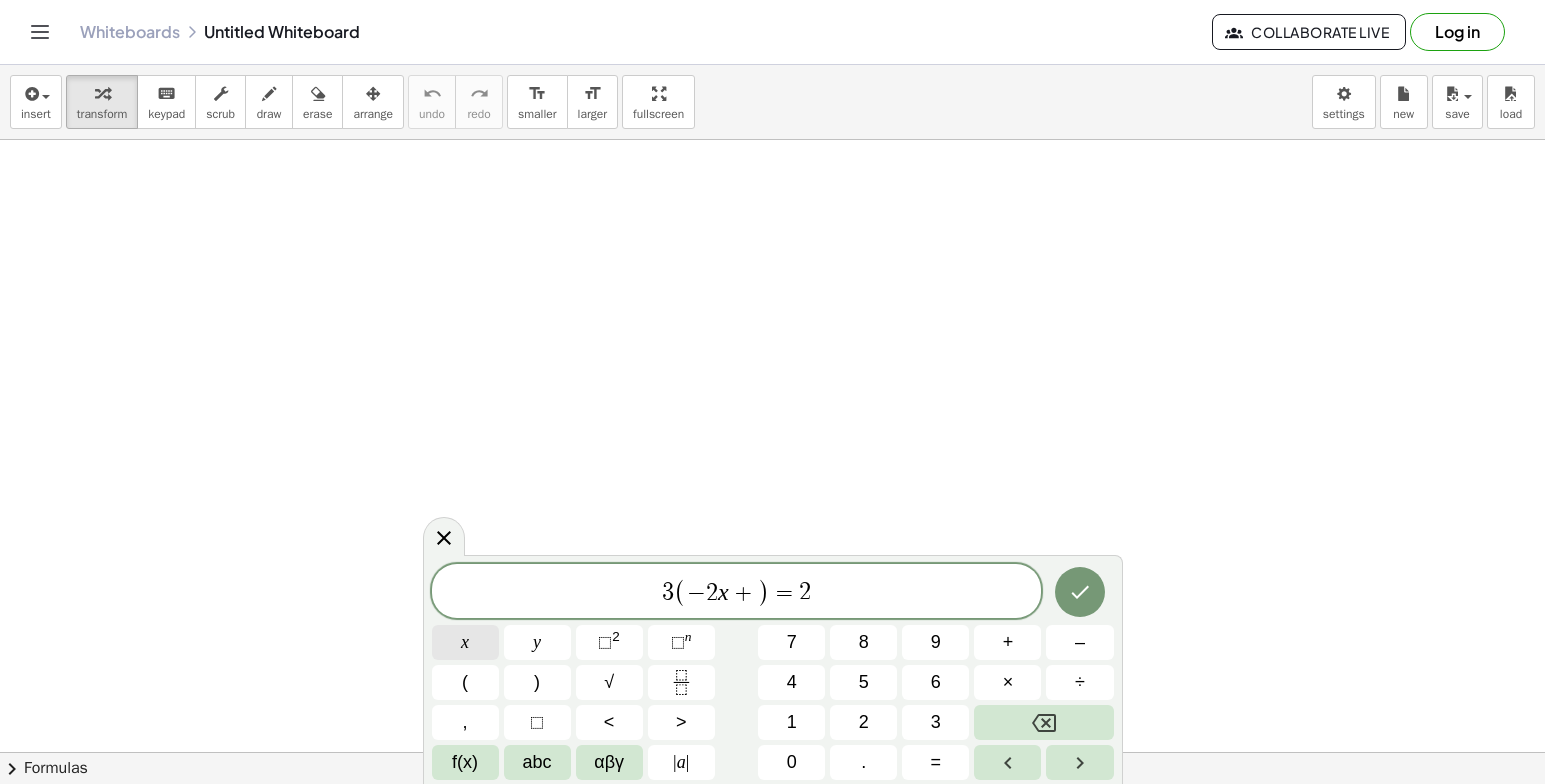 click on "x" at bounding box center [465, 642] 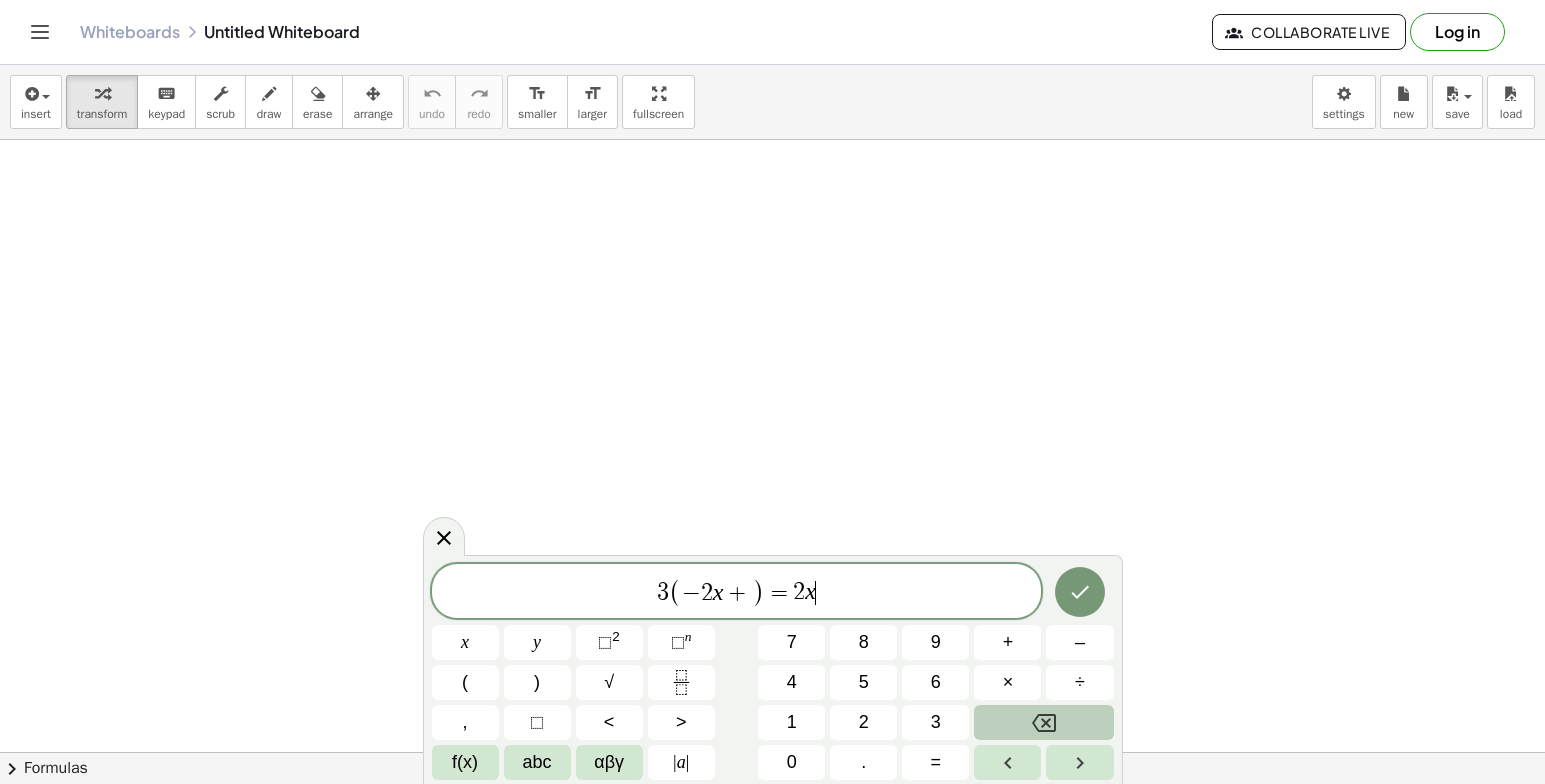 click at bounding box center [1043, 722] 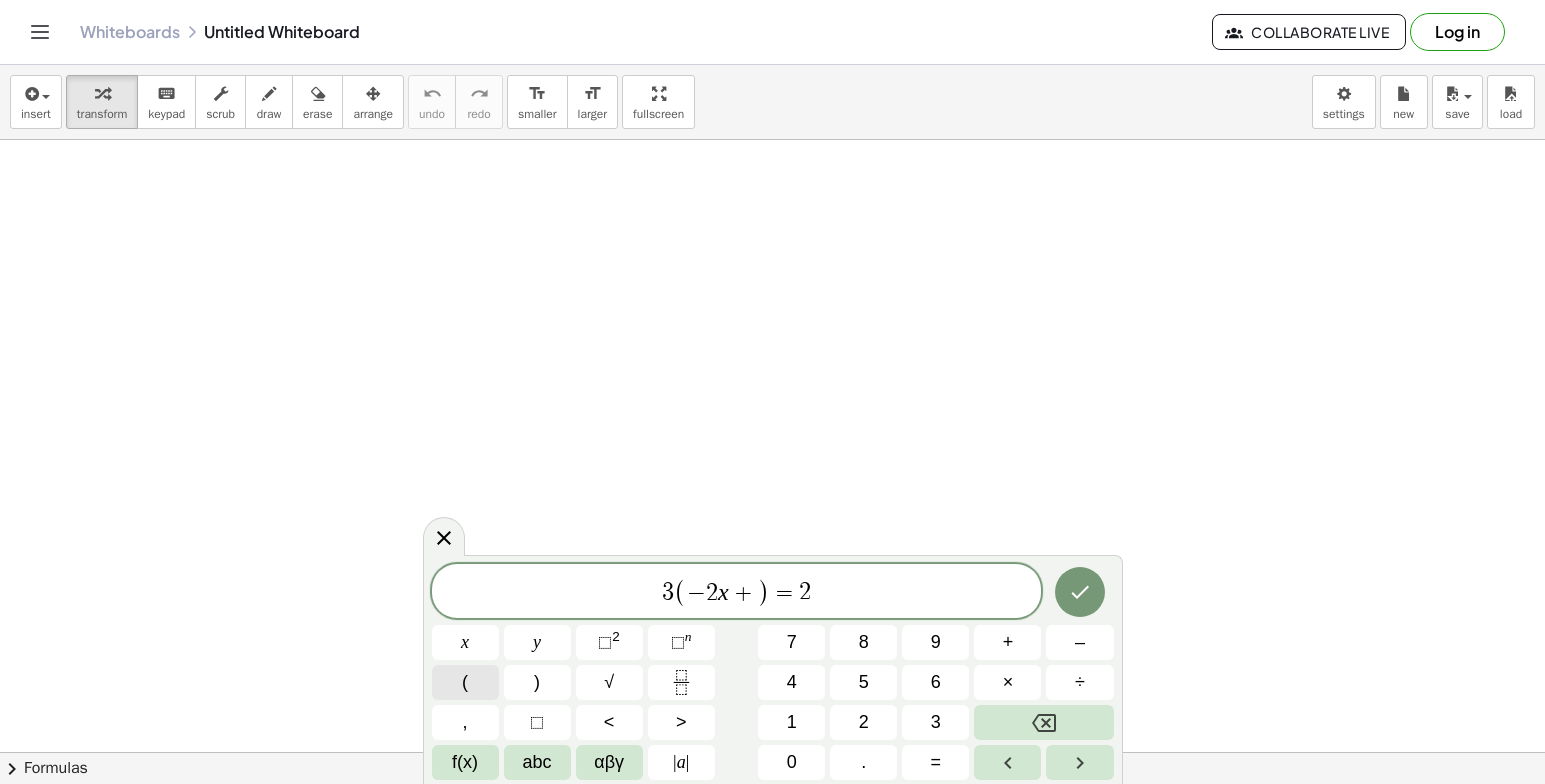 click on "(" at bounding box center (465, 682) 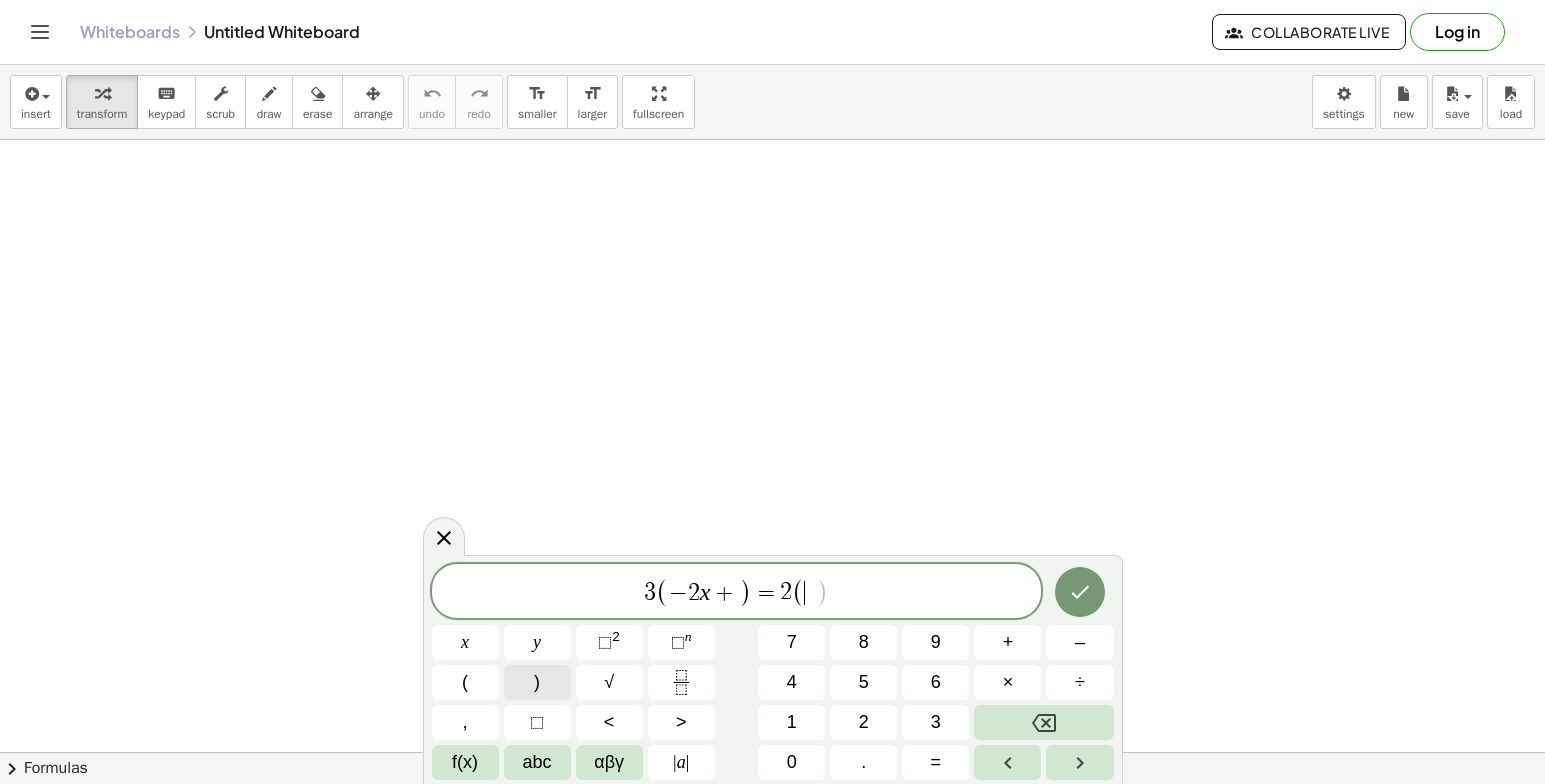 click on ")" at bounding box center [537, 682] 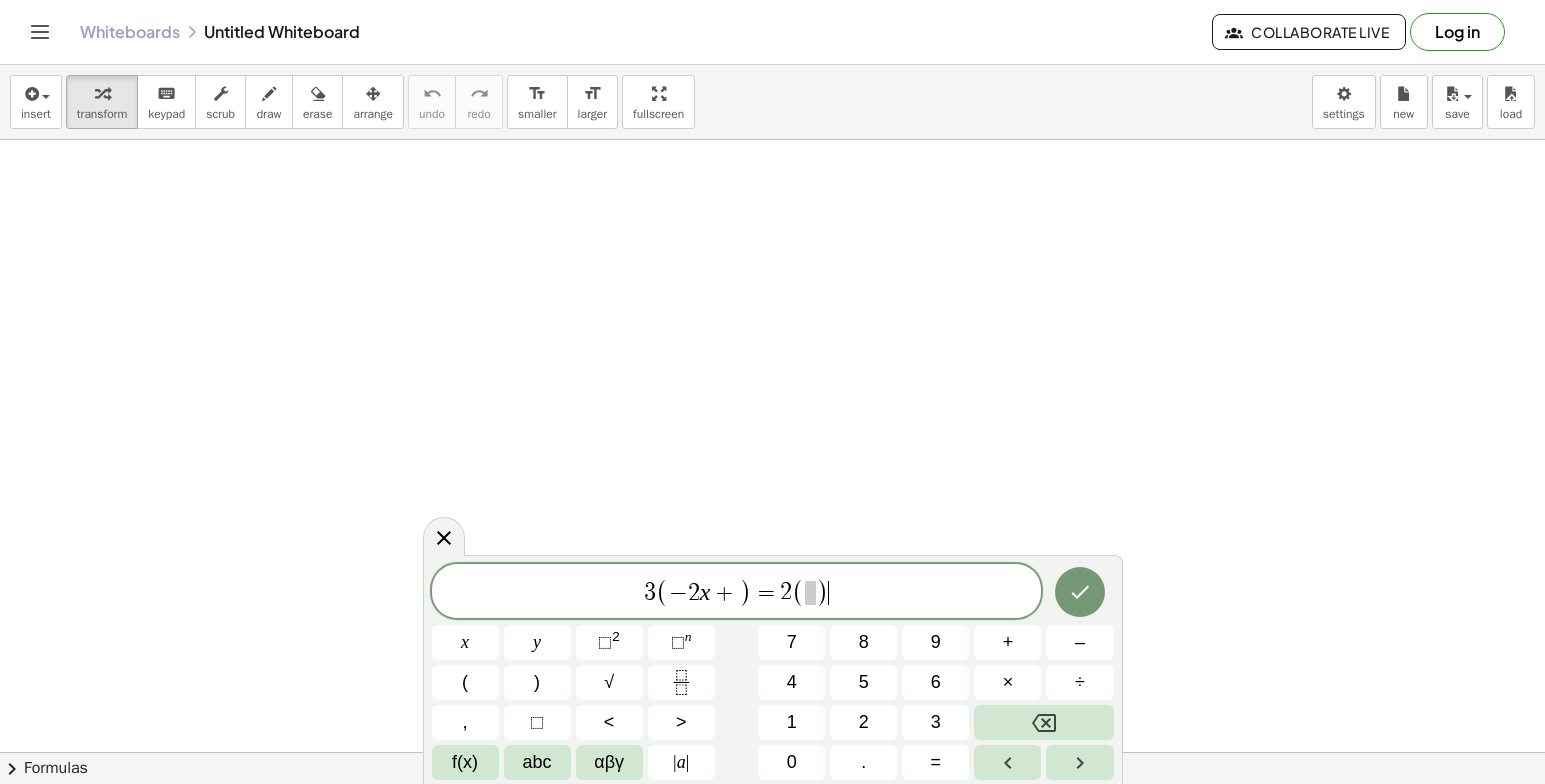 click at bounding box center (810, 593) 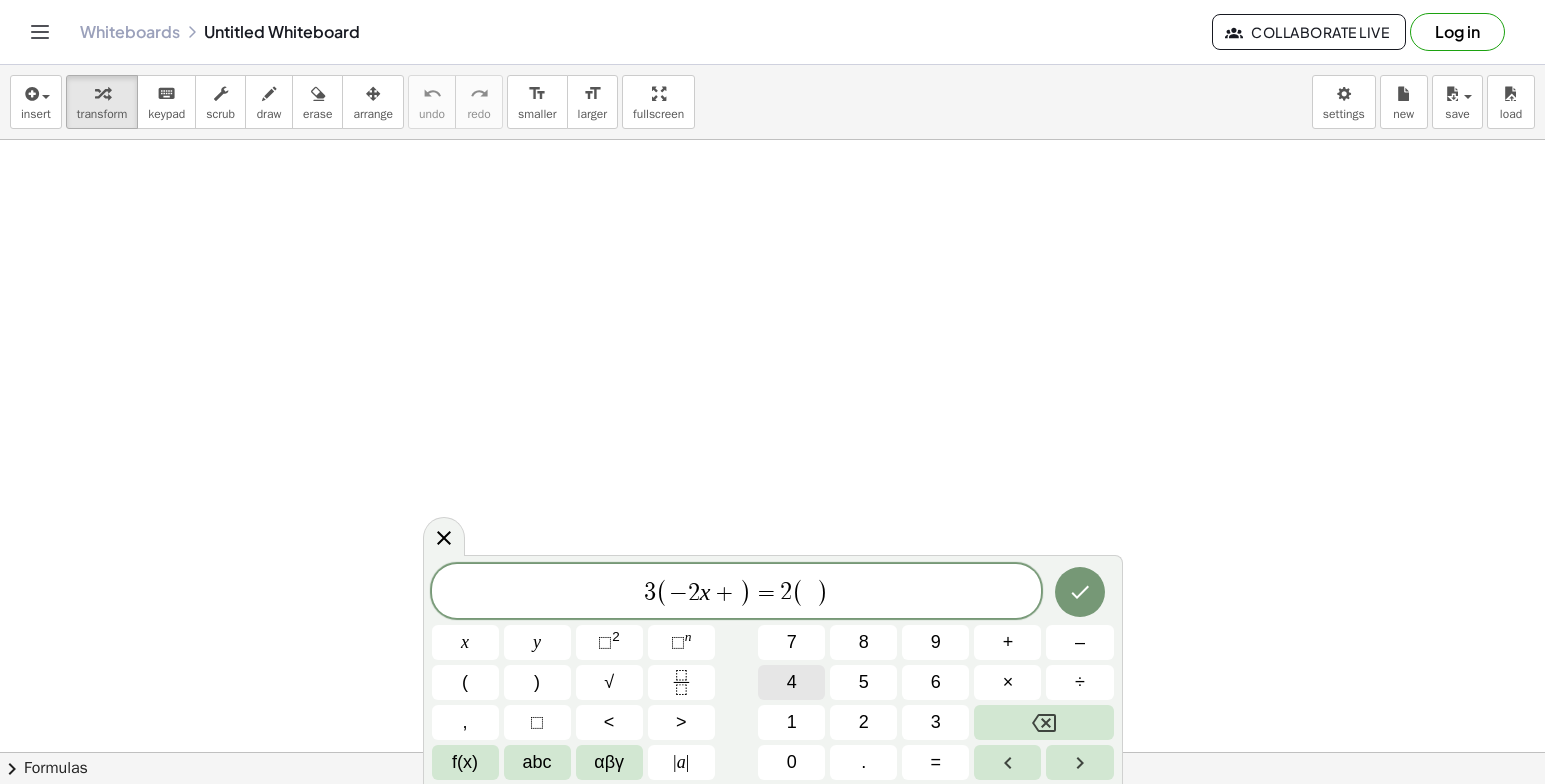 click on "4" at bounding box center (792, 682) 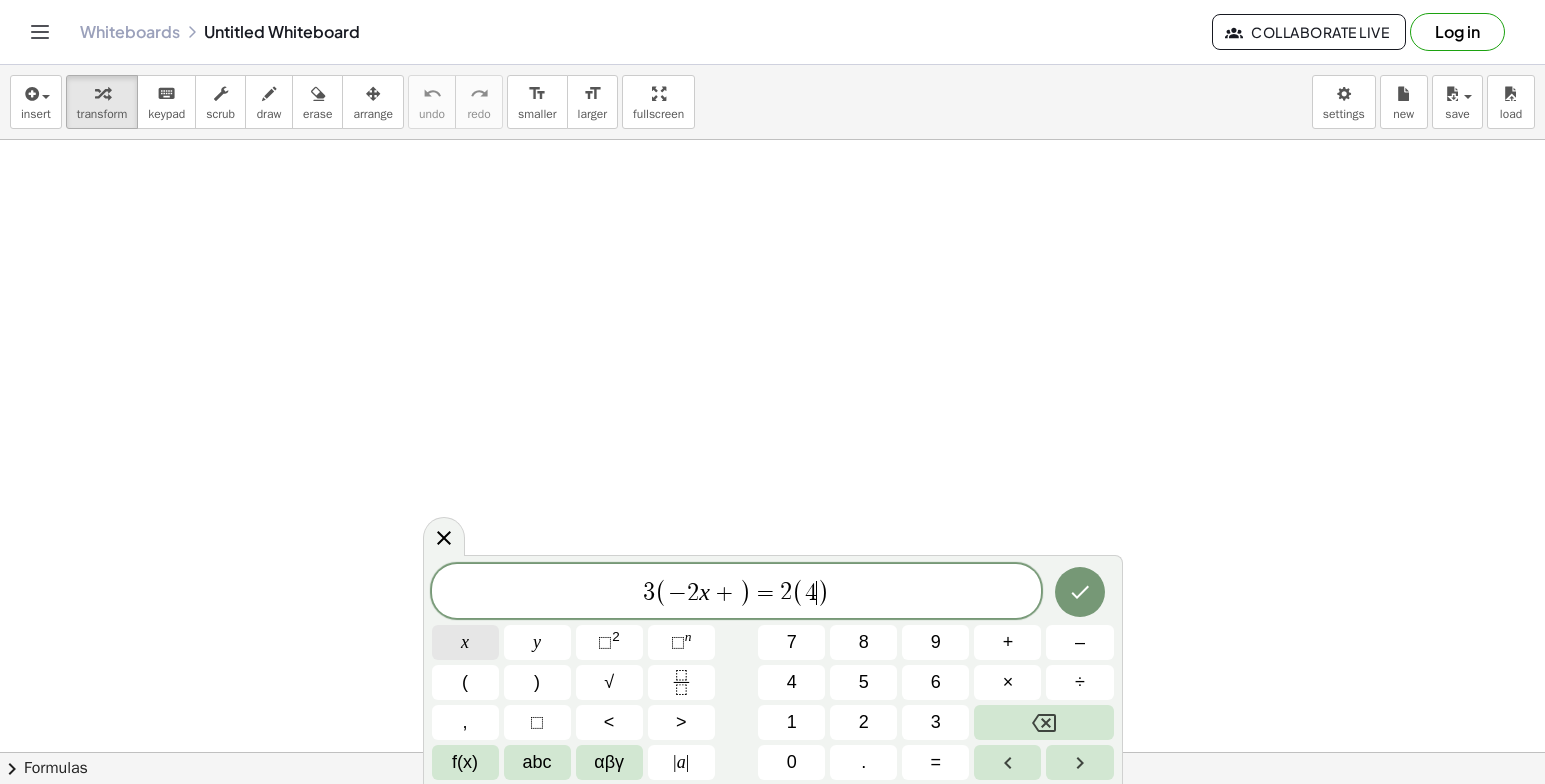 click on "x" at bounding box center (465, 642) 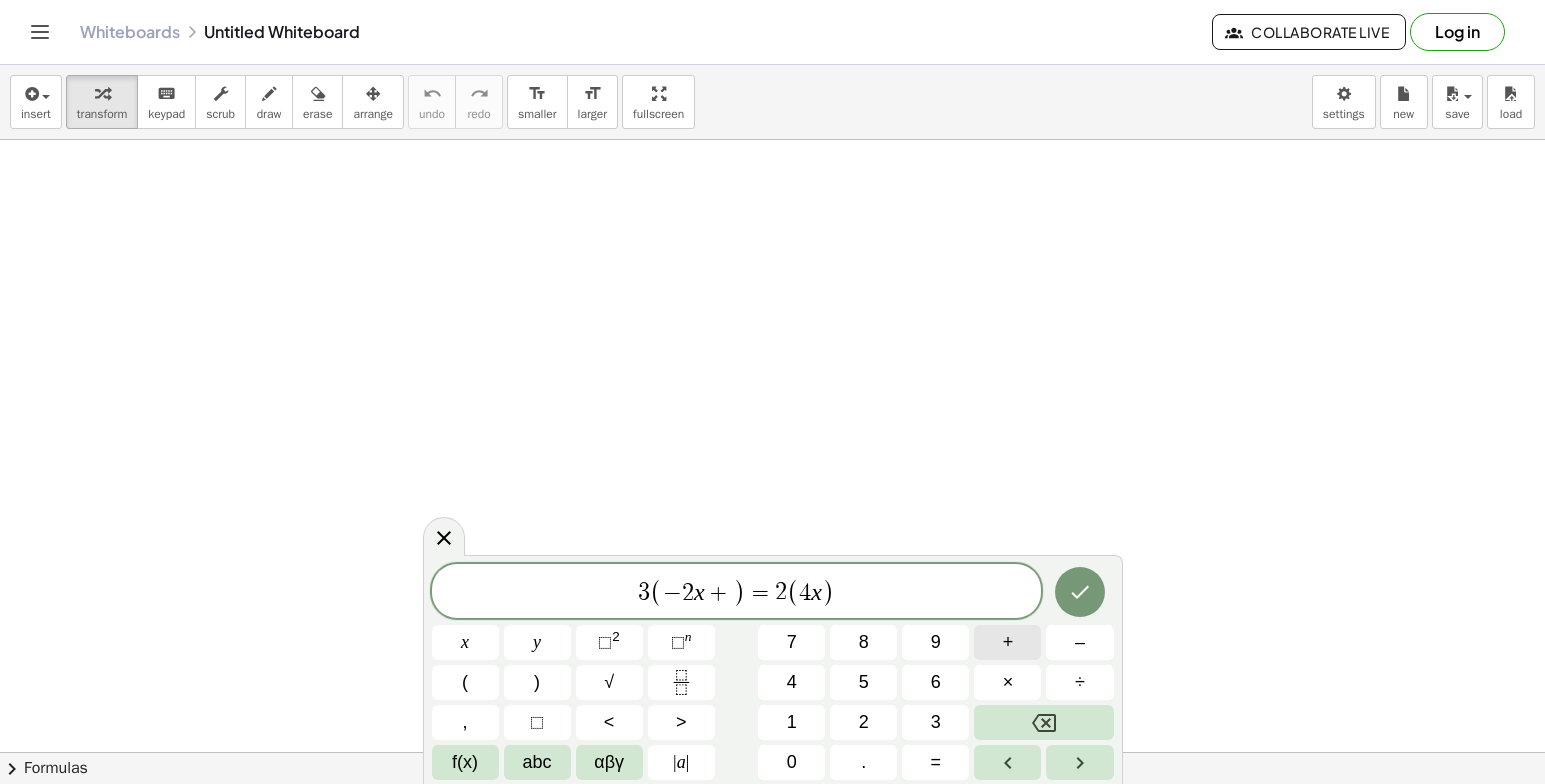 click on "+" at bounding box center [1007, 642] 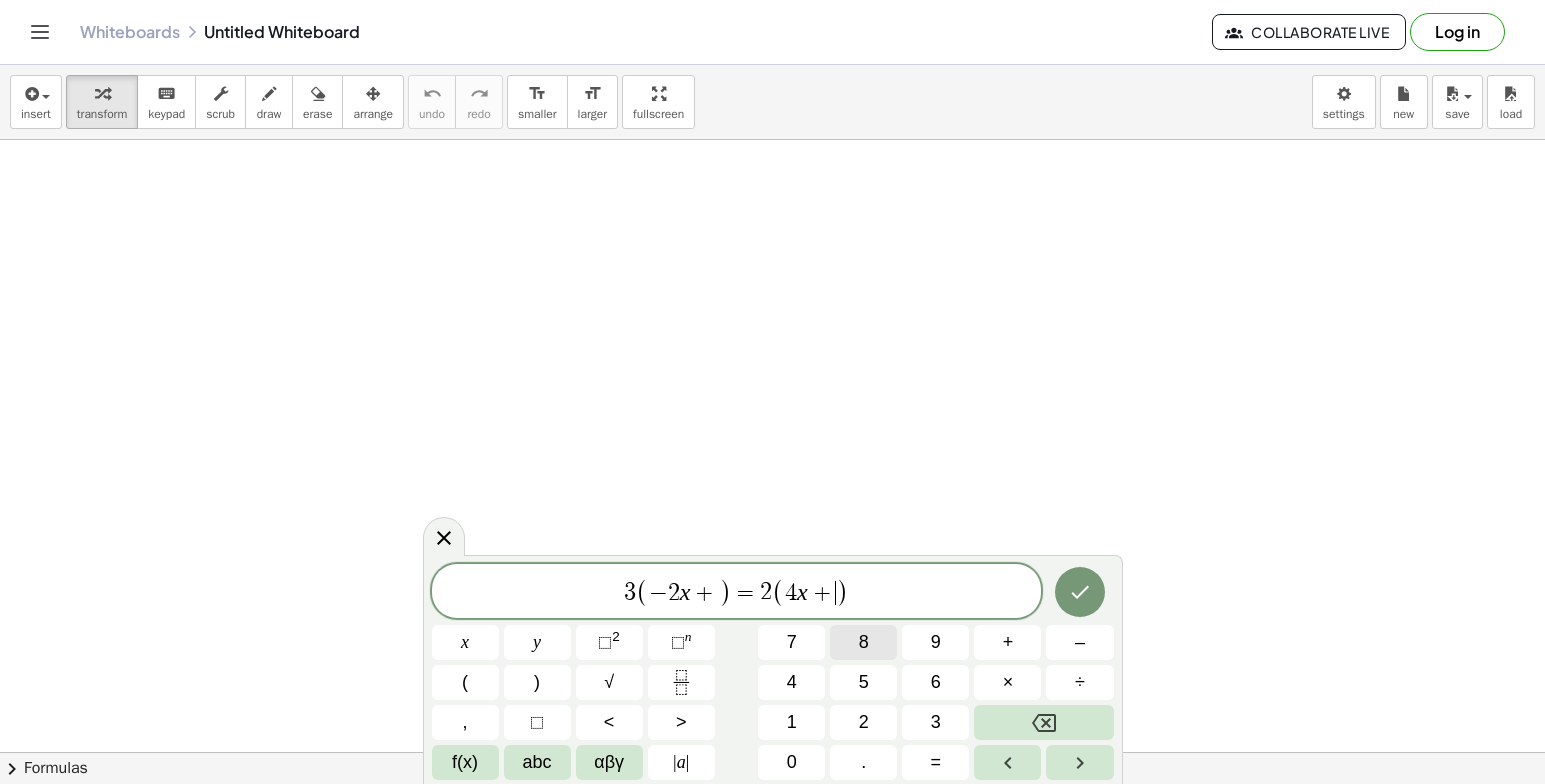click on "8" at bounding box center (863, 642) 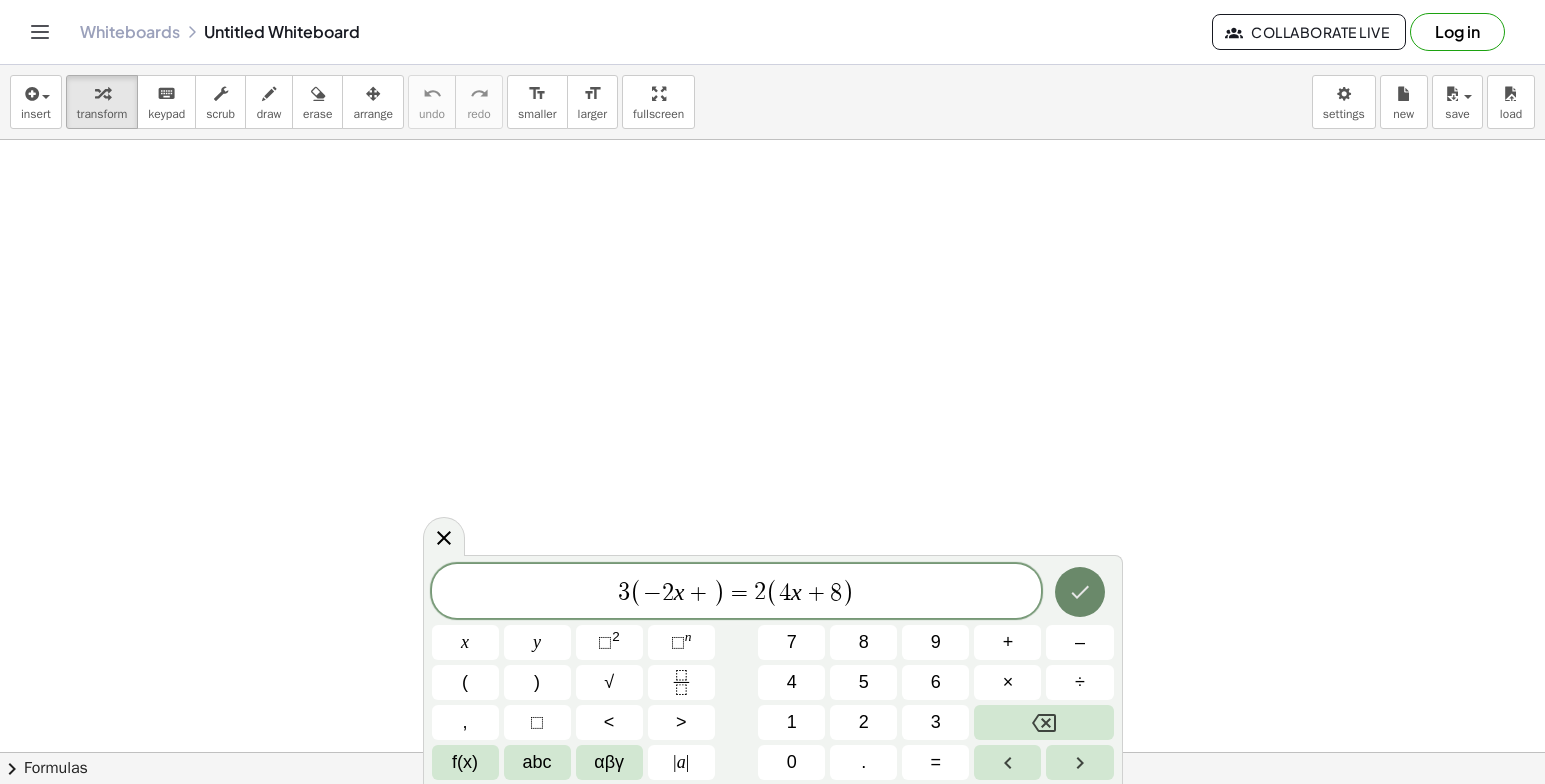 click 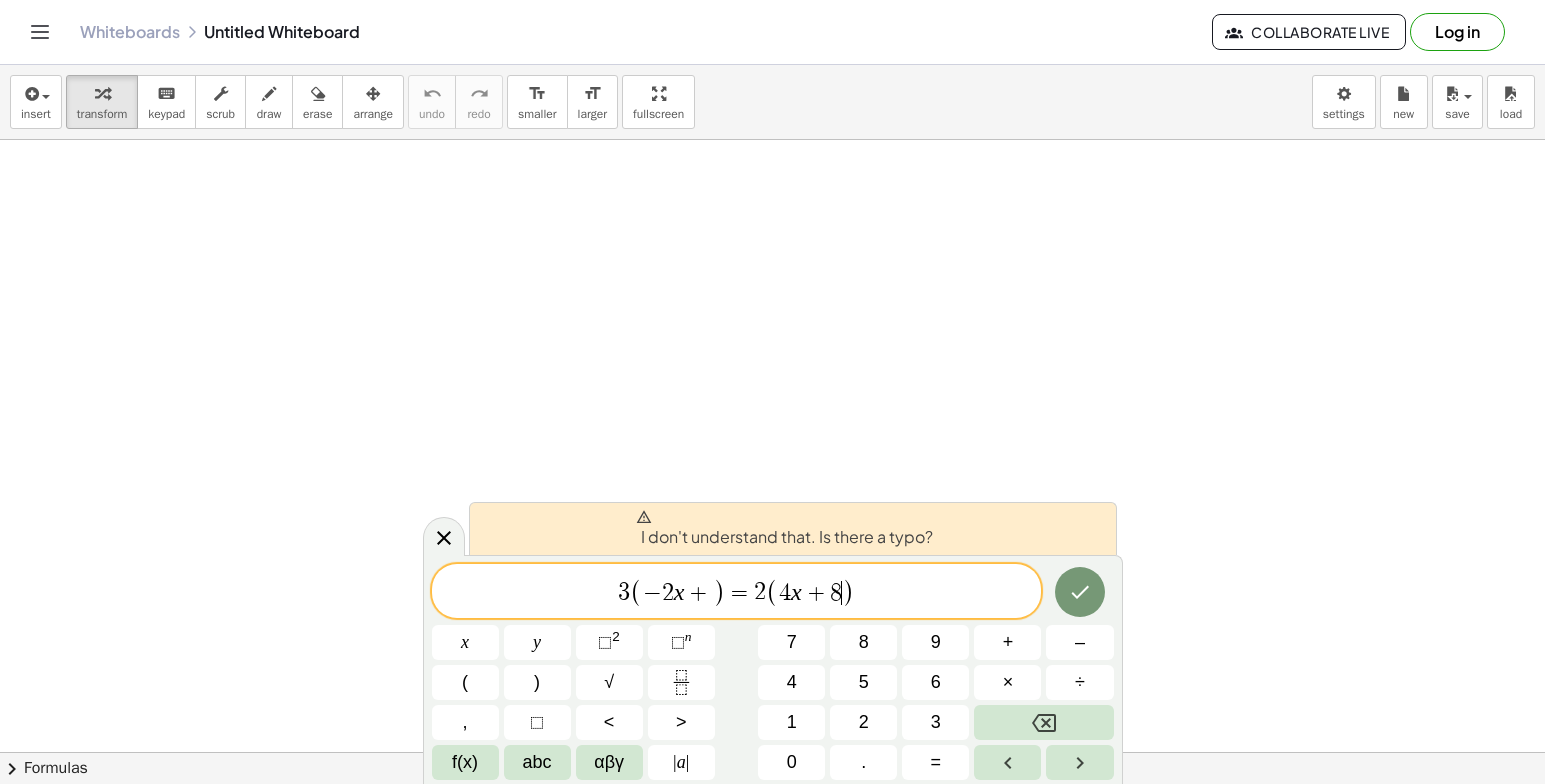 click 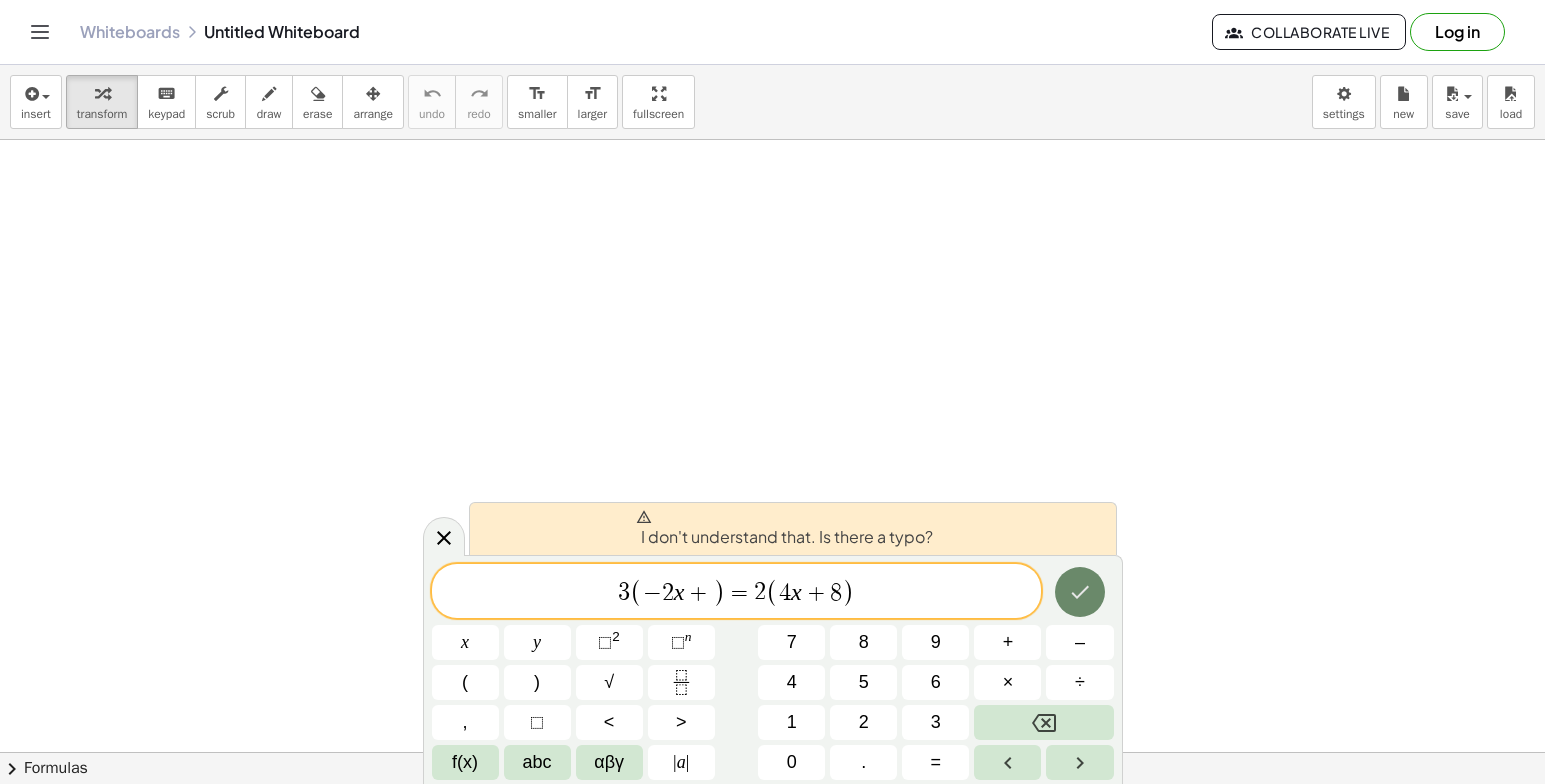 click 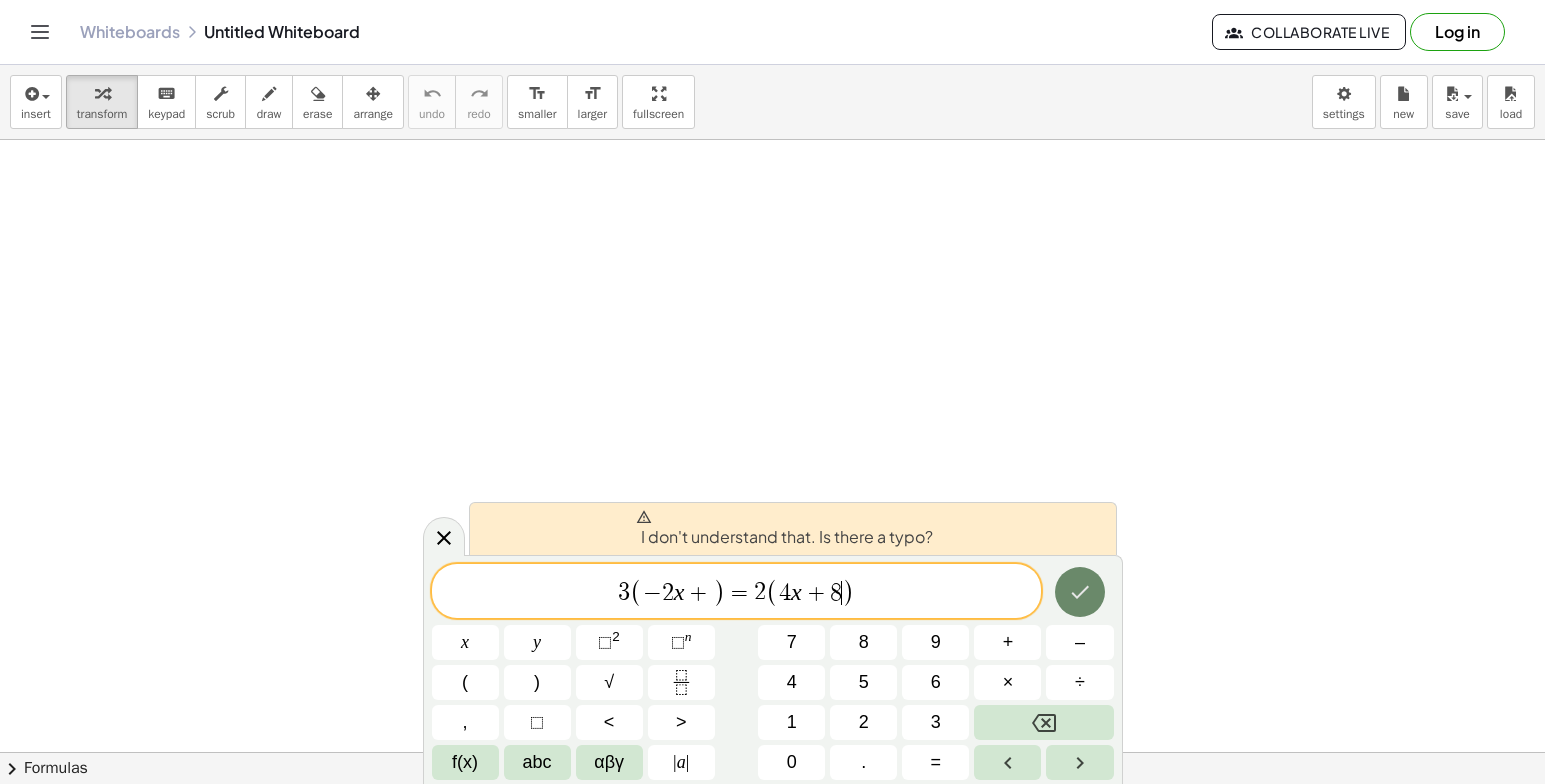 click 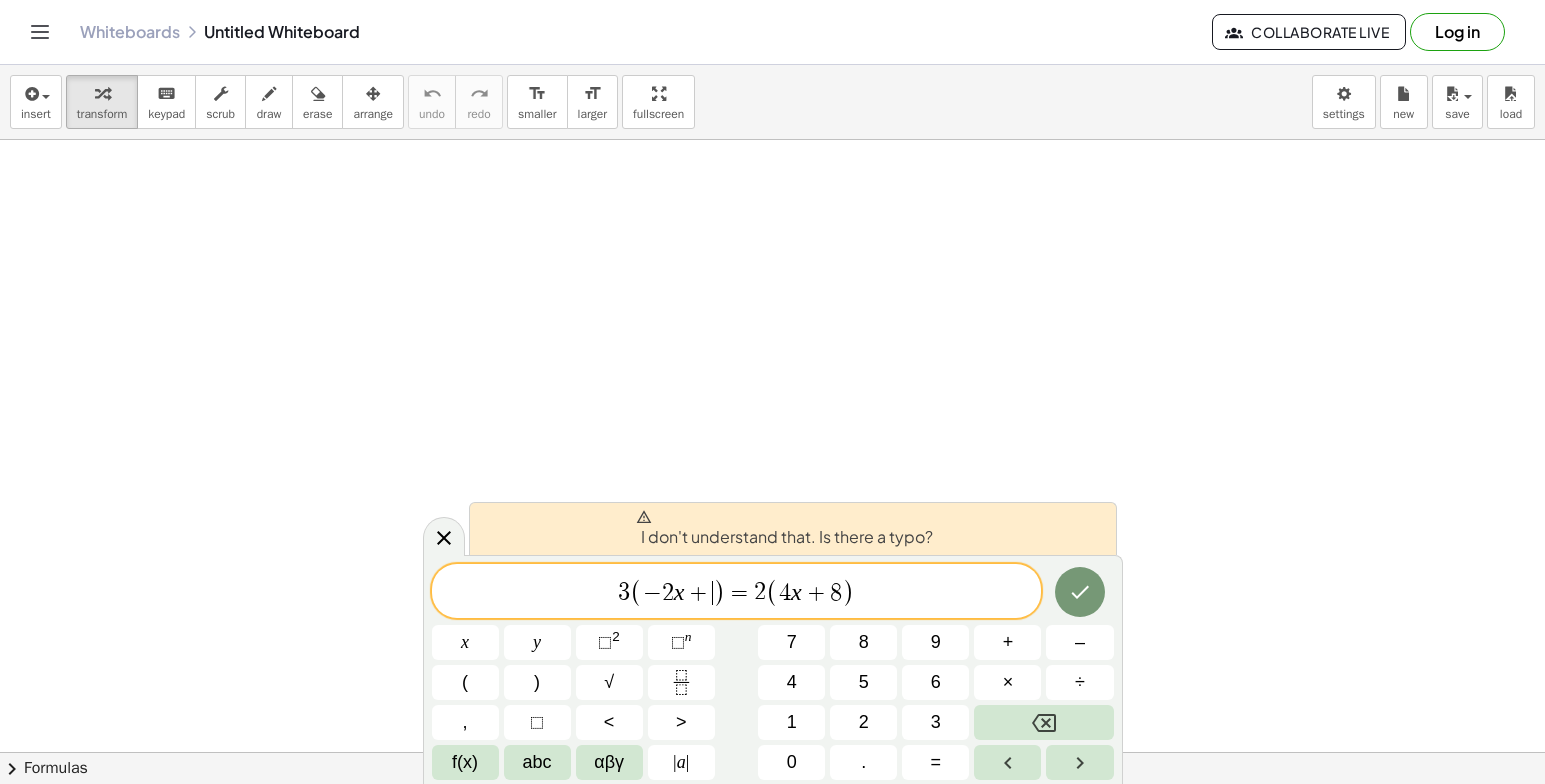 click on "+" at bounding box center (698, 593) 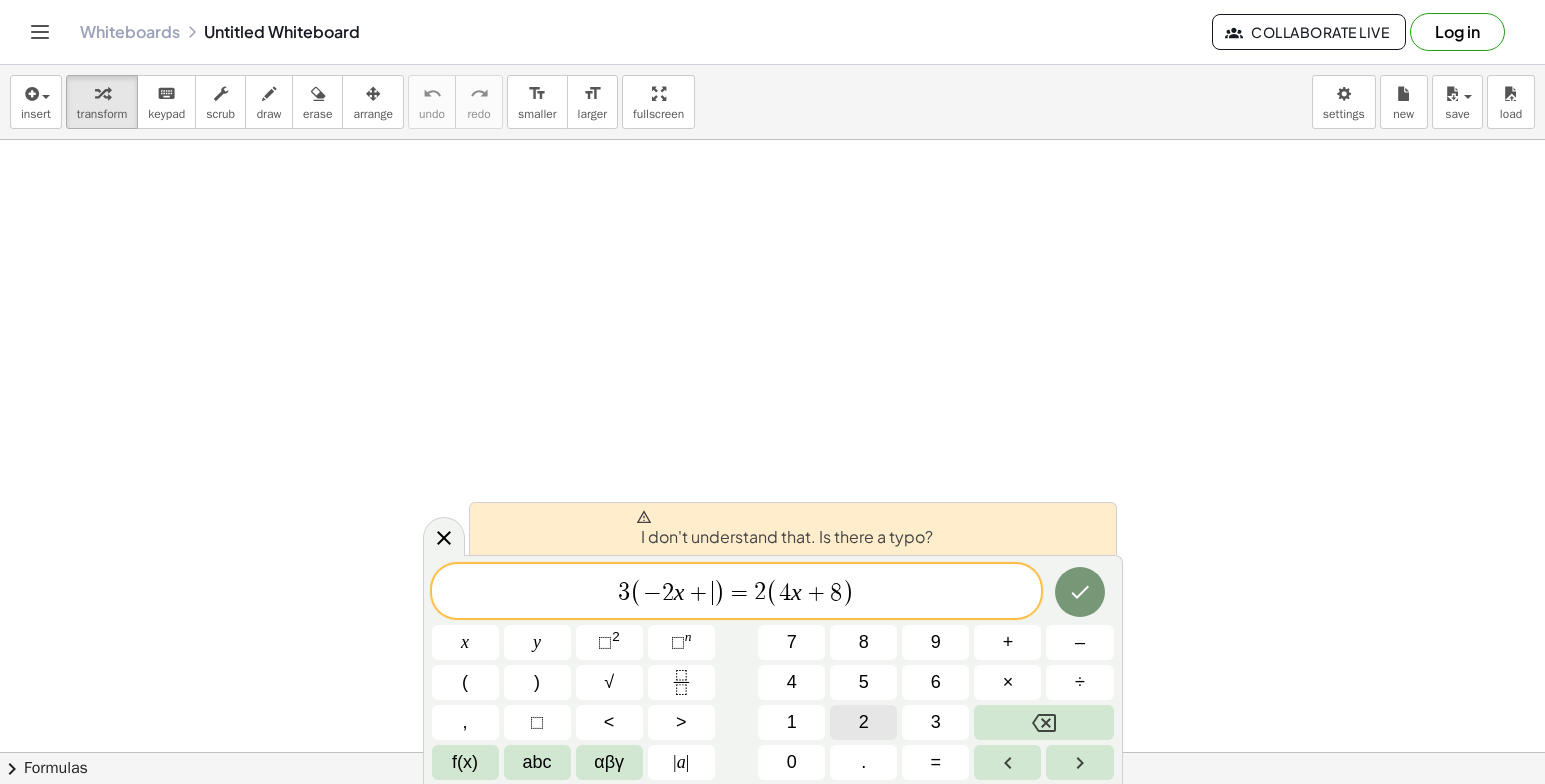 click on "2" at bounding box center (864, 722) 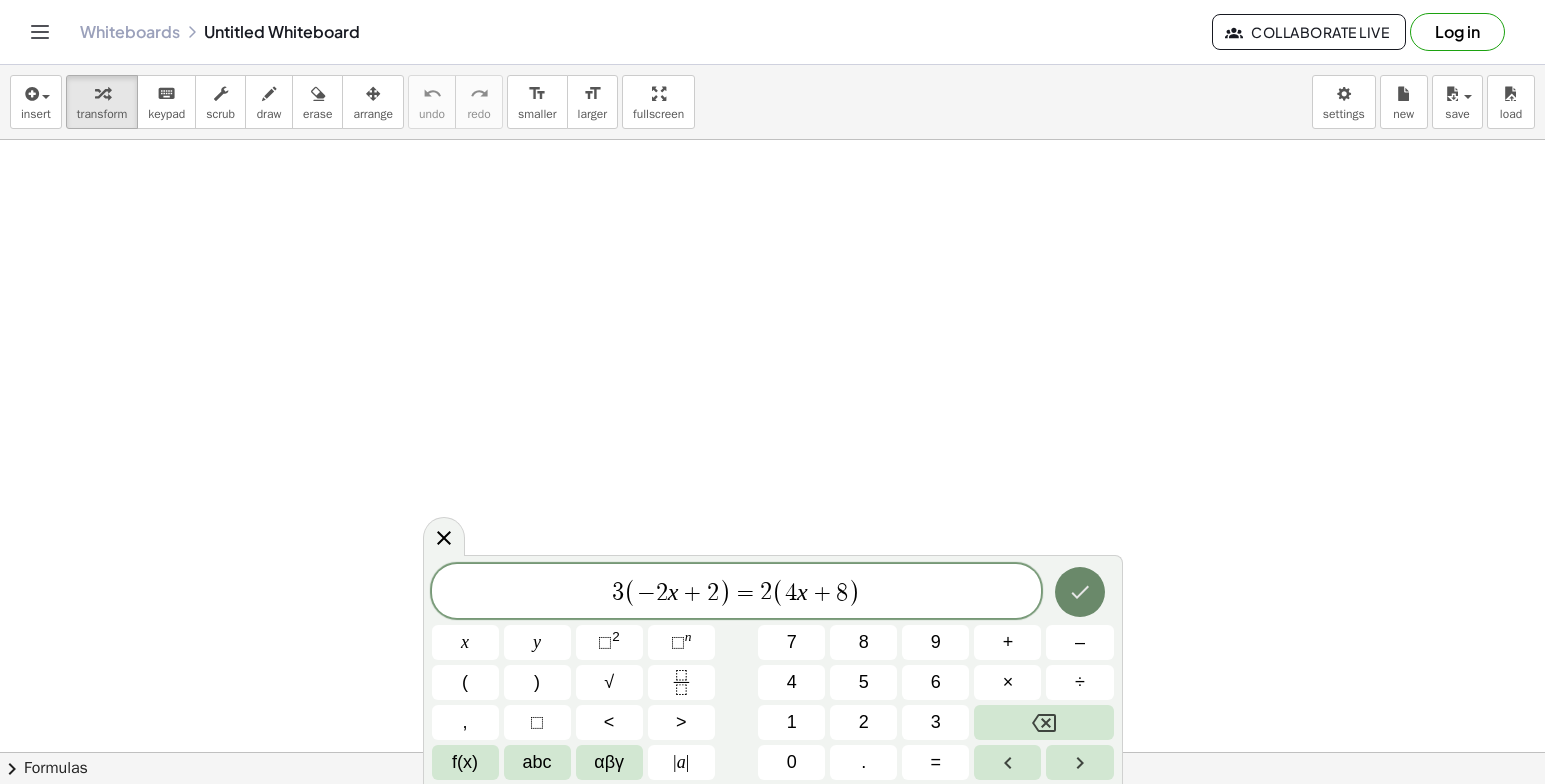 click at bounding box center [1080, 592] 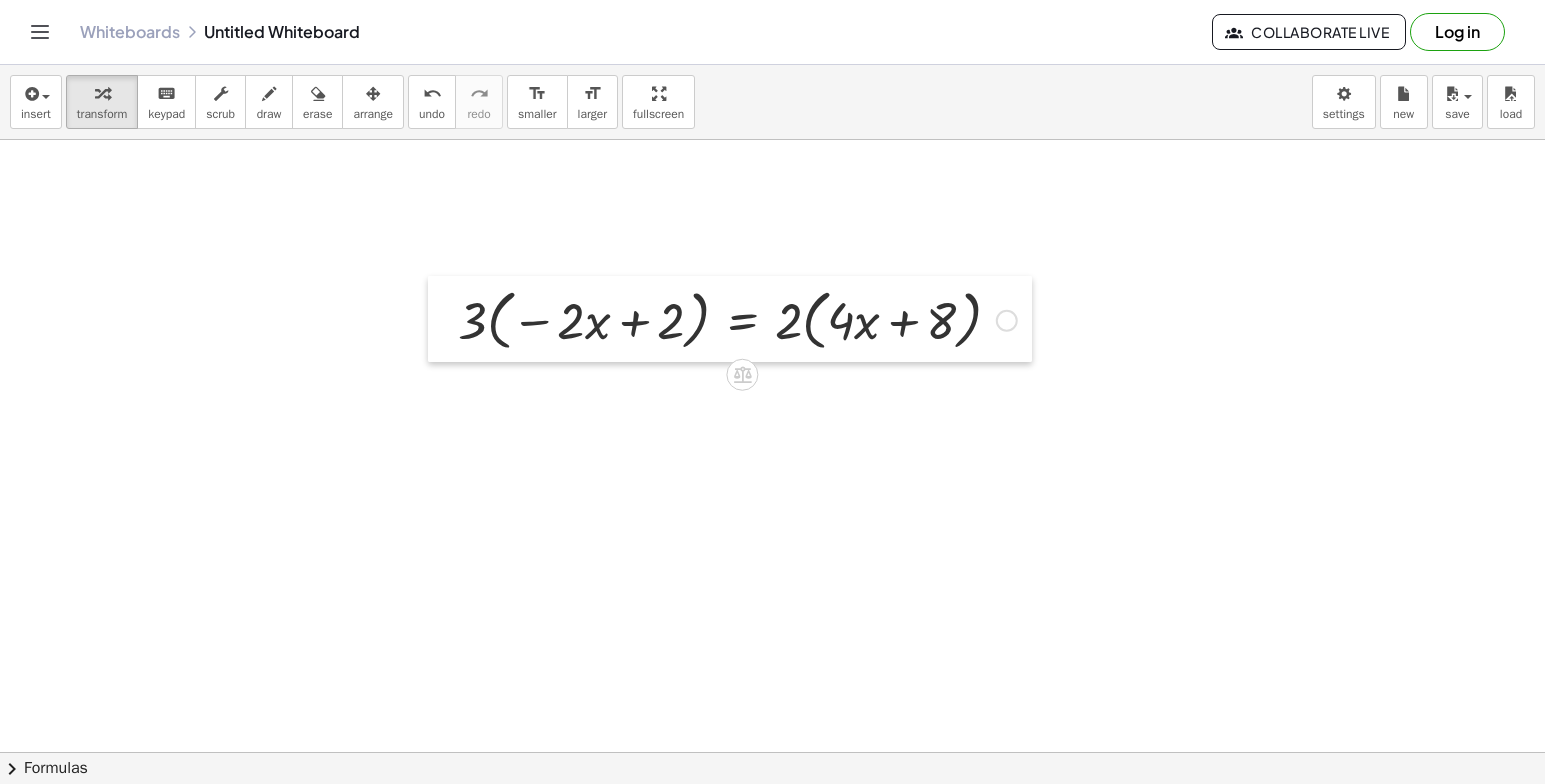 drag, startPoint x: 1390, startPoint y: 323, endPoint x: 255, endPoint y: 294, distance: 1135.3705 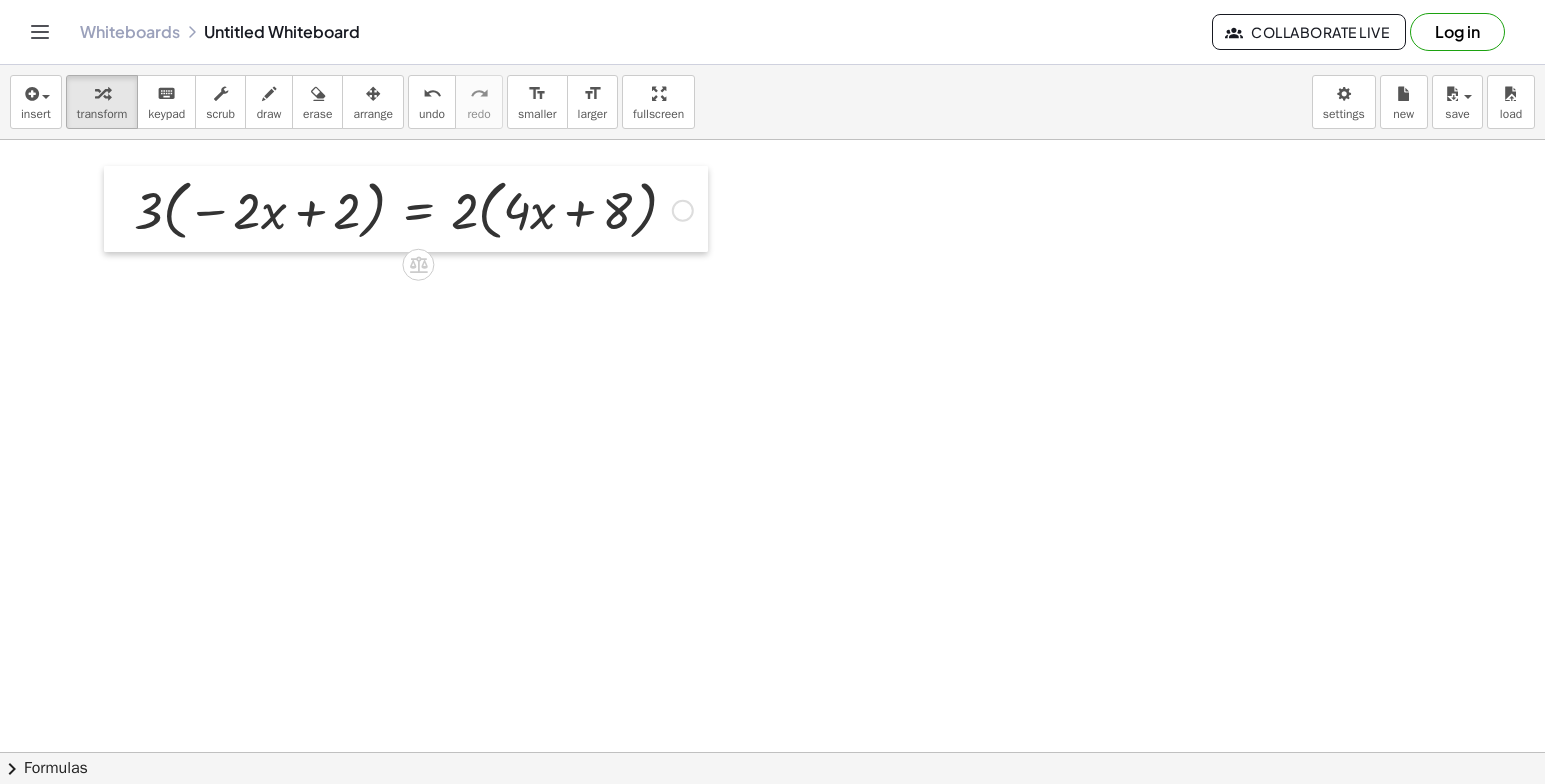 drag, startPoint x: 326, startPoint y: 318, endPoint x: 57, endPoint y: 207, distance: 291.0017 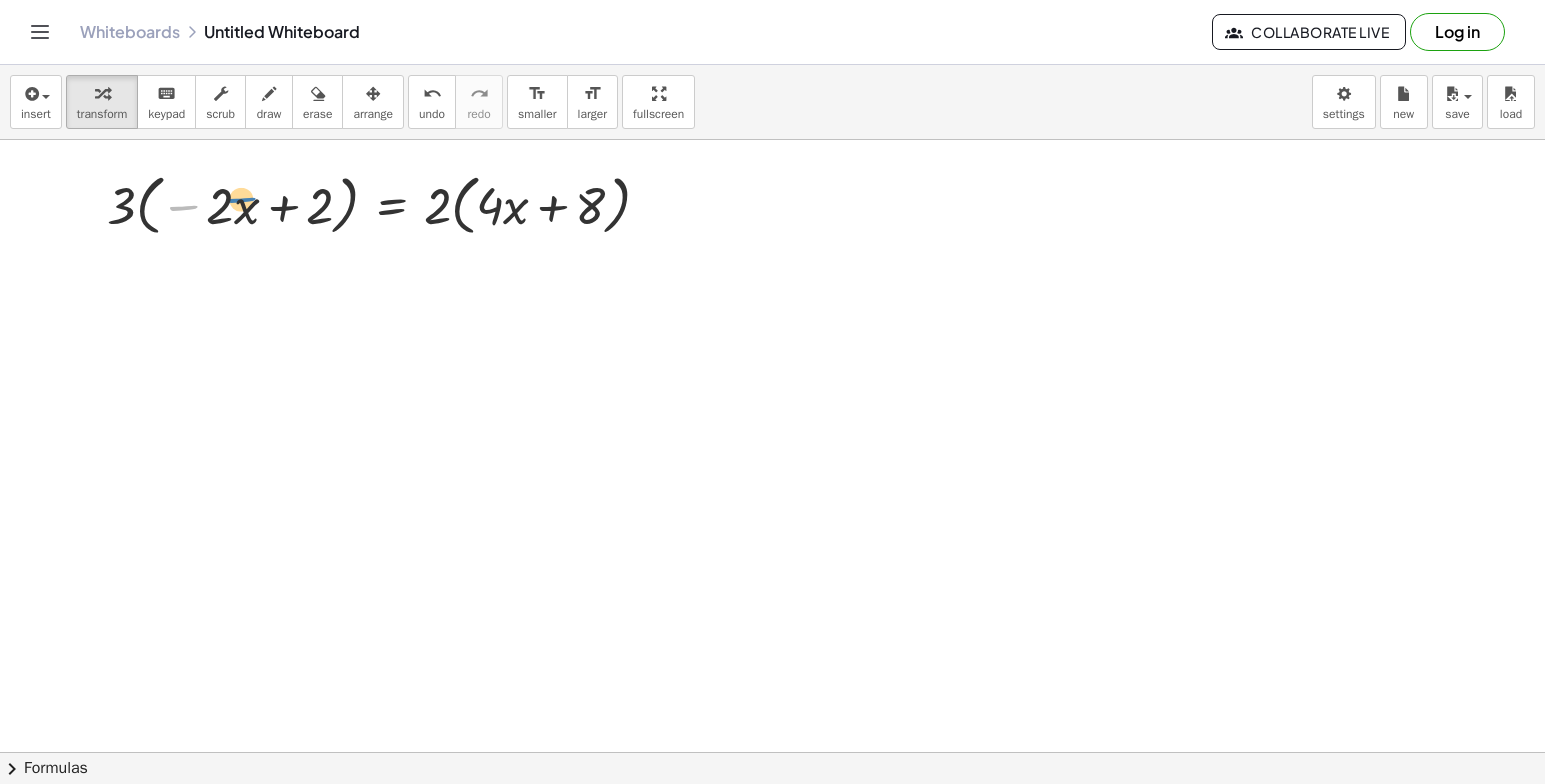drag, startPoint x: 188, startPoint y: 204, endPoint x: 202, endPoint y: 205, distance: 14.035668 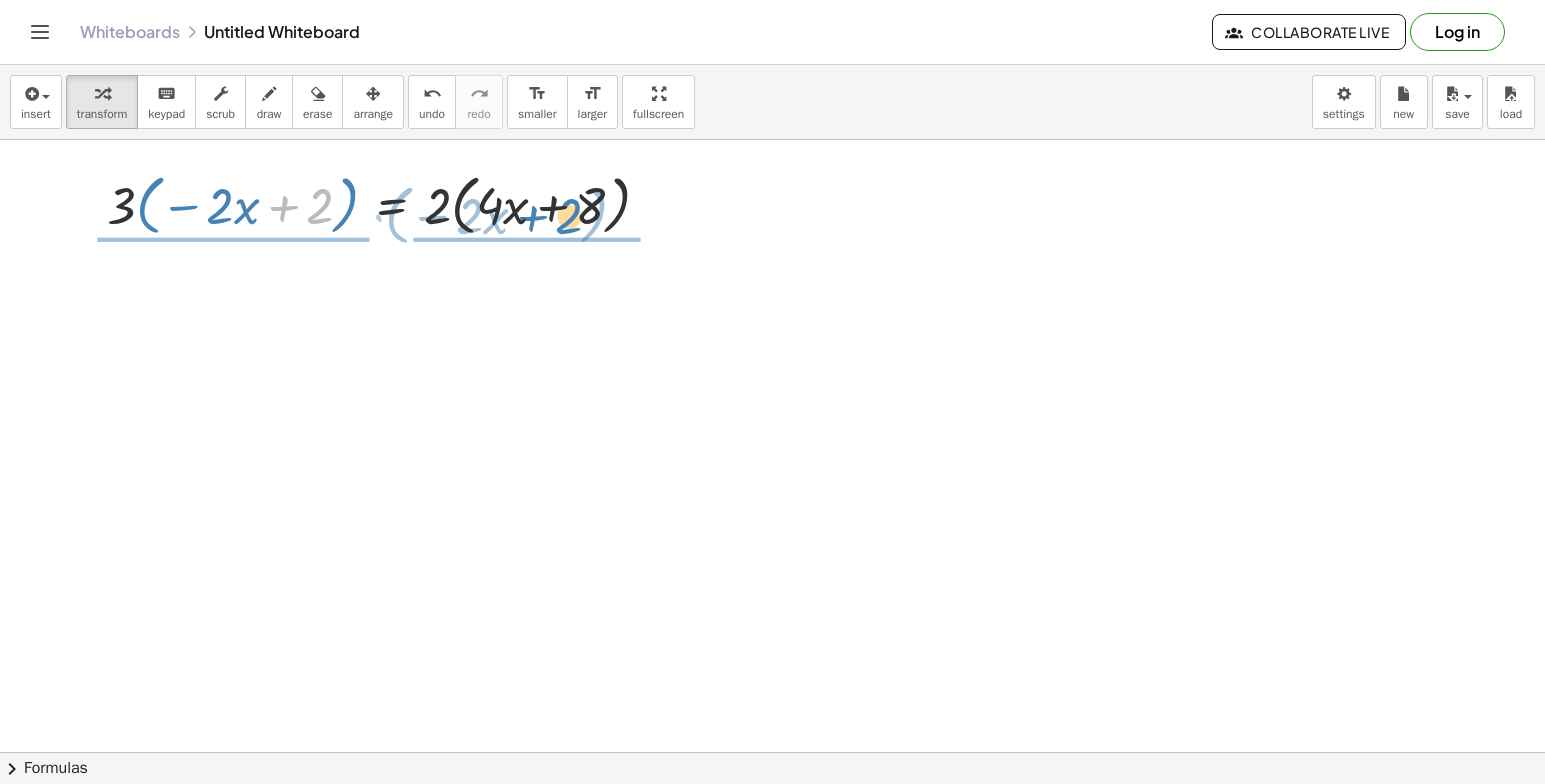 drag, startPoint x: 266, startPoint y: 206, endPoint x: 506, endPoint y: 216, distance: 240.20824 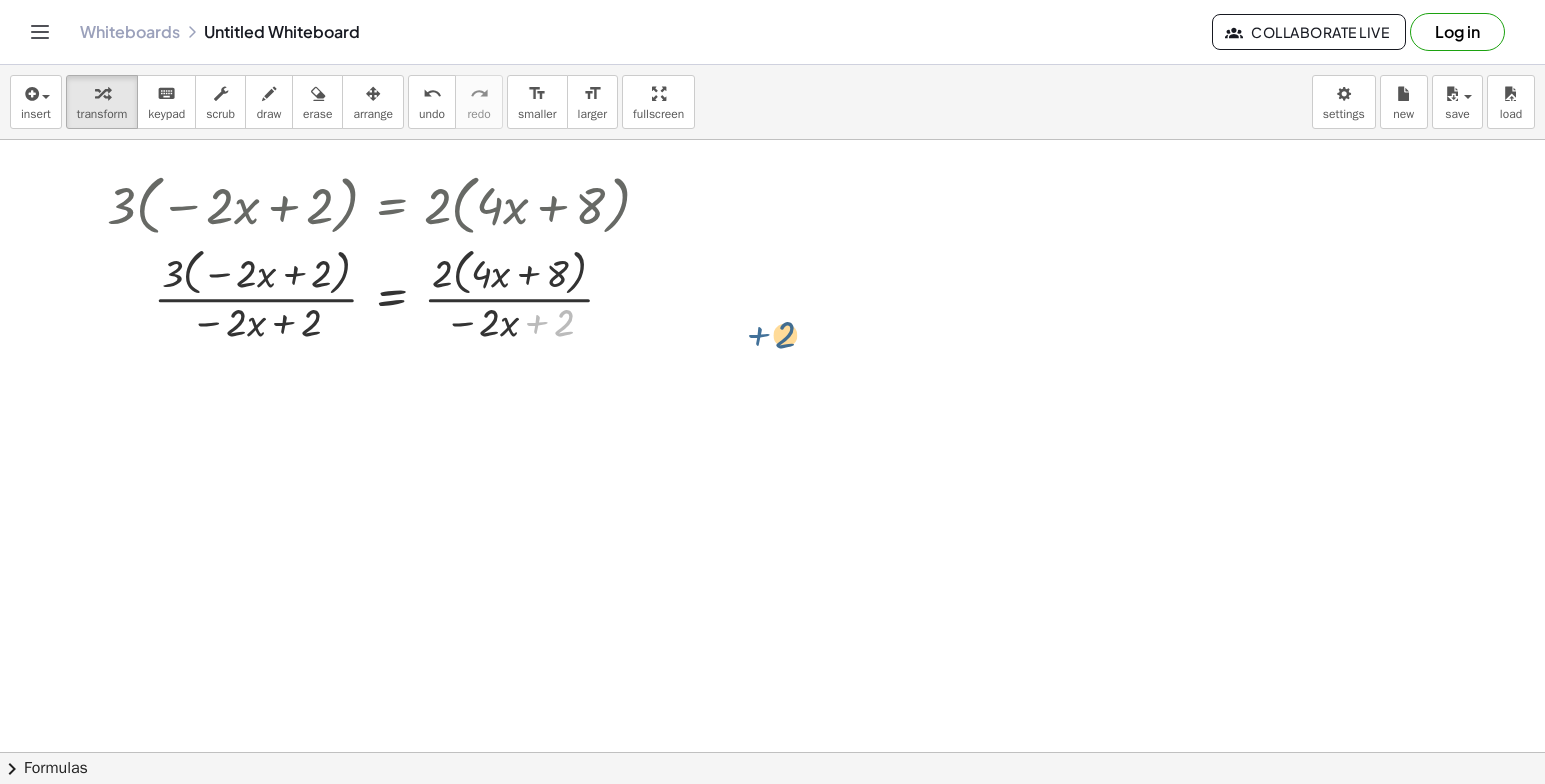drag, startPoint x: 533, startPoint y: 304, endPoint x: 472, endPoint y: 281, distance: 65.192024 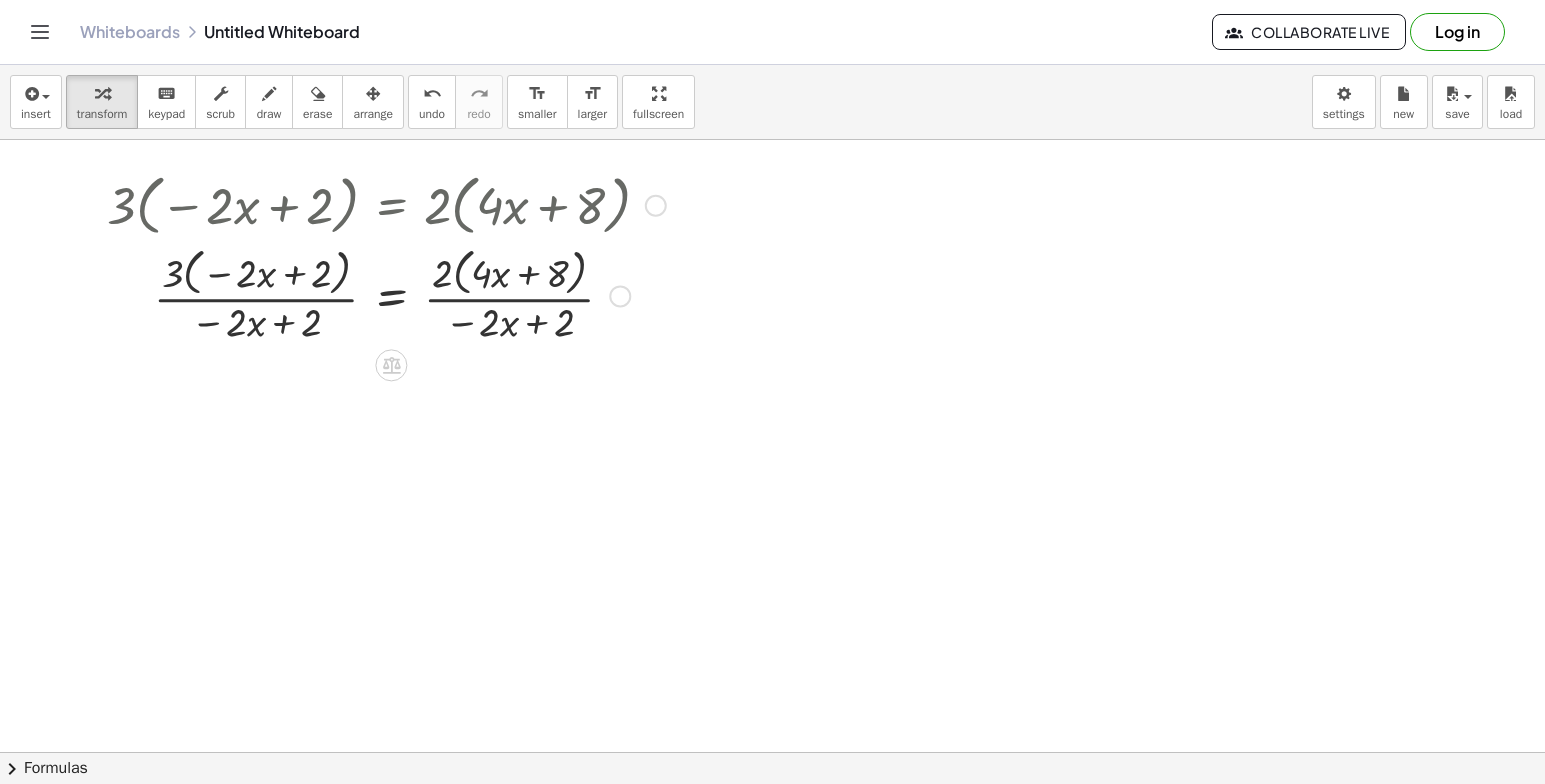 click at bounding box center (386, 295) 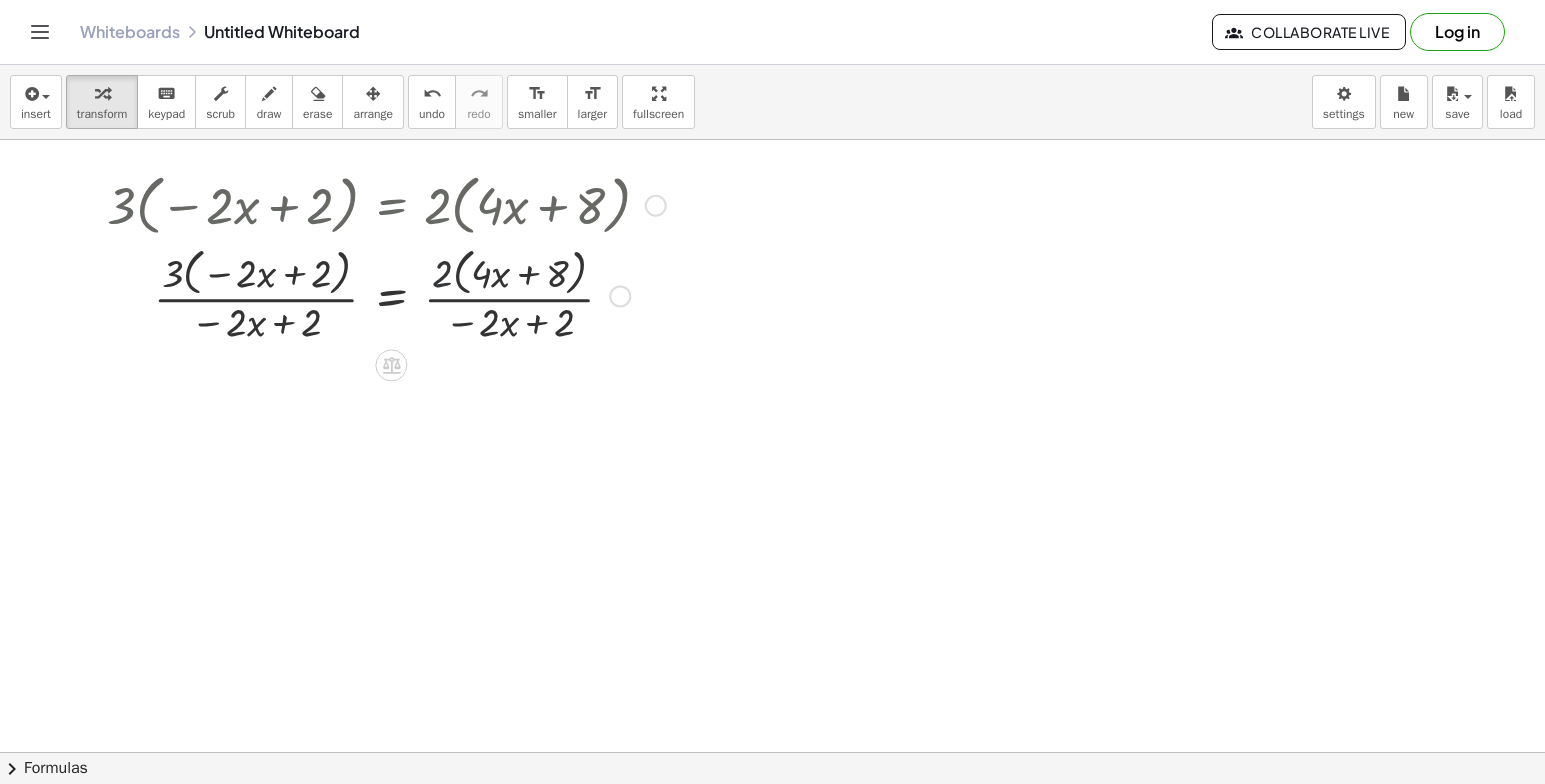 click at bounding box center (386, 295) 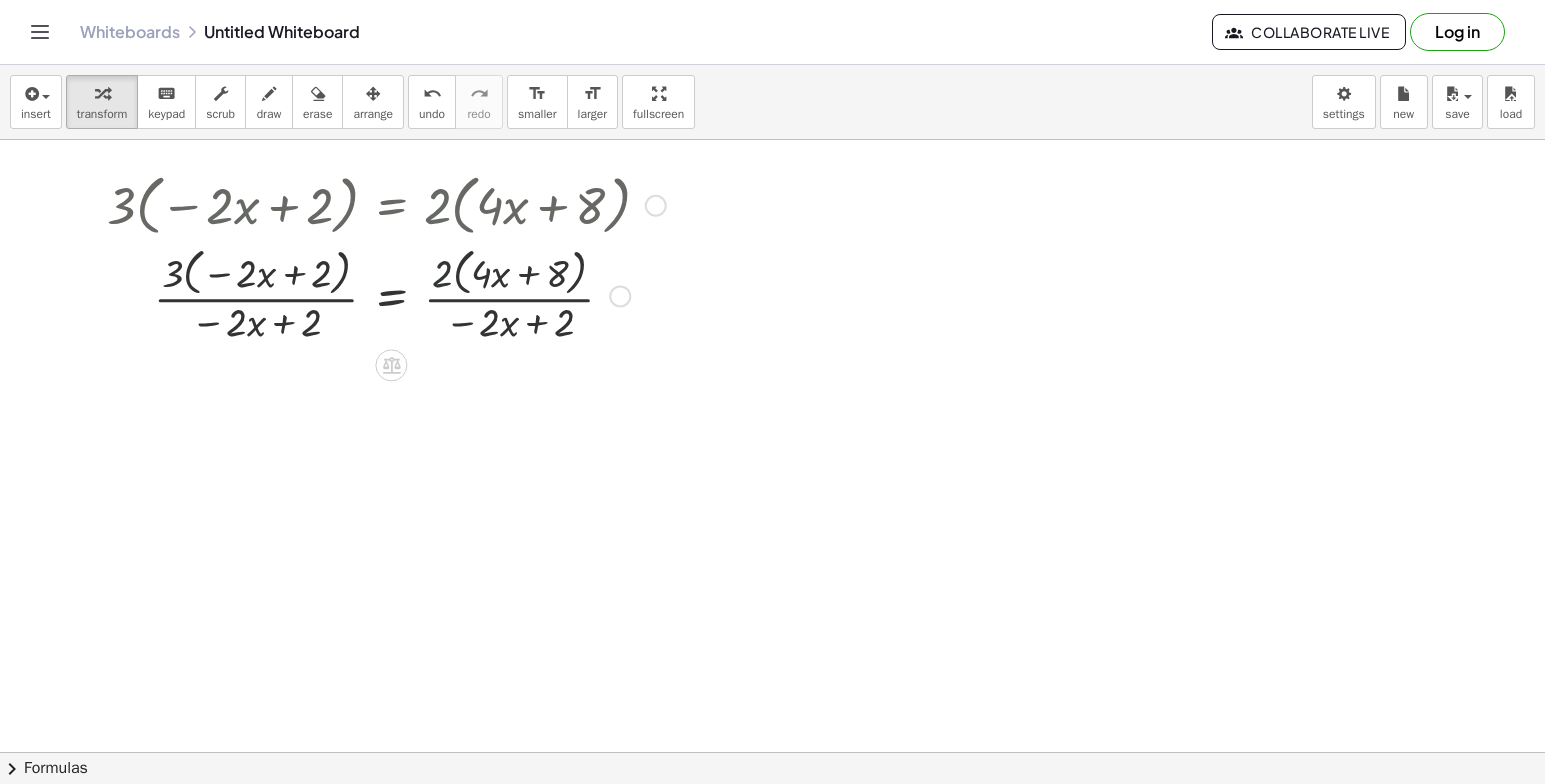 click at bounding box center (386, 295) 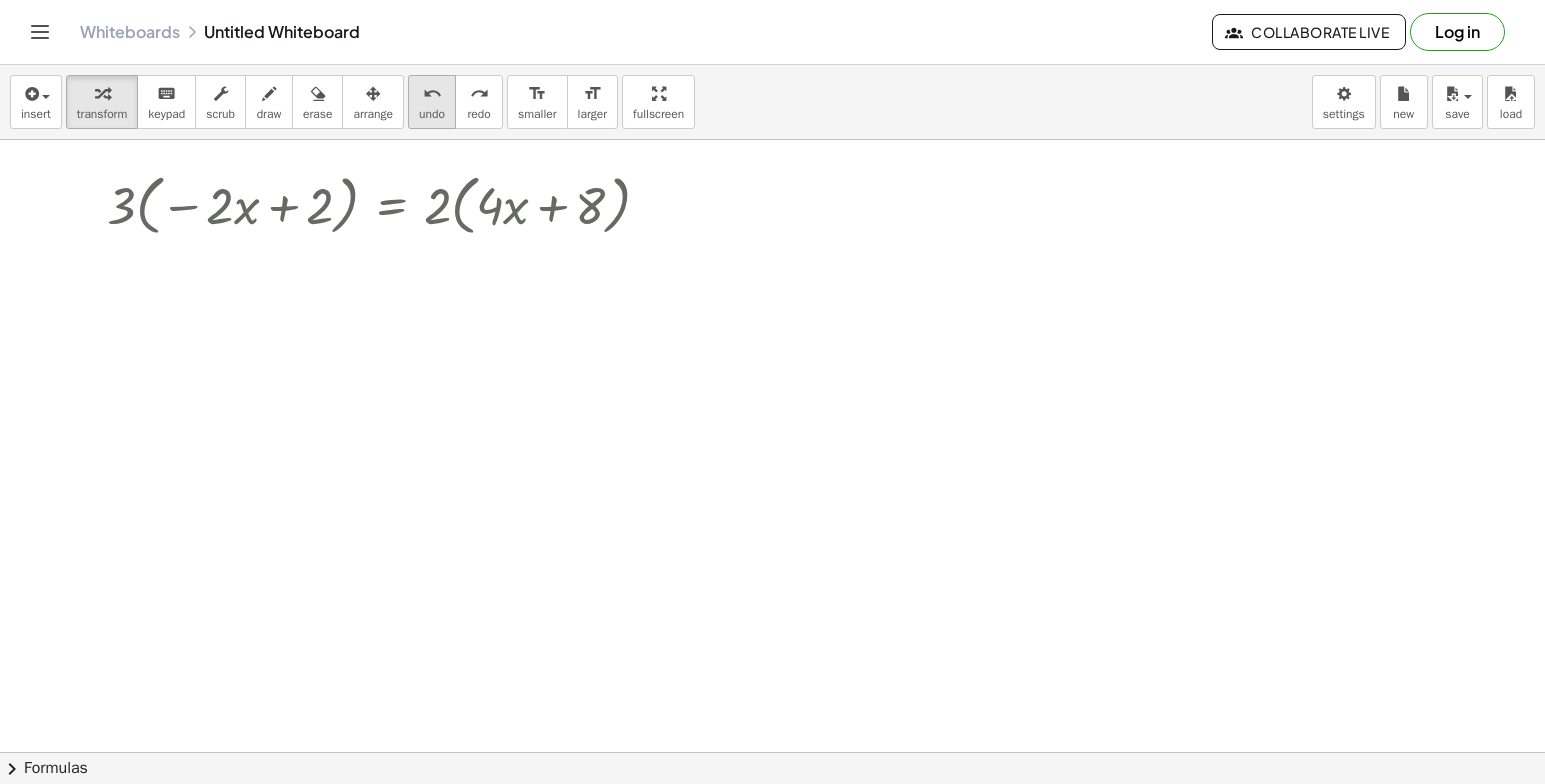 click on "undo undo" at bounding box center [432, 102] 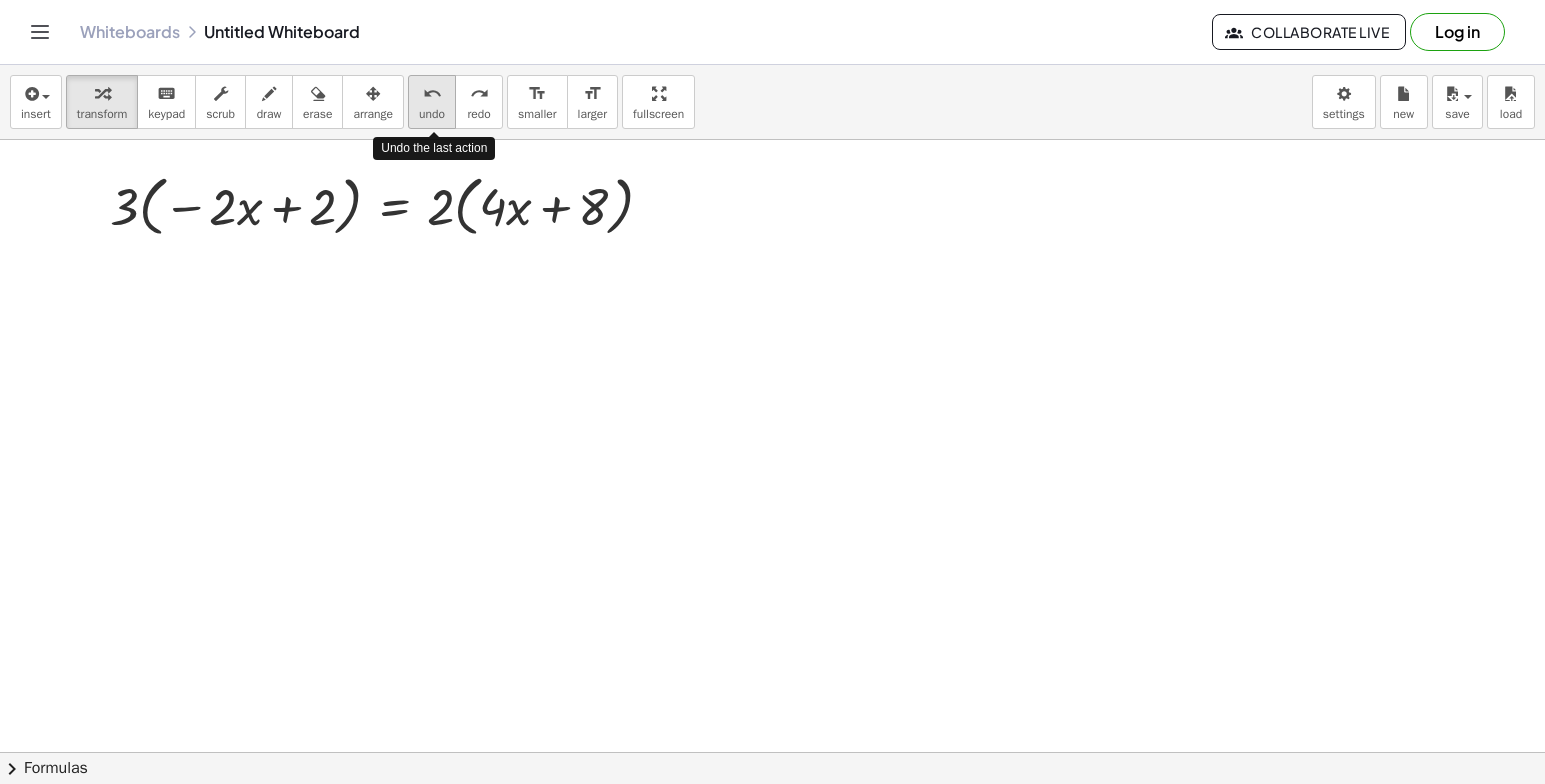 click on "undo" at bounding box center [432, 94] 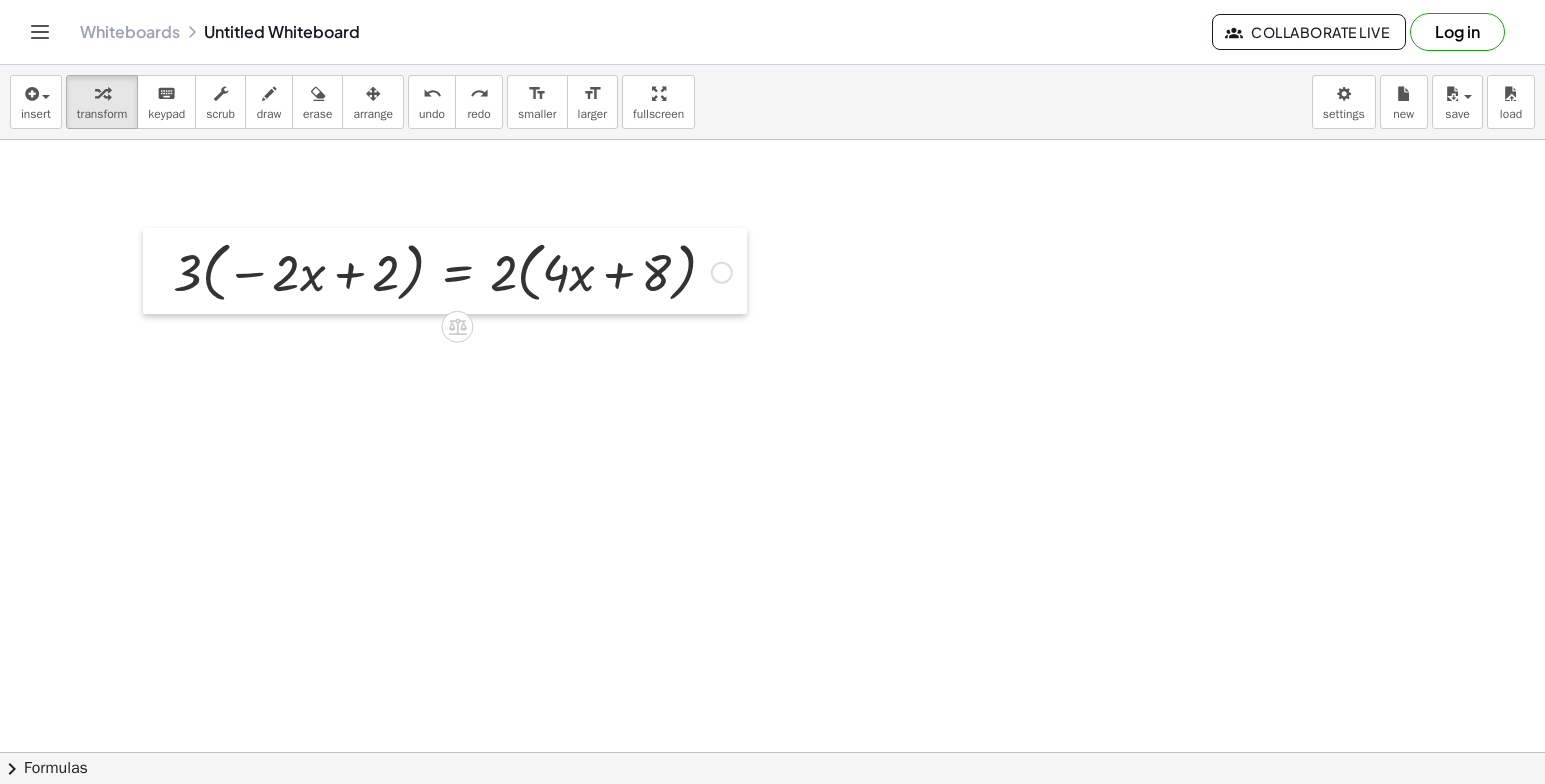 drag, startPoint x: 333, startPoint y: 315, endPoint x: 133, endPoint y: 262, distance: 206.90337 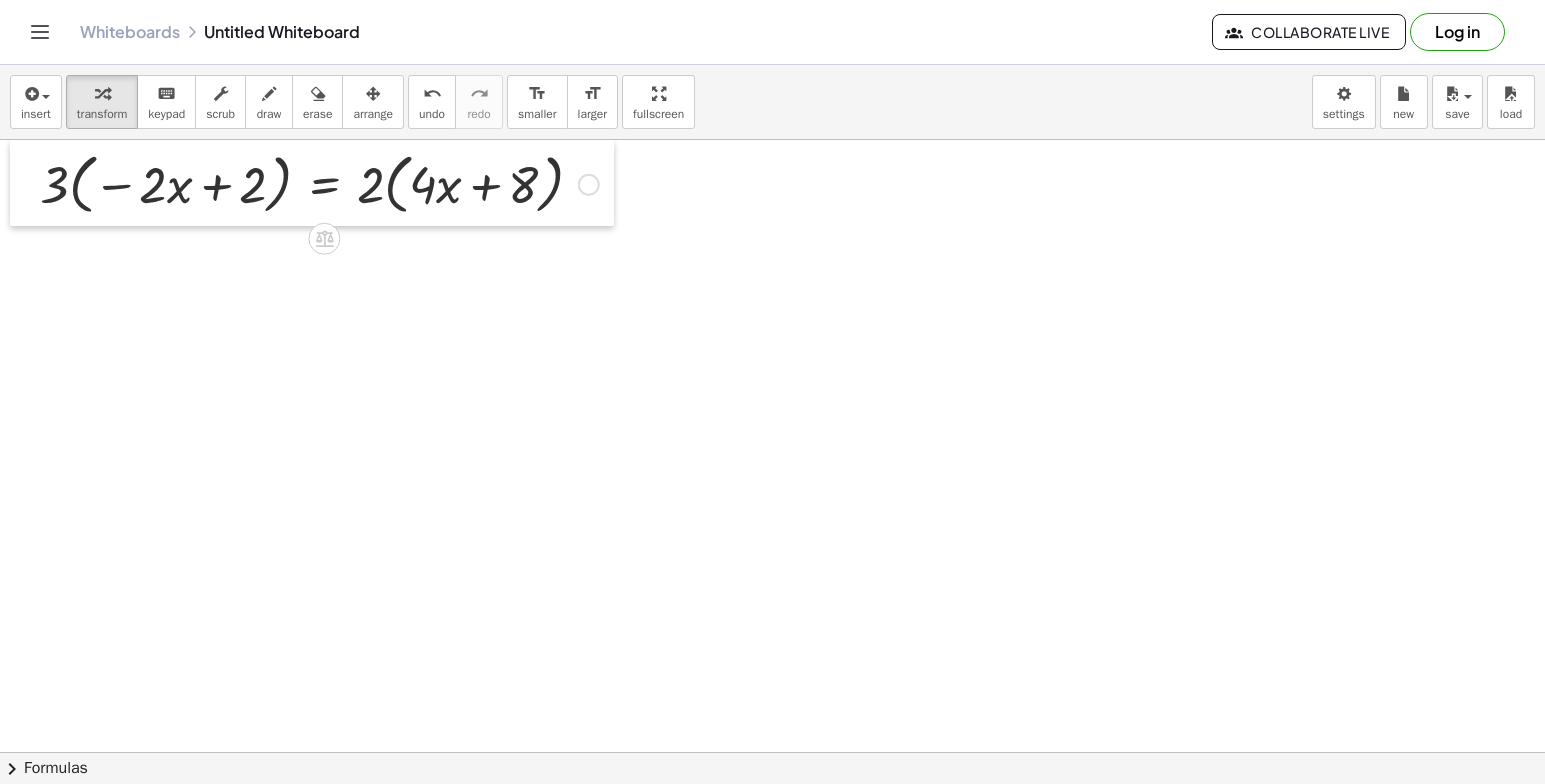 drag, startPoint x: 152, startPoint y: 280, endPoint x: 33, endPoint y: 198, distance: 144.51643 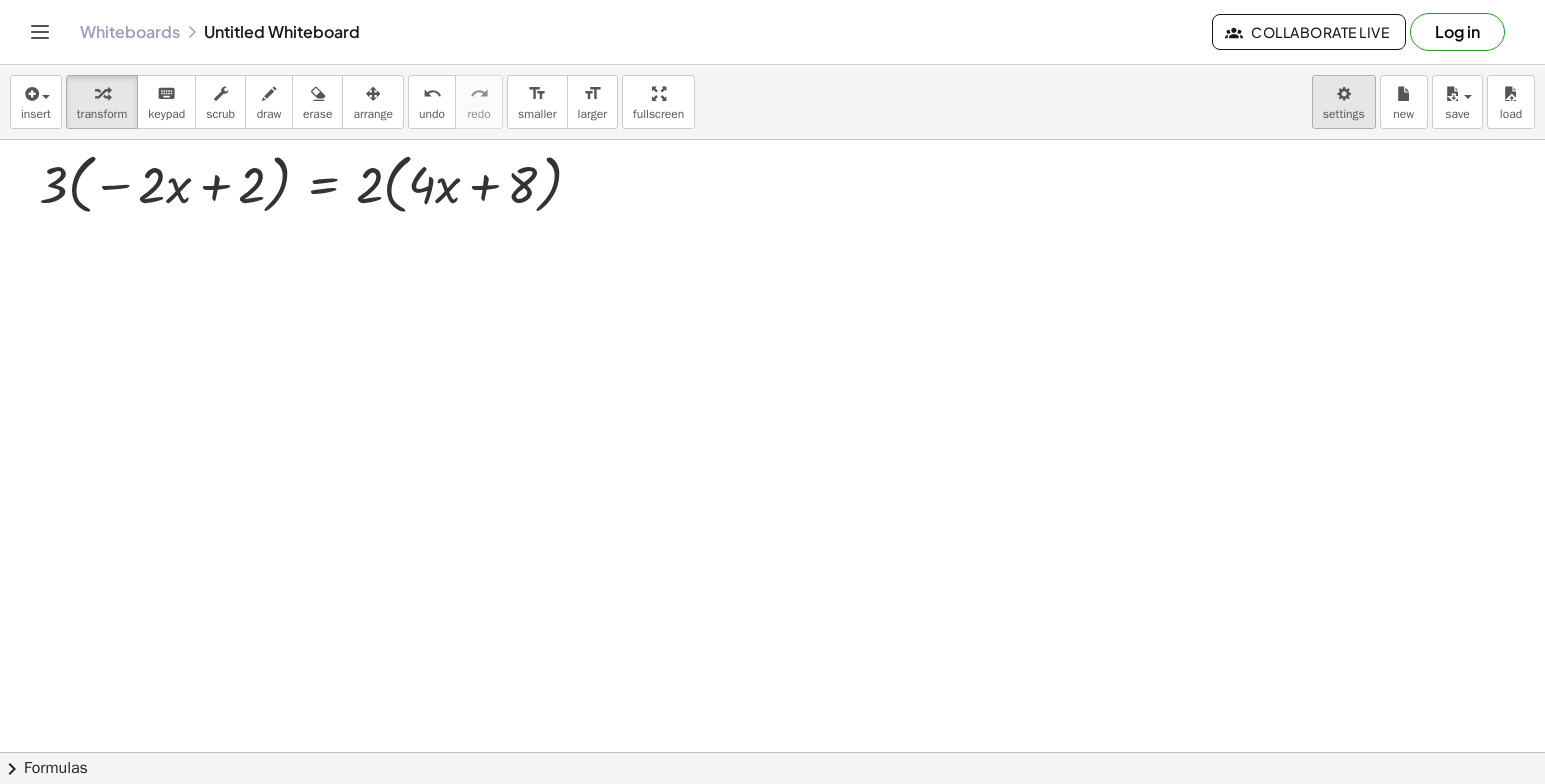 click on "Graspable Math Activities Get Started Activity Bank Assigned Work Classes Whiteboards Reference v1.28.2 | Privacy policy © 2025 | Graspable, Inc. Whiteboards Untitled Whiteboard Collaborate Live  Log in    insert select one: Math Expression Function Text Youtube Video Graphing Geometry Geometry 3D transform keyboard keypad scrub draw erase arrange undo undo redo redo format_size smaller format_size larger fullscreen load   save new settings · 3 · ( − · 2 · x + 2 ) = · 2 · ( + · 4 · x + 8 ) × chevron_right  Formulas
Drag one side of a formula onto a highlighted expression on the canvas to apply it.
Quadratic Formula
+ · a · x 2 + · b · x + c = 0
⇔
x = · ( − b ± 2 √ ( + b 2 − · 4 · a · c ) ) · 2 · a
+ x 2 + · p · x + q = 0
x = − ·" at bounding box center (772, 392) 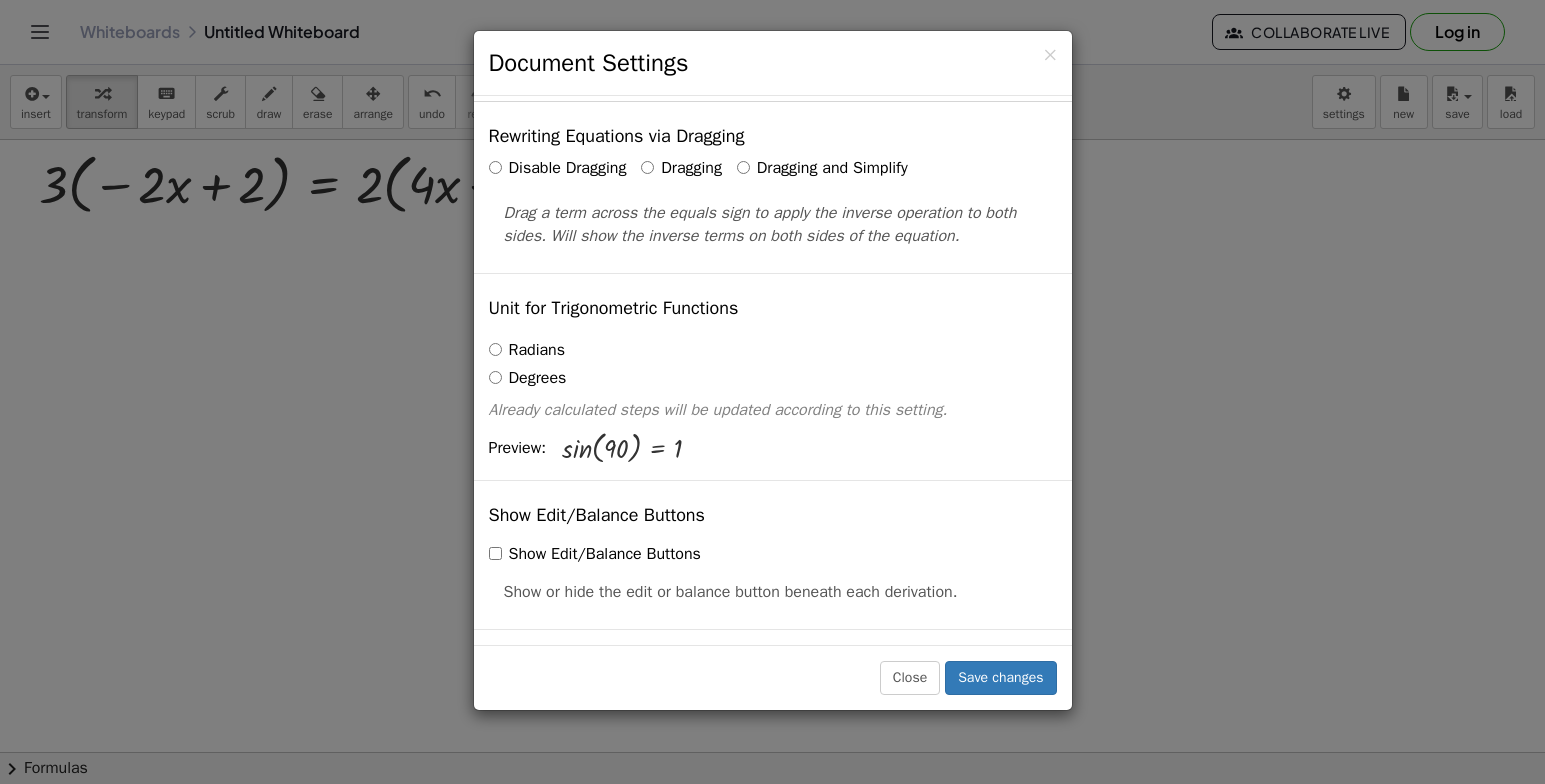 scroll, scrollTop: 0, scrollLeft: 0, axis: both 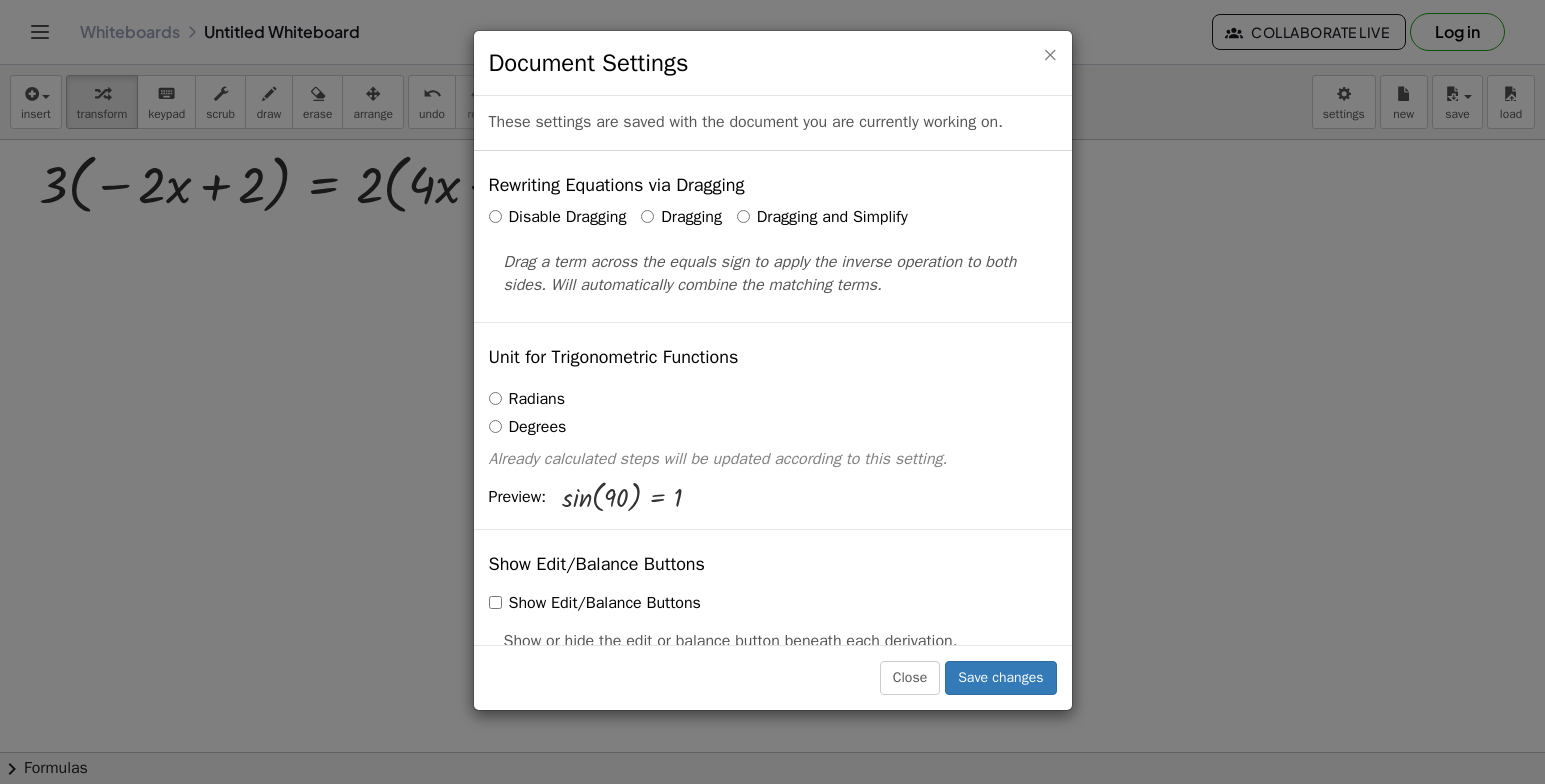 click on "×" at bounding box center [1050, 54] 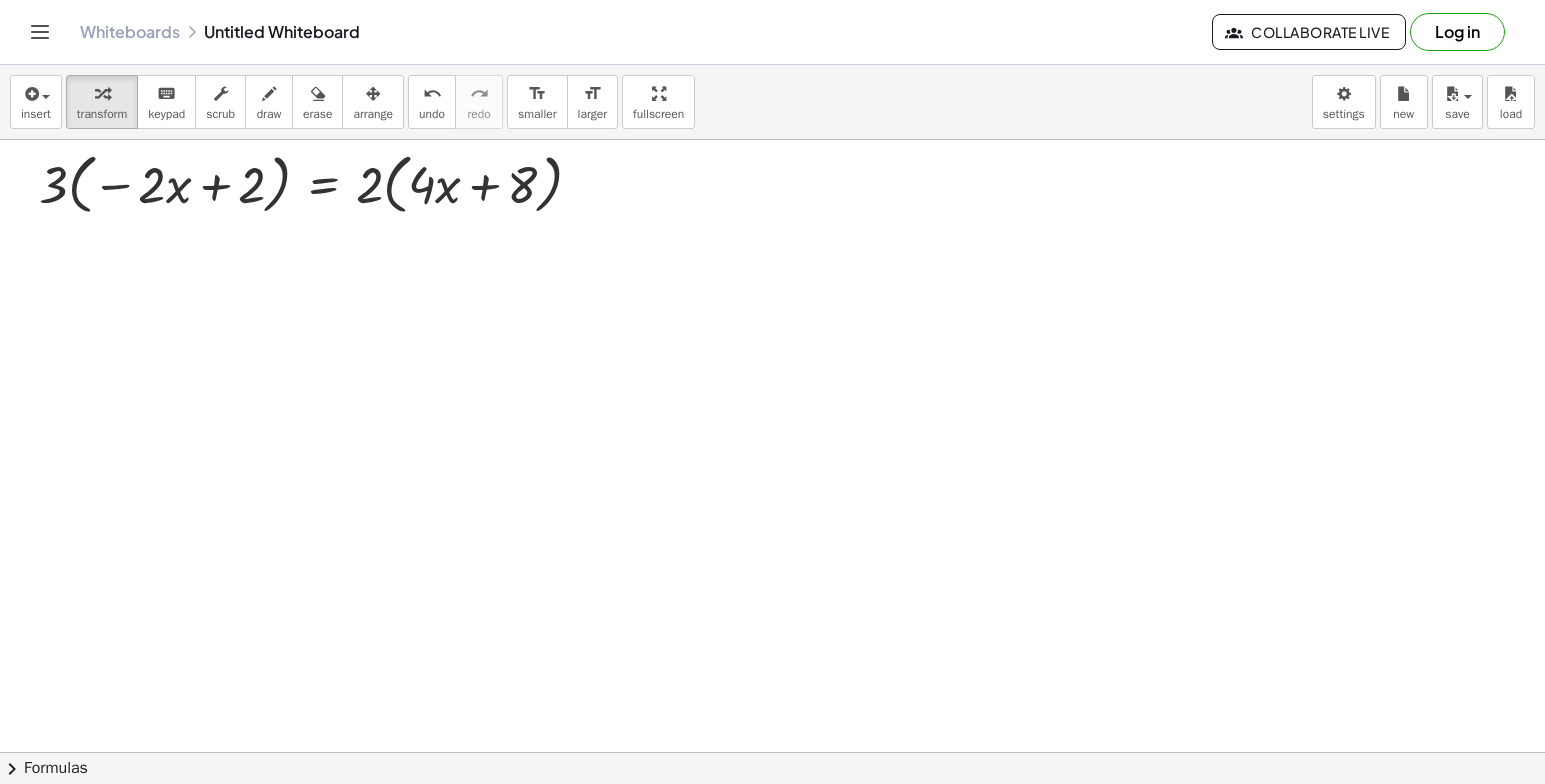 click at bounding box center [990, 817] 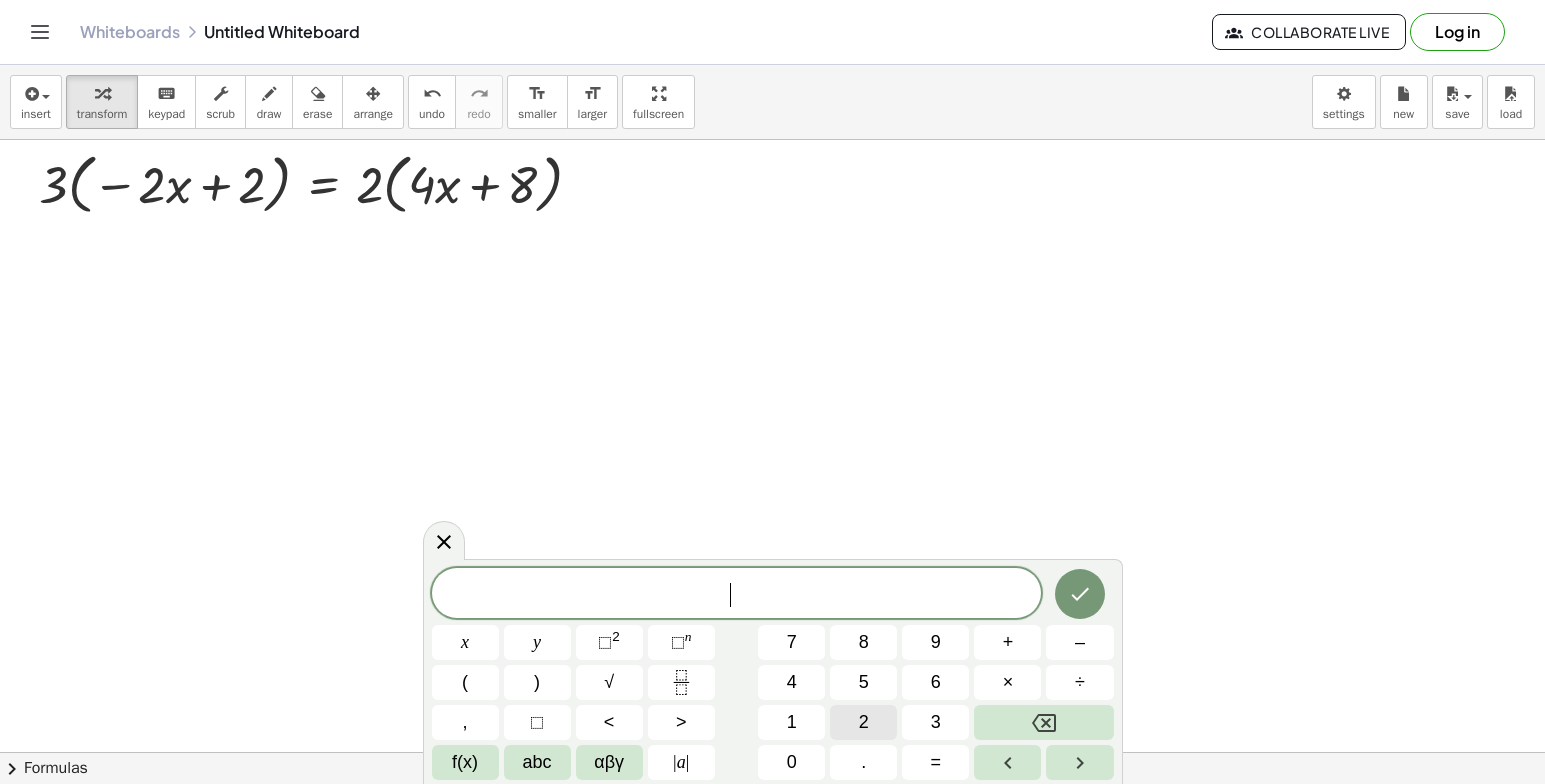 click on "2" at bounding box center [864, 722] 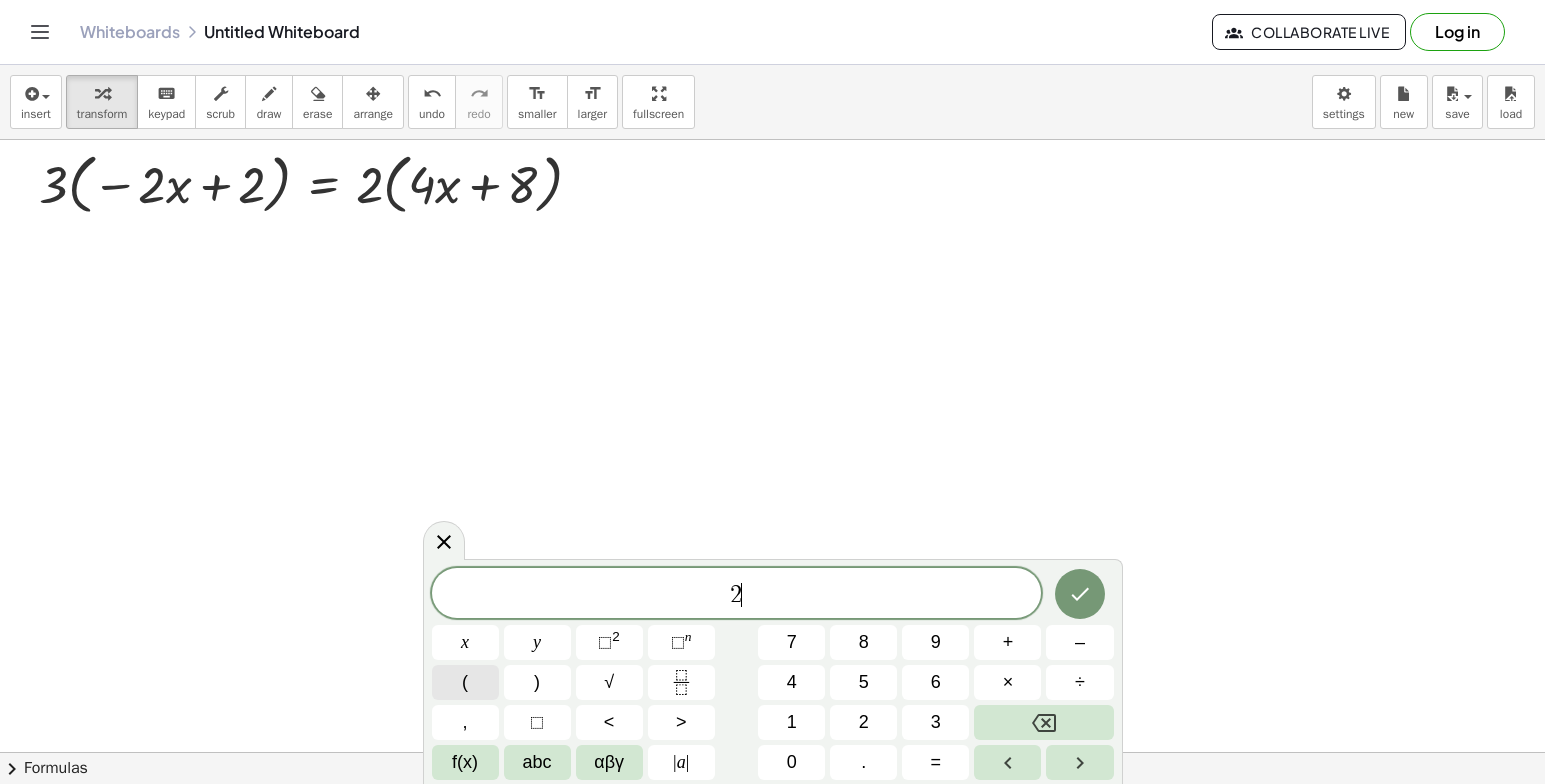 click on "(" at bounding box center (465, 682) 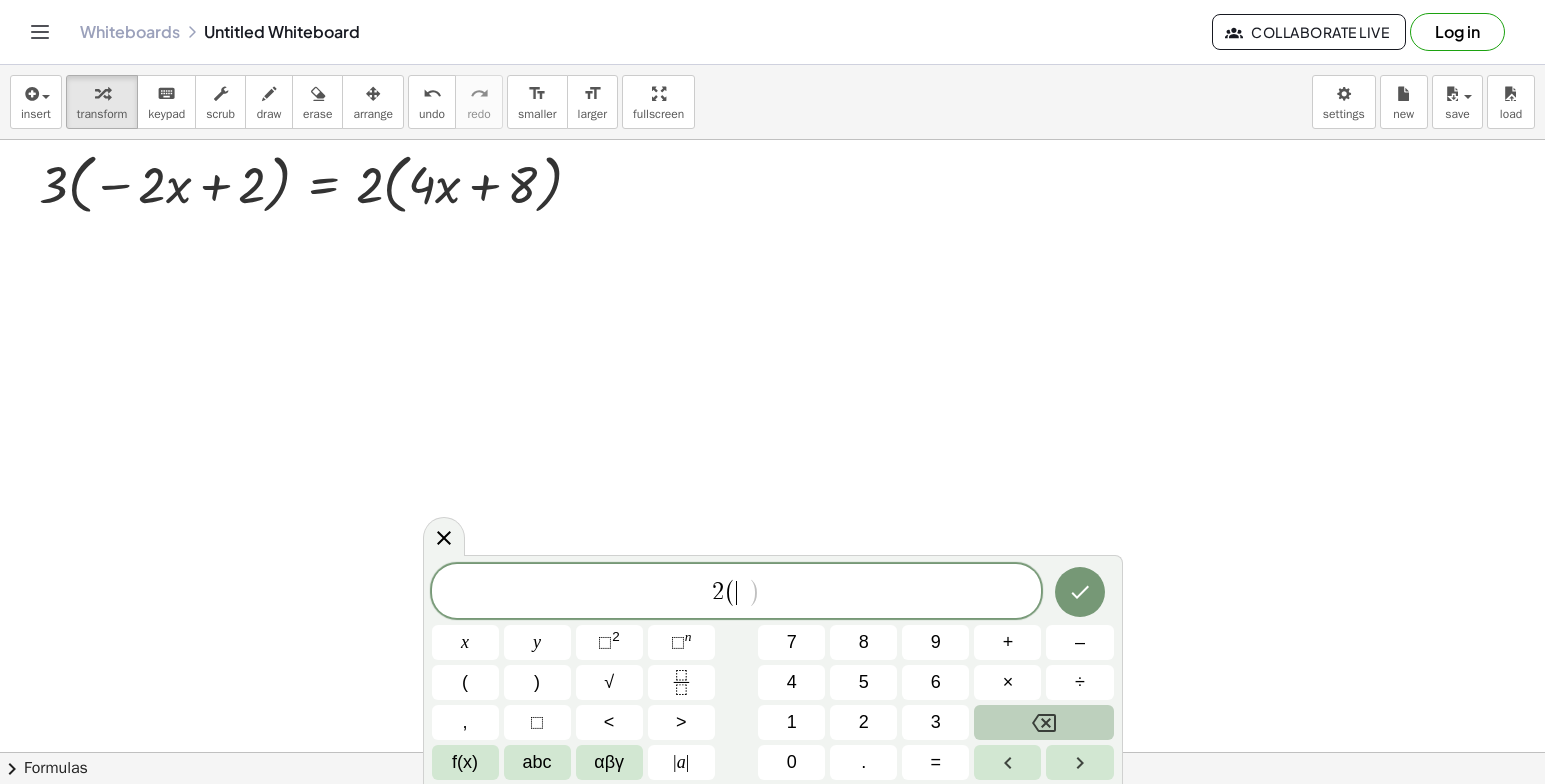 click at bounding box center [1043, 722] 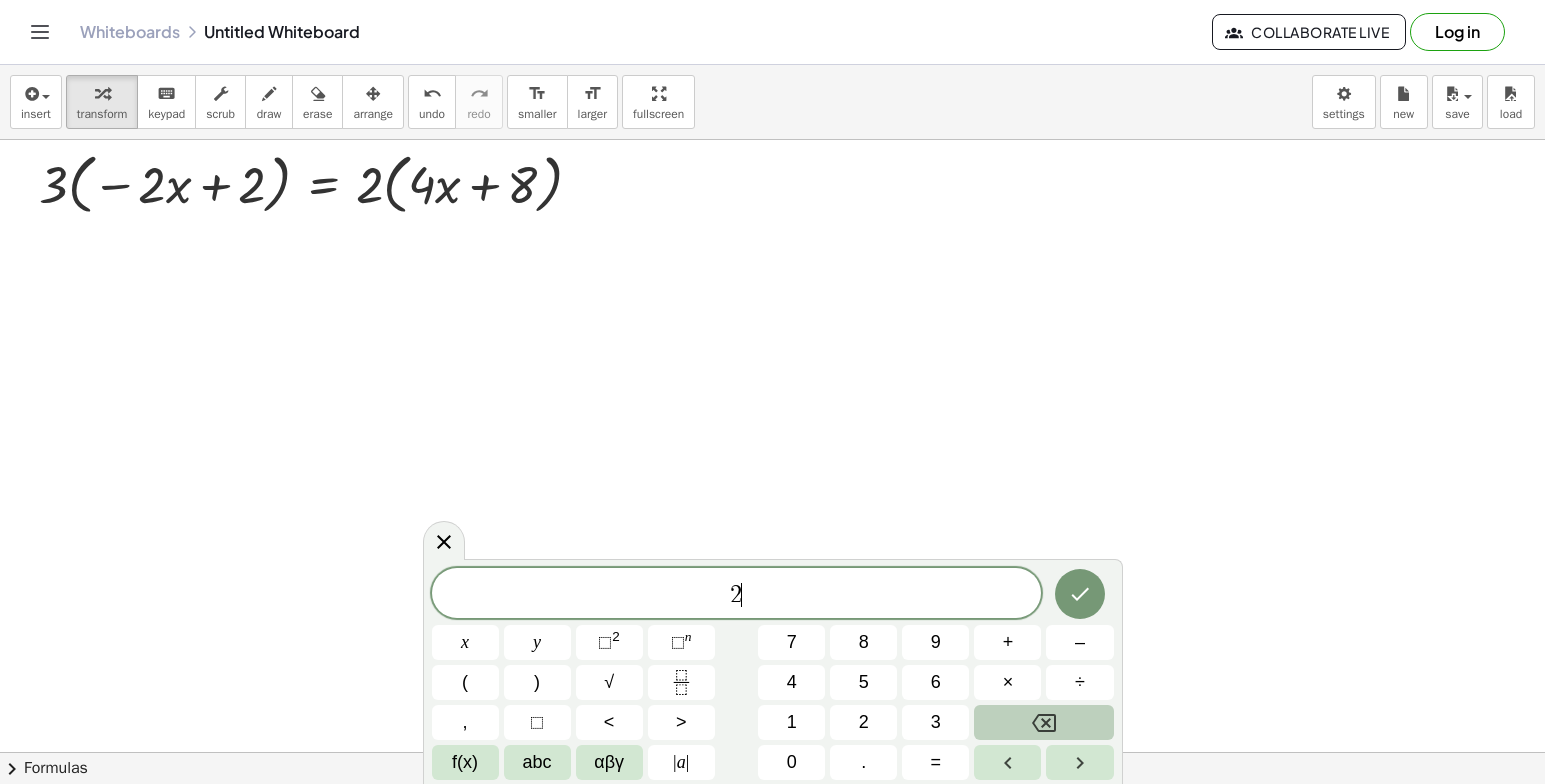 click at bounding box center [1043, 722] 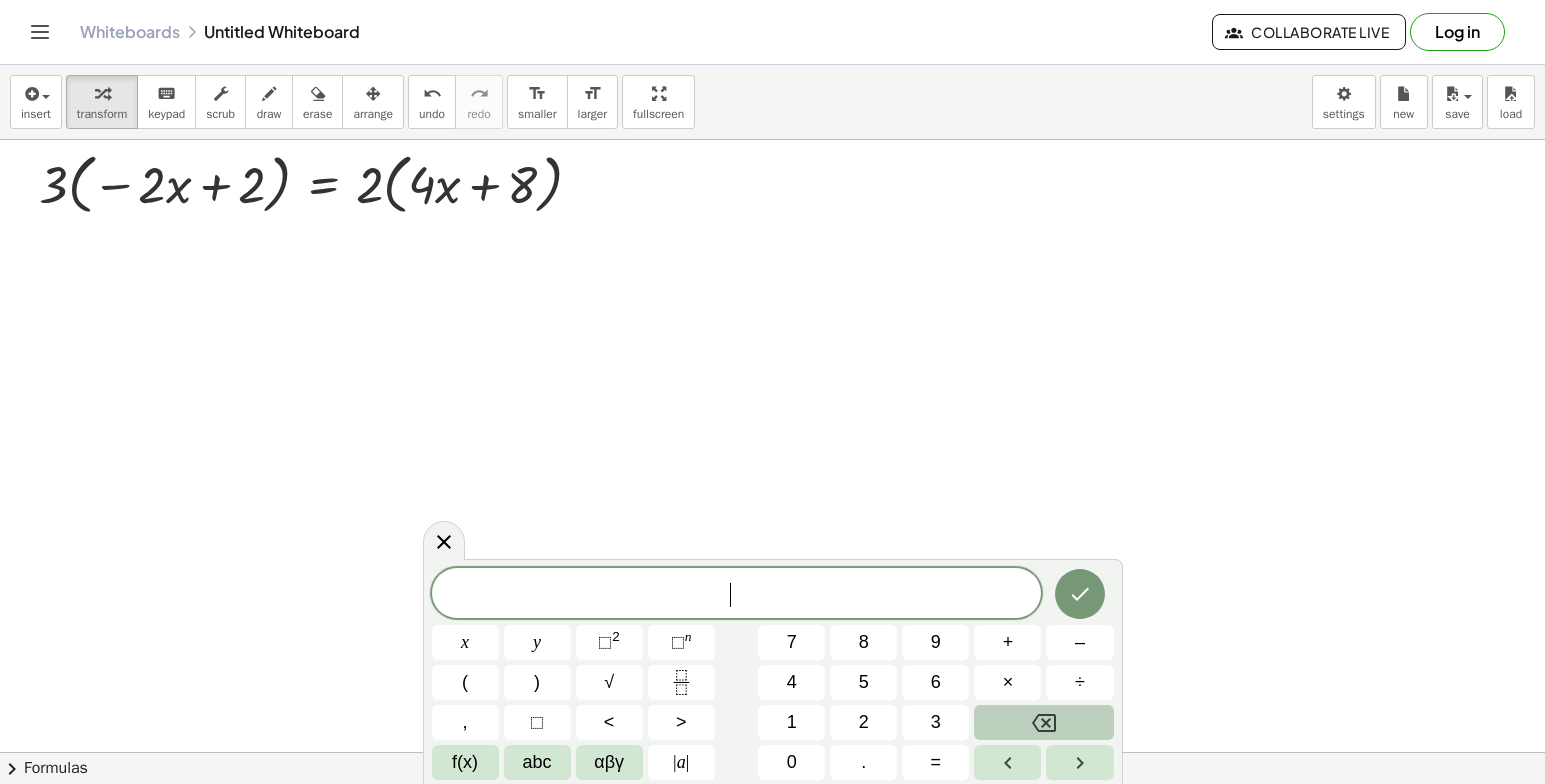 click at bounding box center (1043, 722) 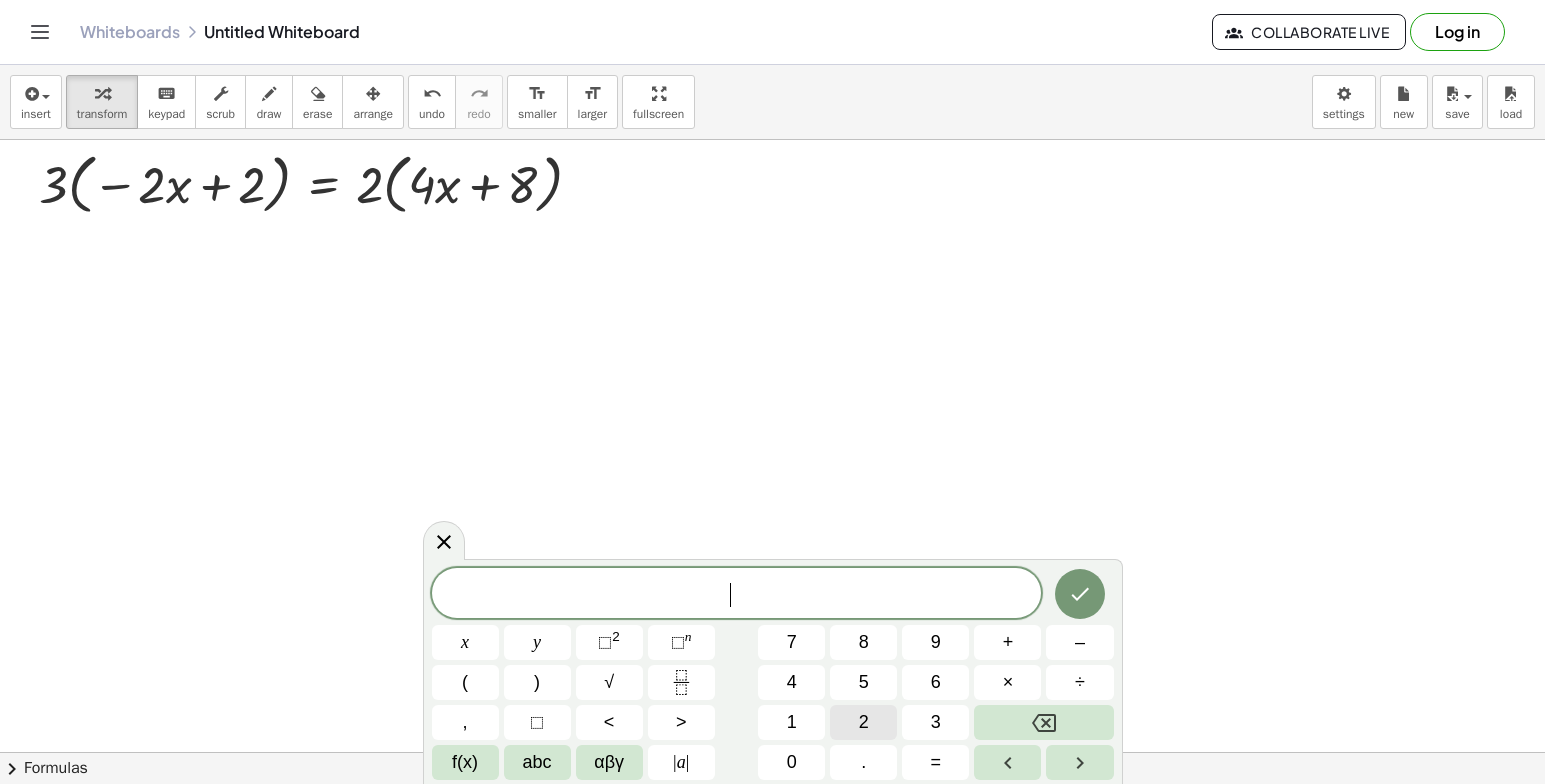 click on "2" at bounding box center (863, 722) 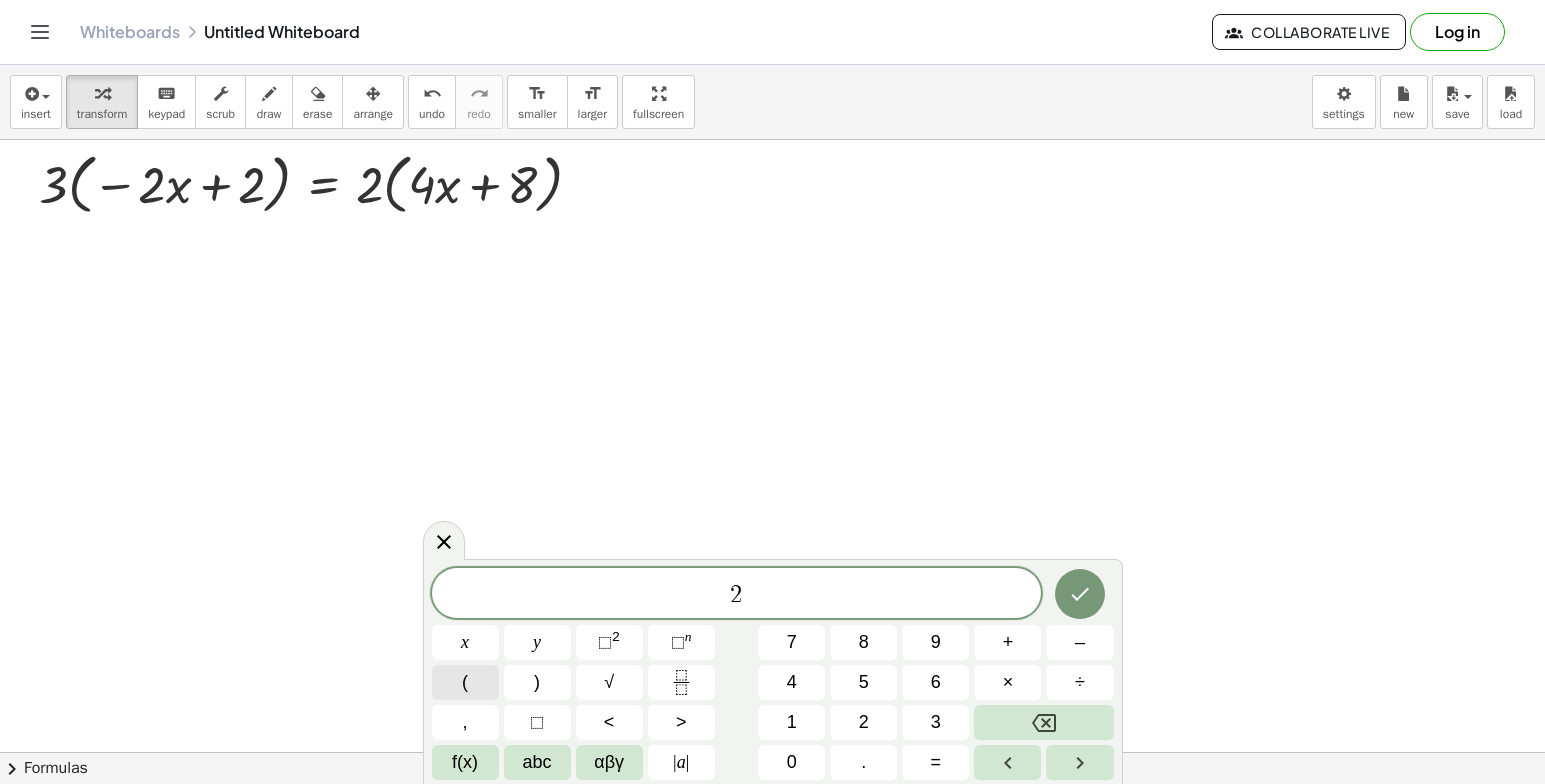 click on "(" at bounding box center (465, 682) 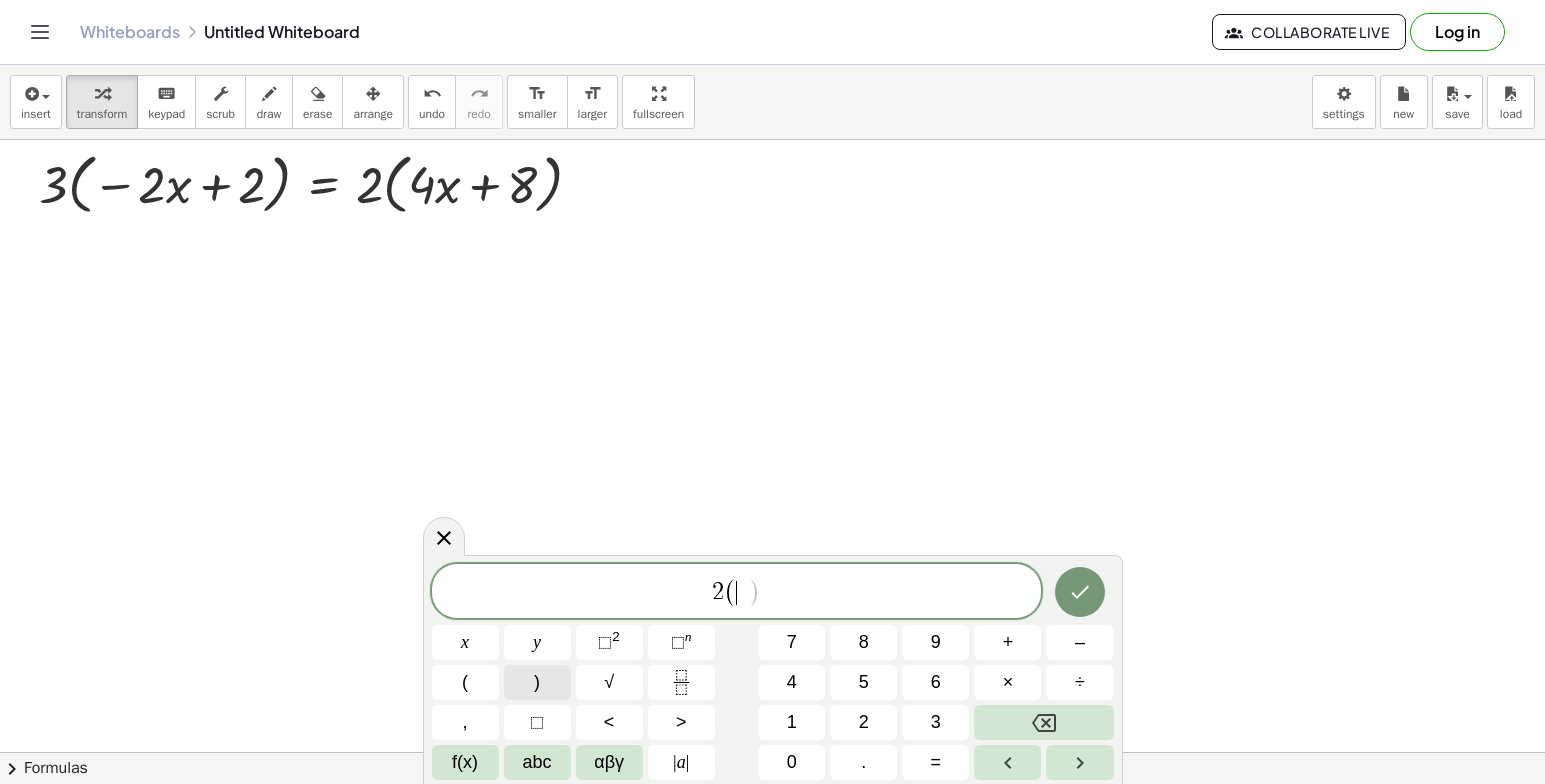 click on ")" at bounding box center (537, 682) 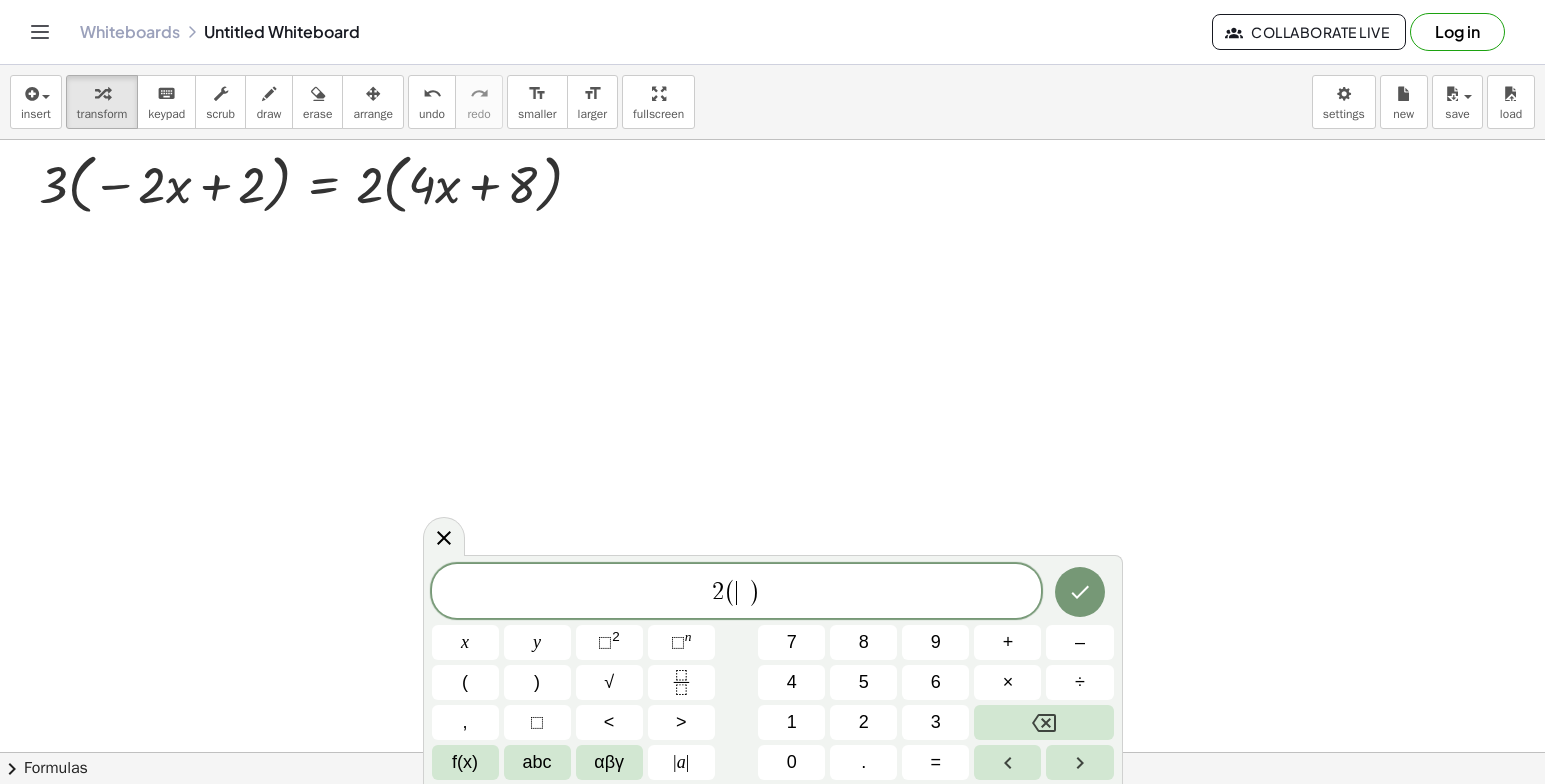 click on ")" at bounding box center [754, 592] 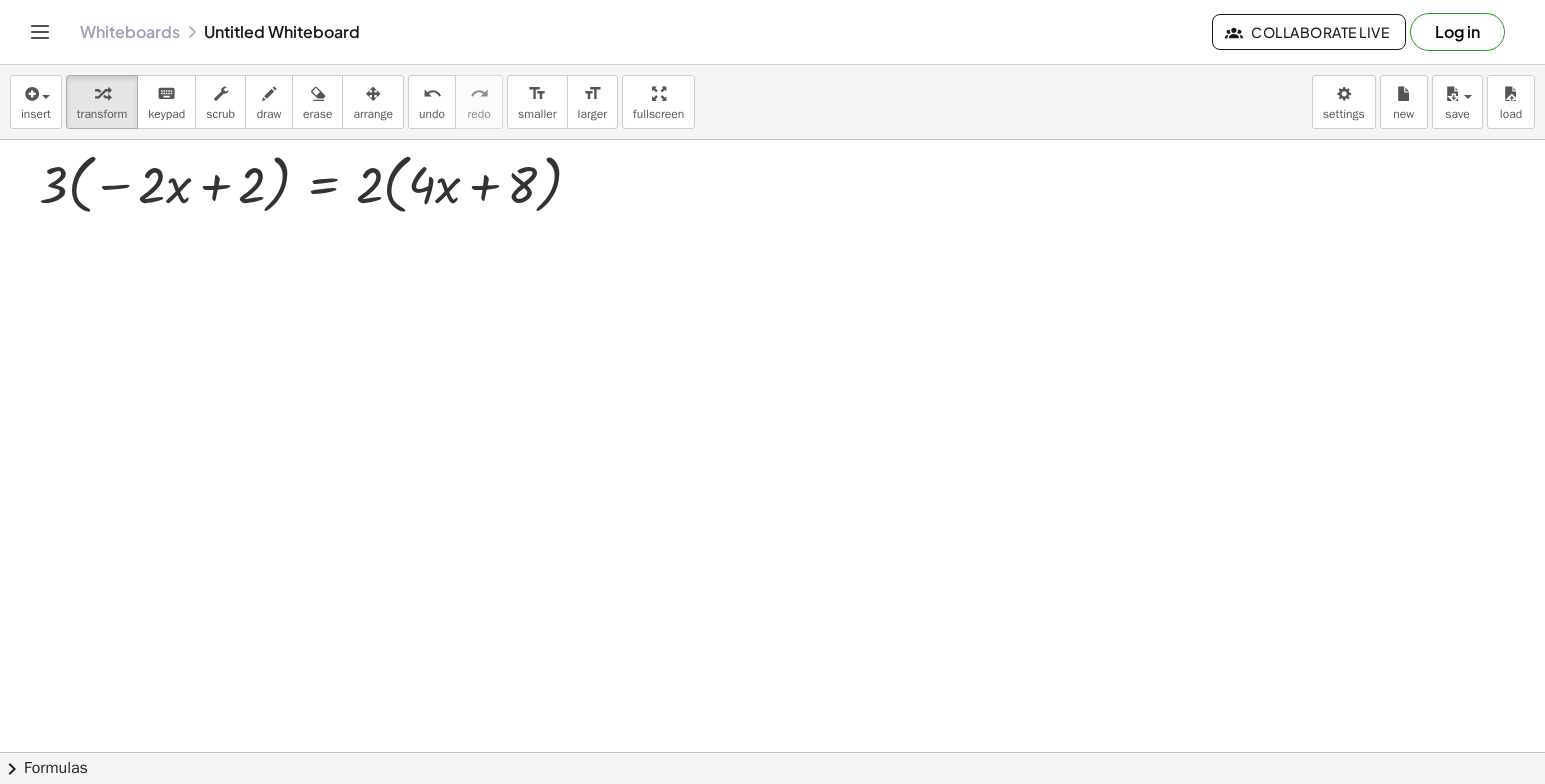drag, startPoint x: 237, startPoint y: 384, endPoint x: 236, endPoint y: 395, distance: 11.045361 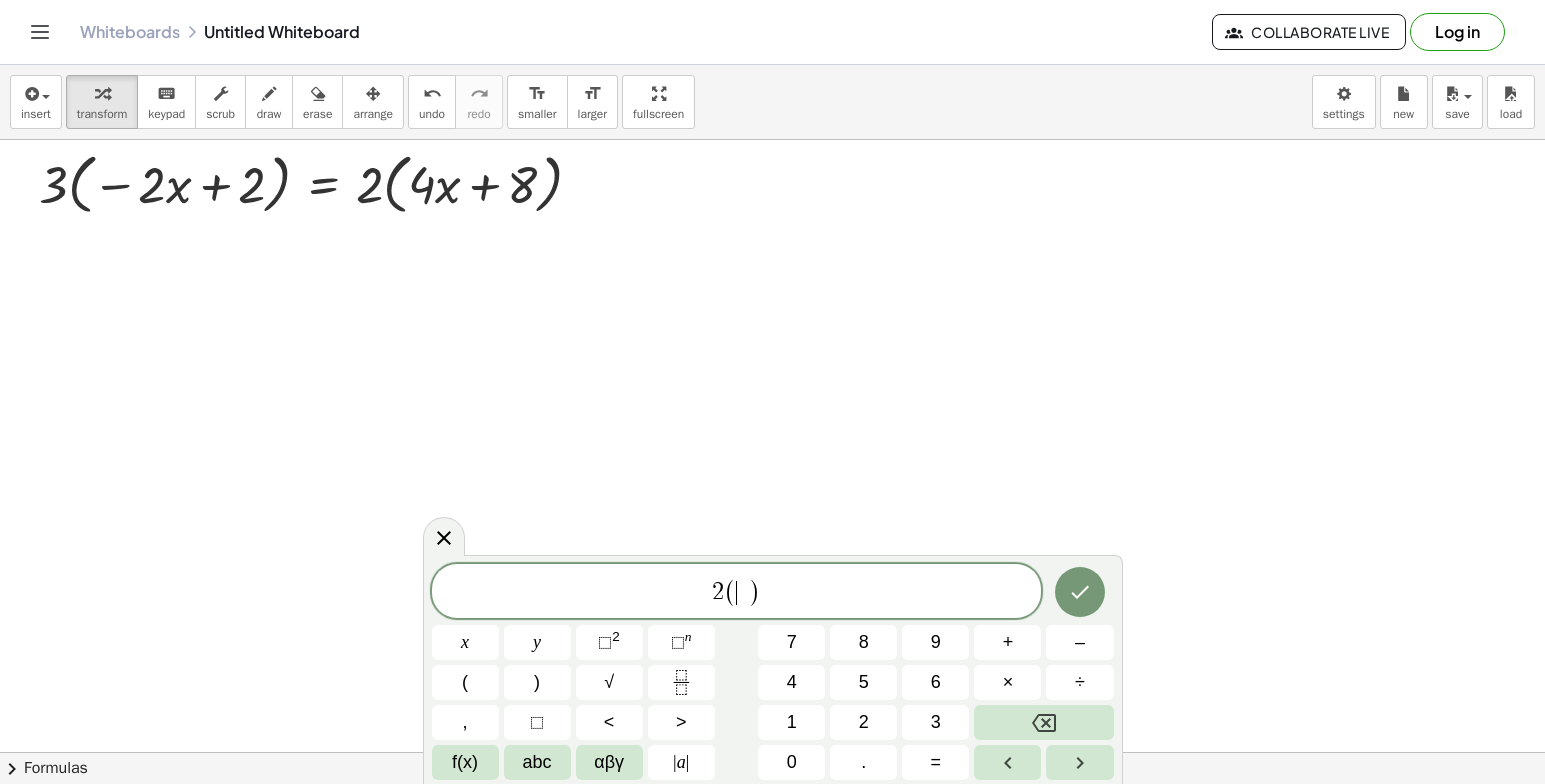 click on "​" at bounding box center [742, 593] 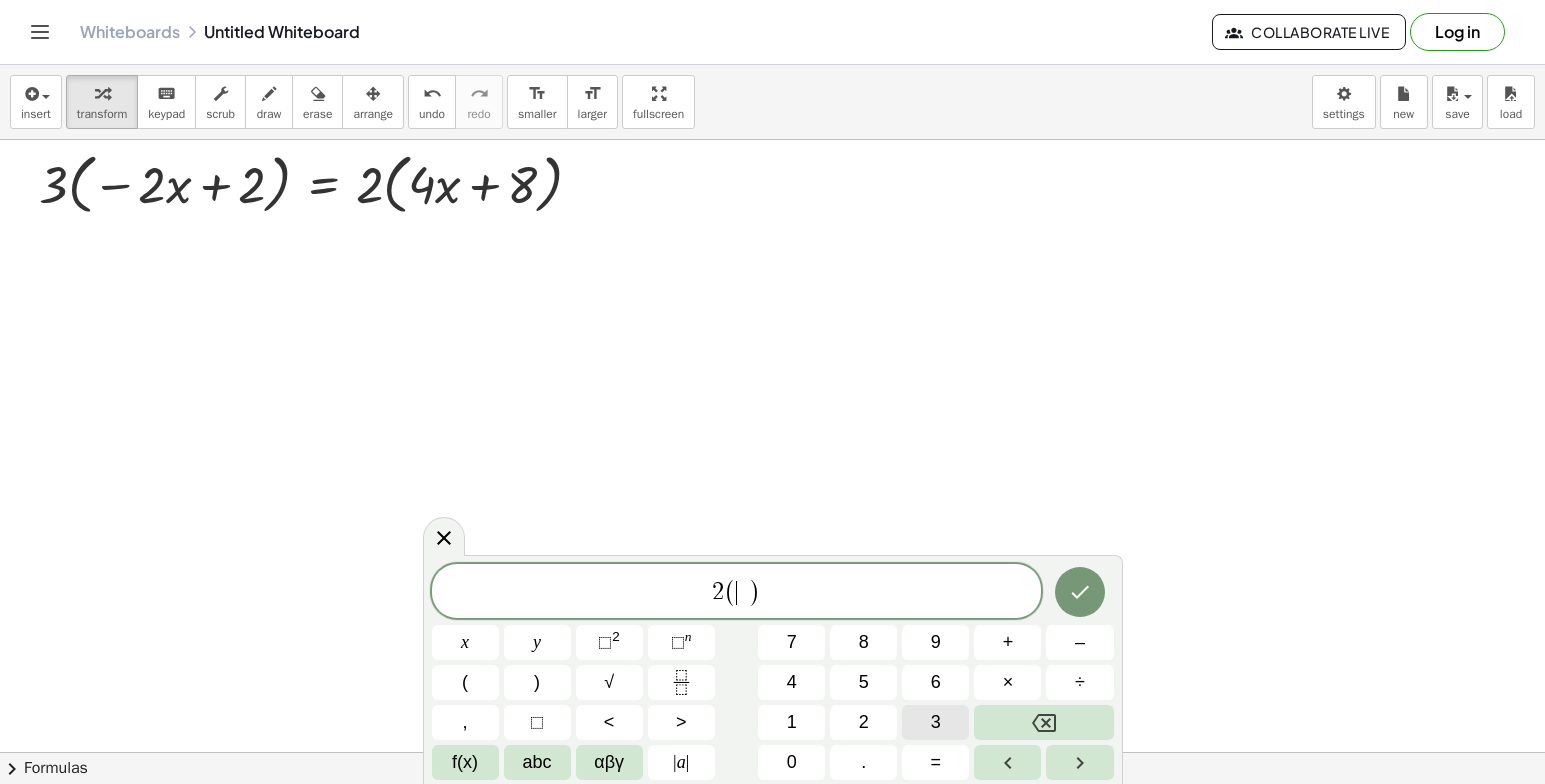 click on "3" at bounding box center (935, 722) 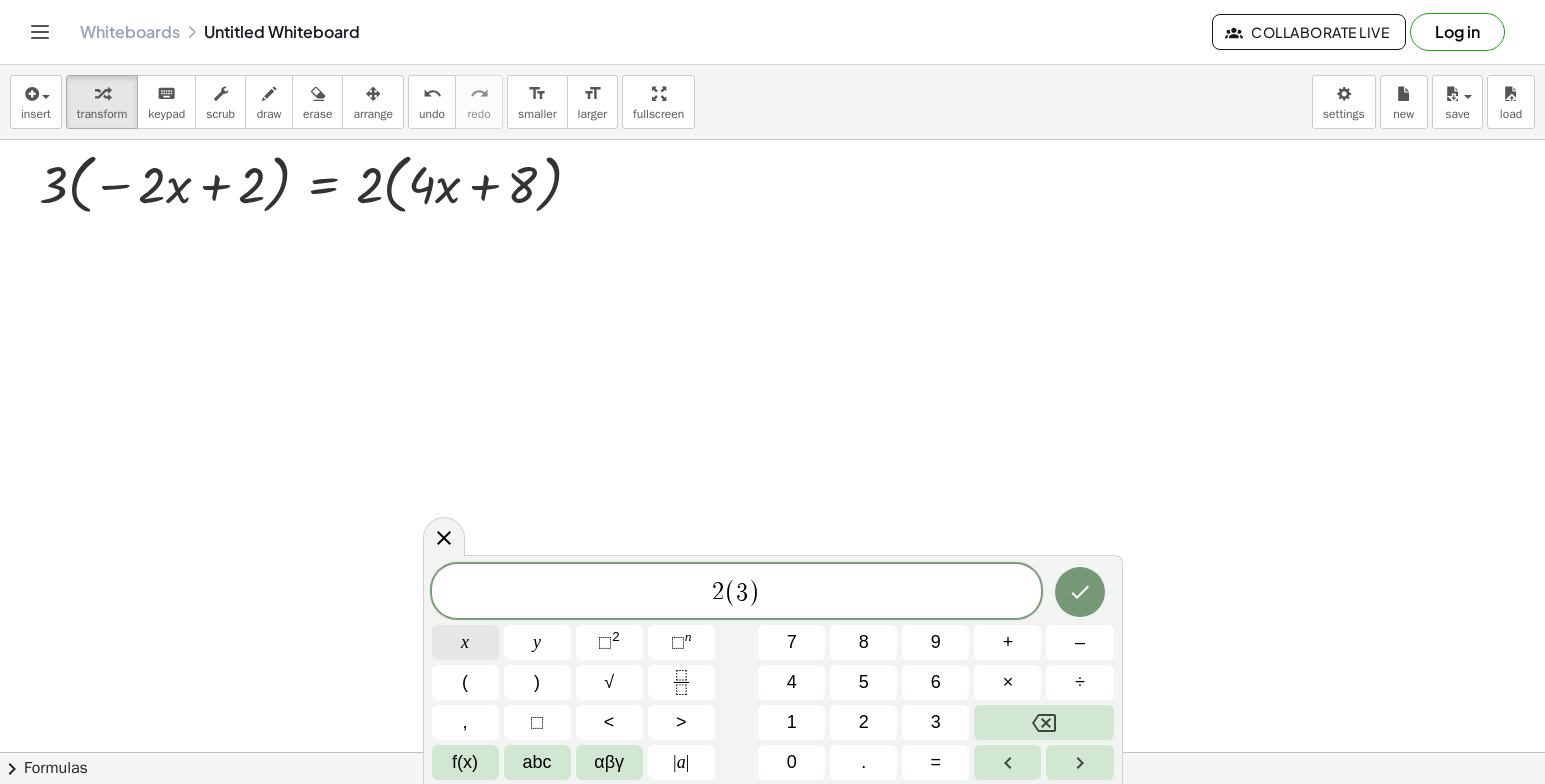 click on "x" at bounding box center [465, 642] 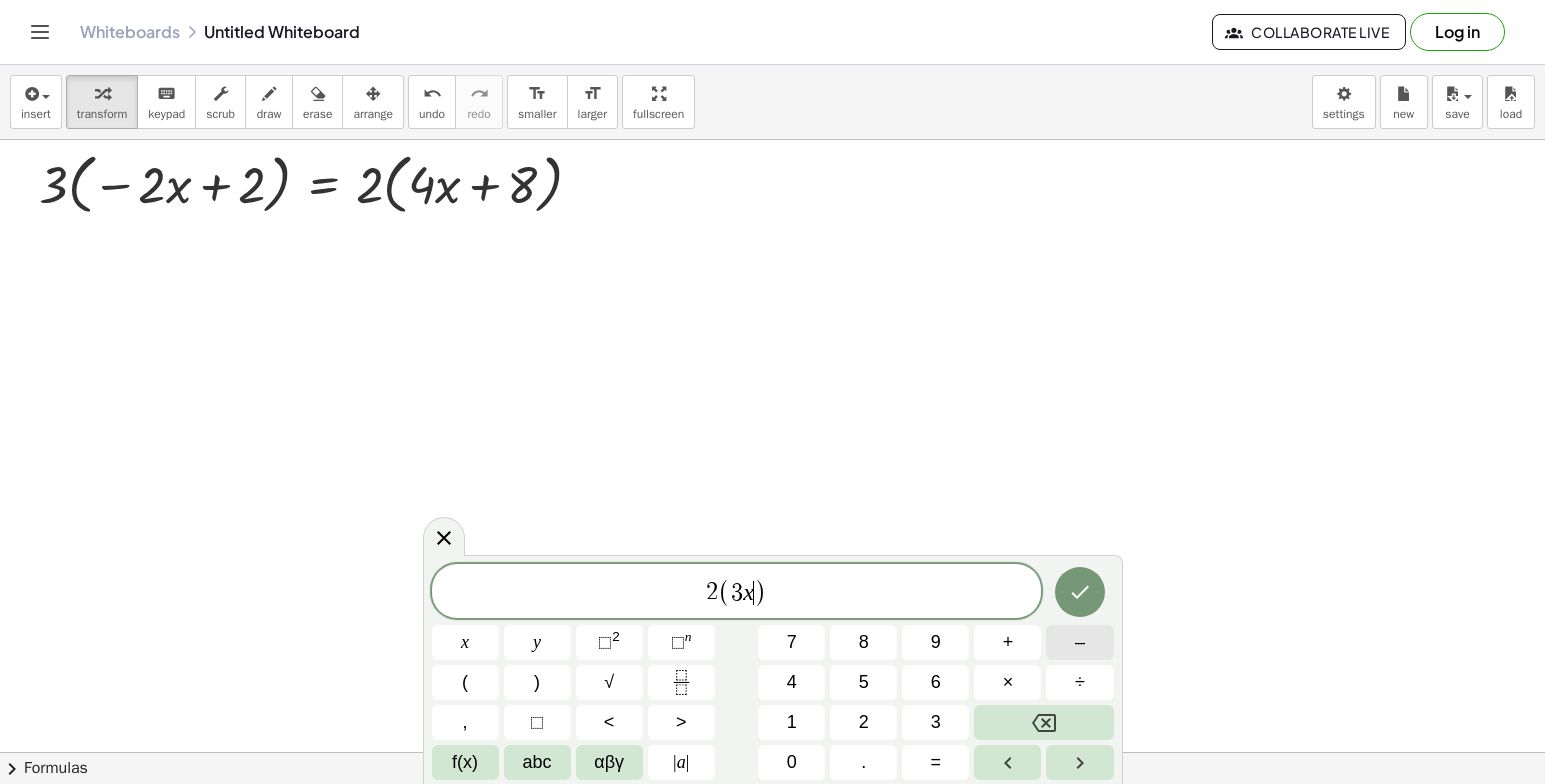 click on "–" at bounding box center (1079, 642) 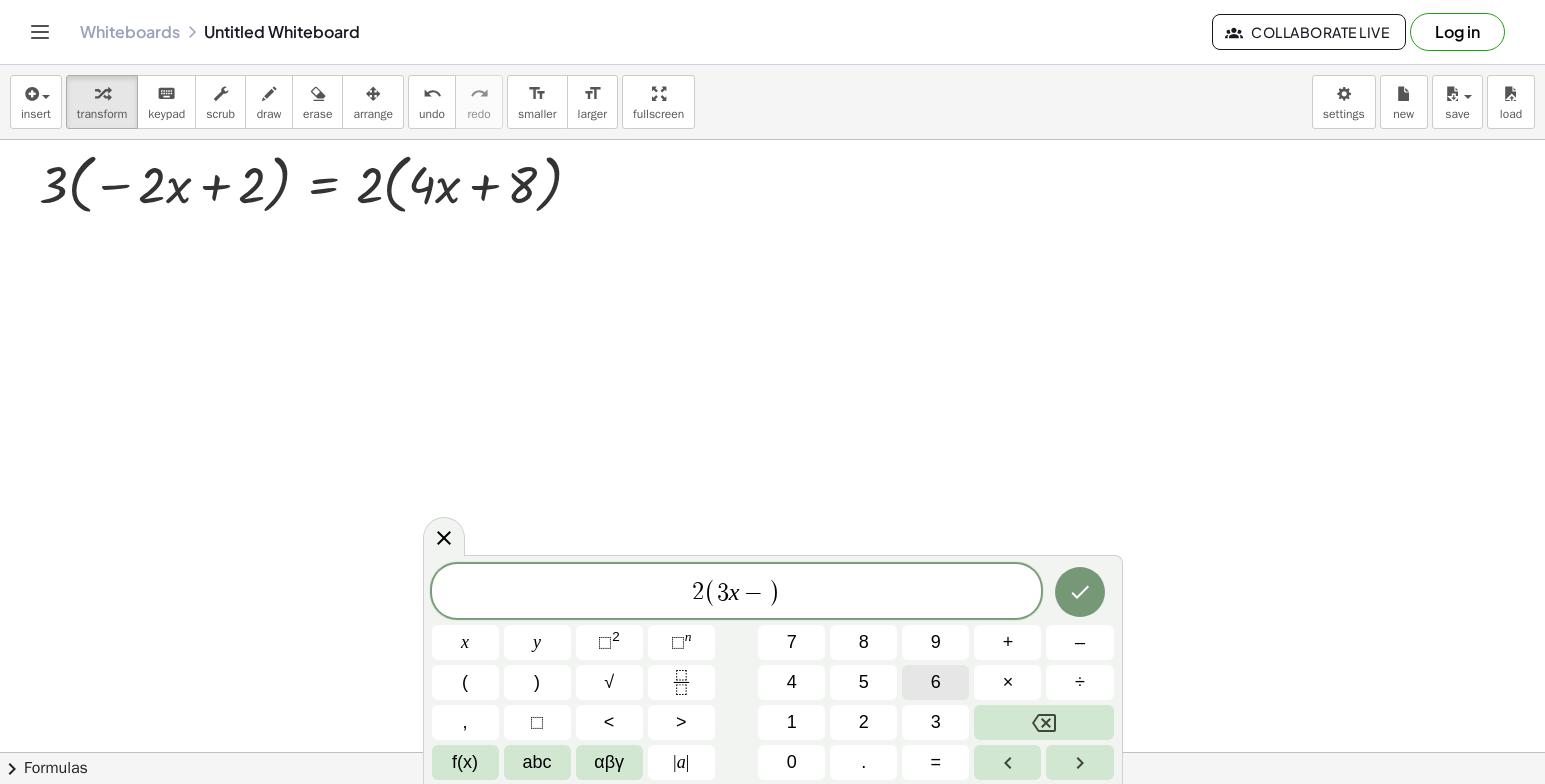 click on "6" at bounding box center [935, 682] 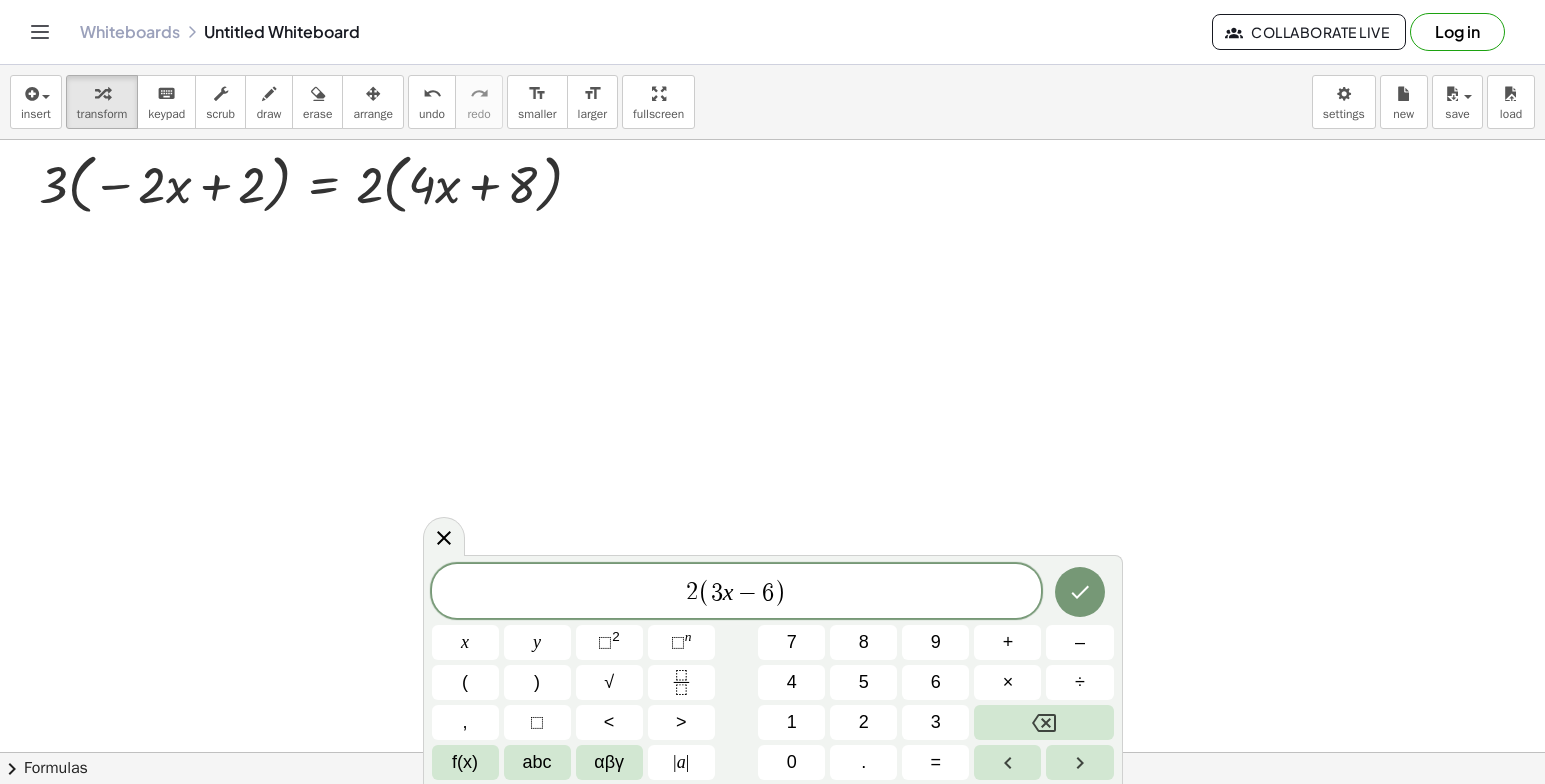 click on "2 ( 3 x − 6 )" at bounding box center (737, 592) 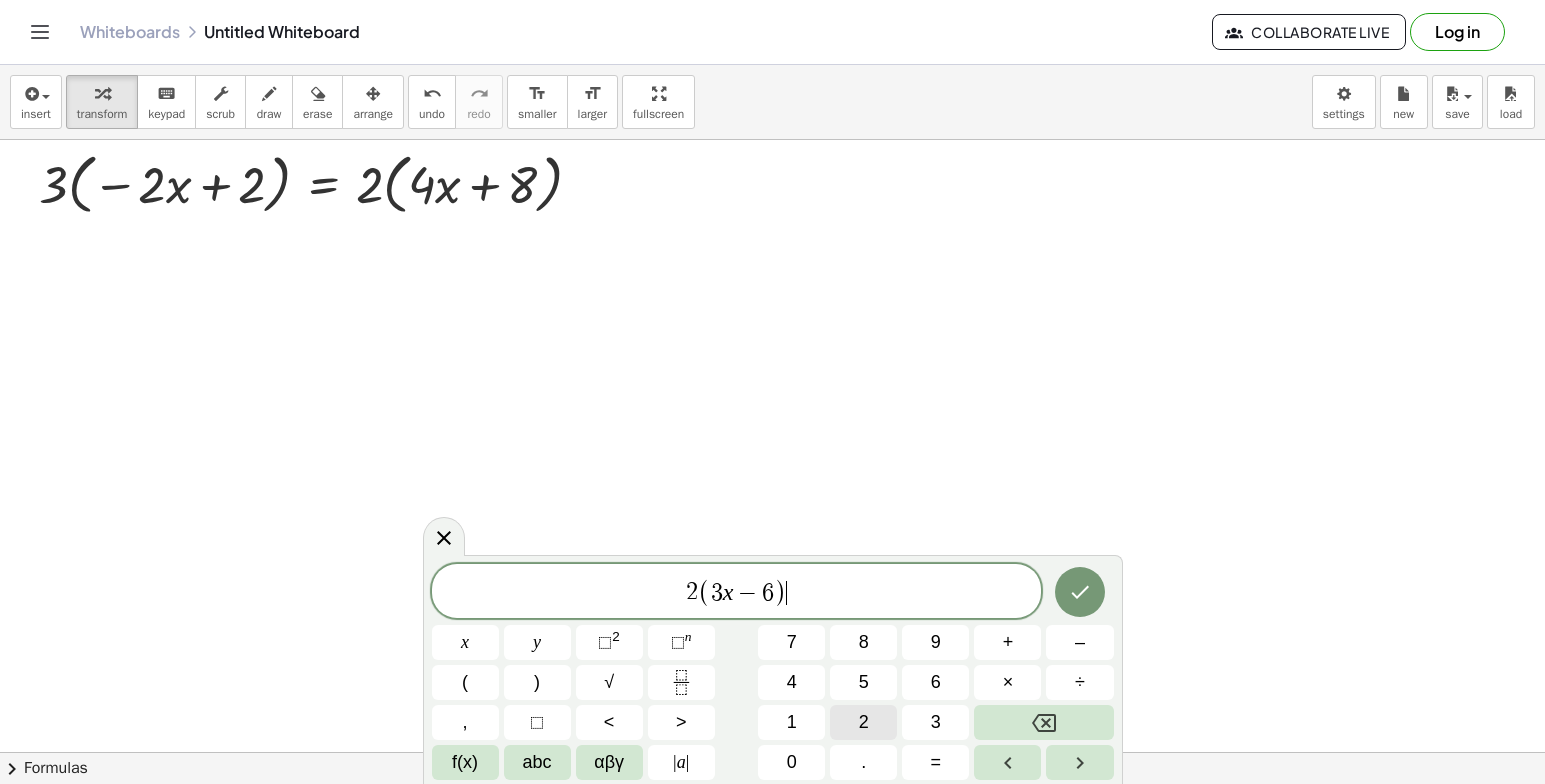 click on "2" at bounding box center [863, 722] 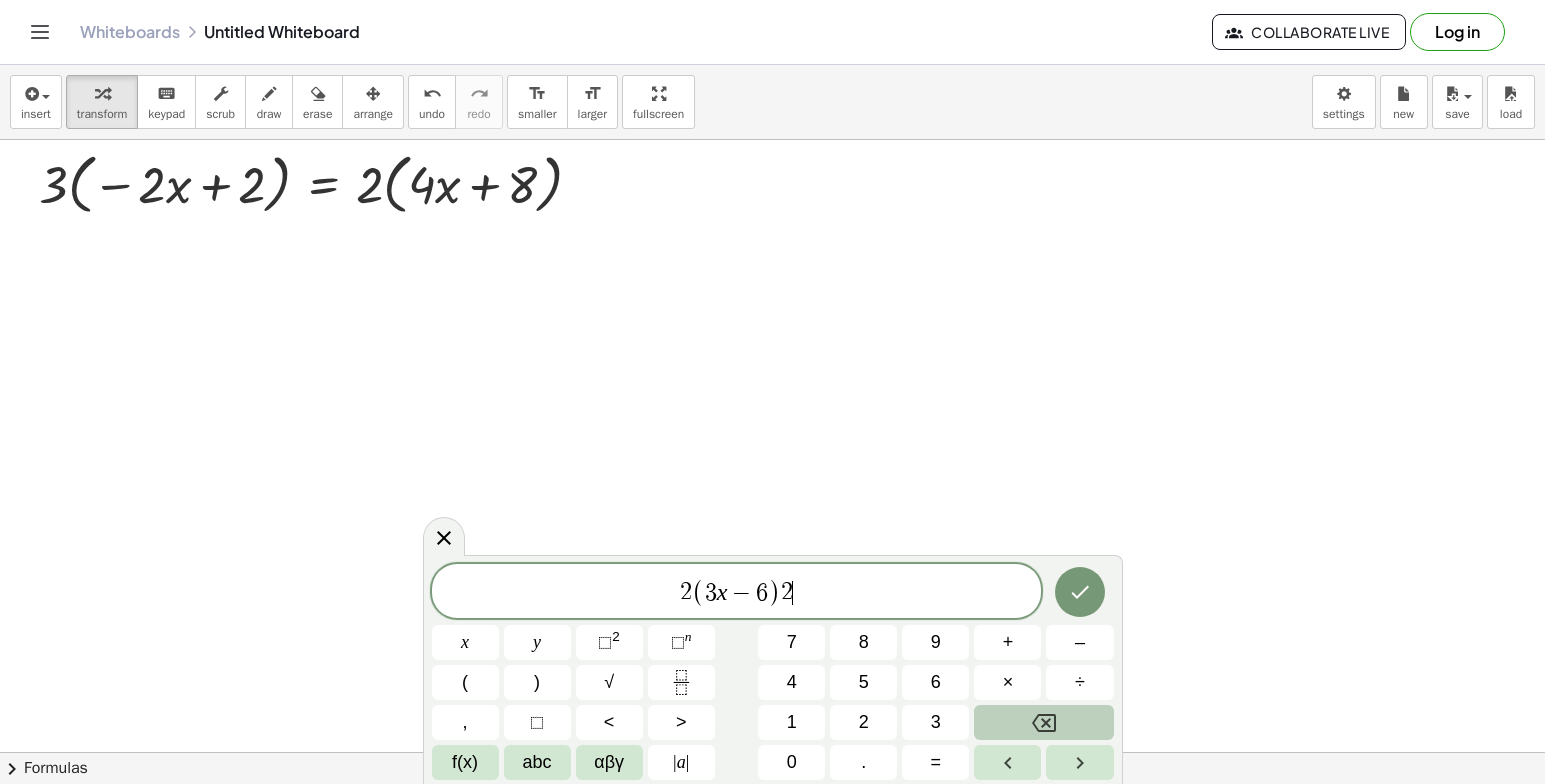click at bounding box center [1043, 722] 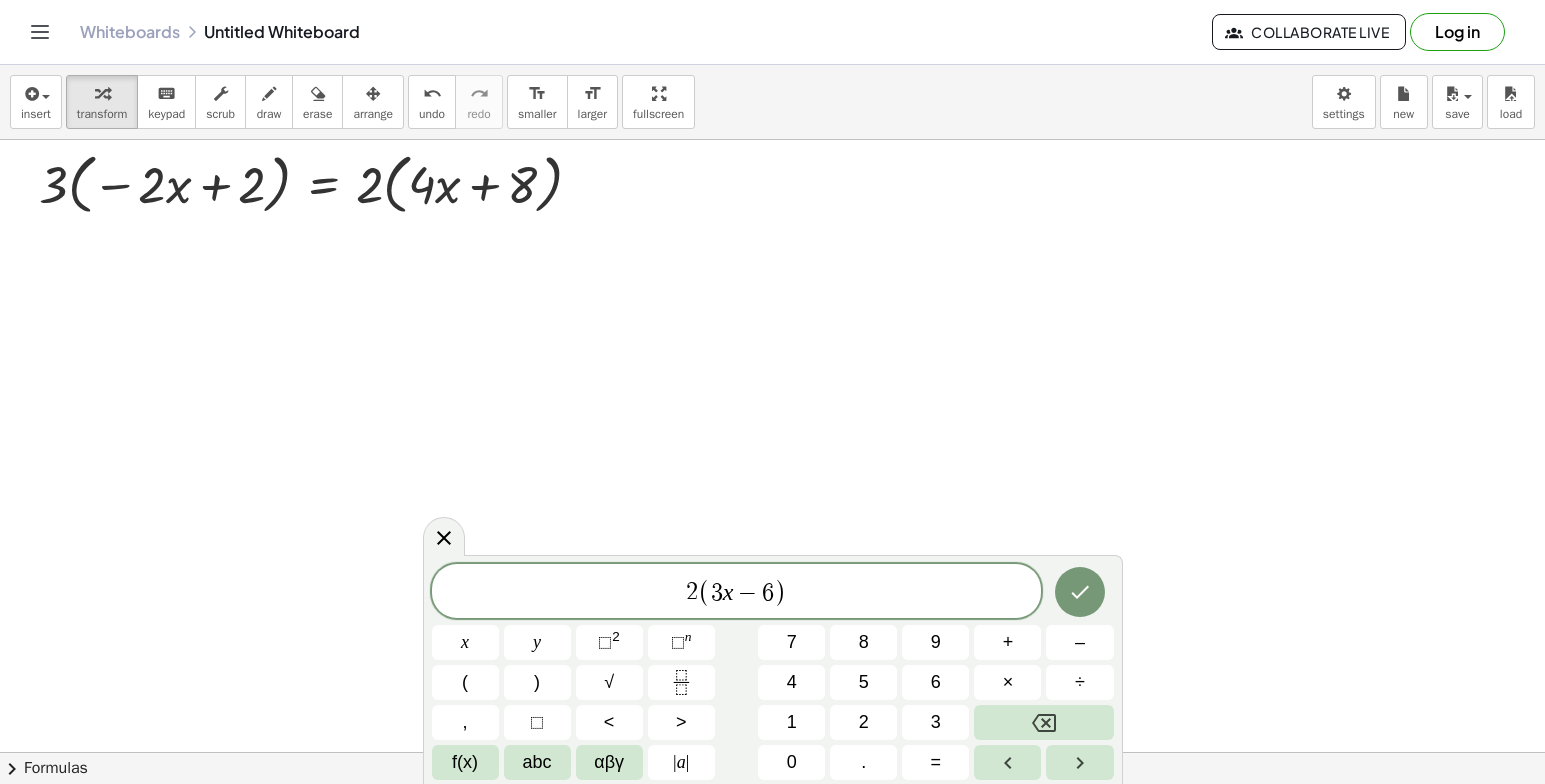 click on "insert select one: Math Expression Function Text Youtube Video Graphing Geometry Geometry 3D transform keyboard keypad scrub draw erase arrange undo undo redo redo format_size smaller format_size larger fullscreen load   save new settings" at bounding box center [772, 102] 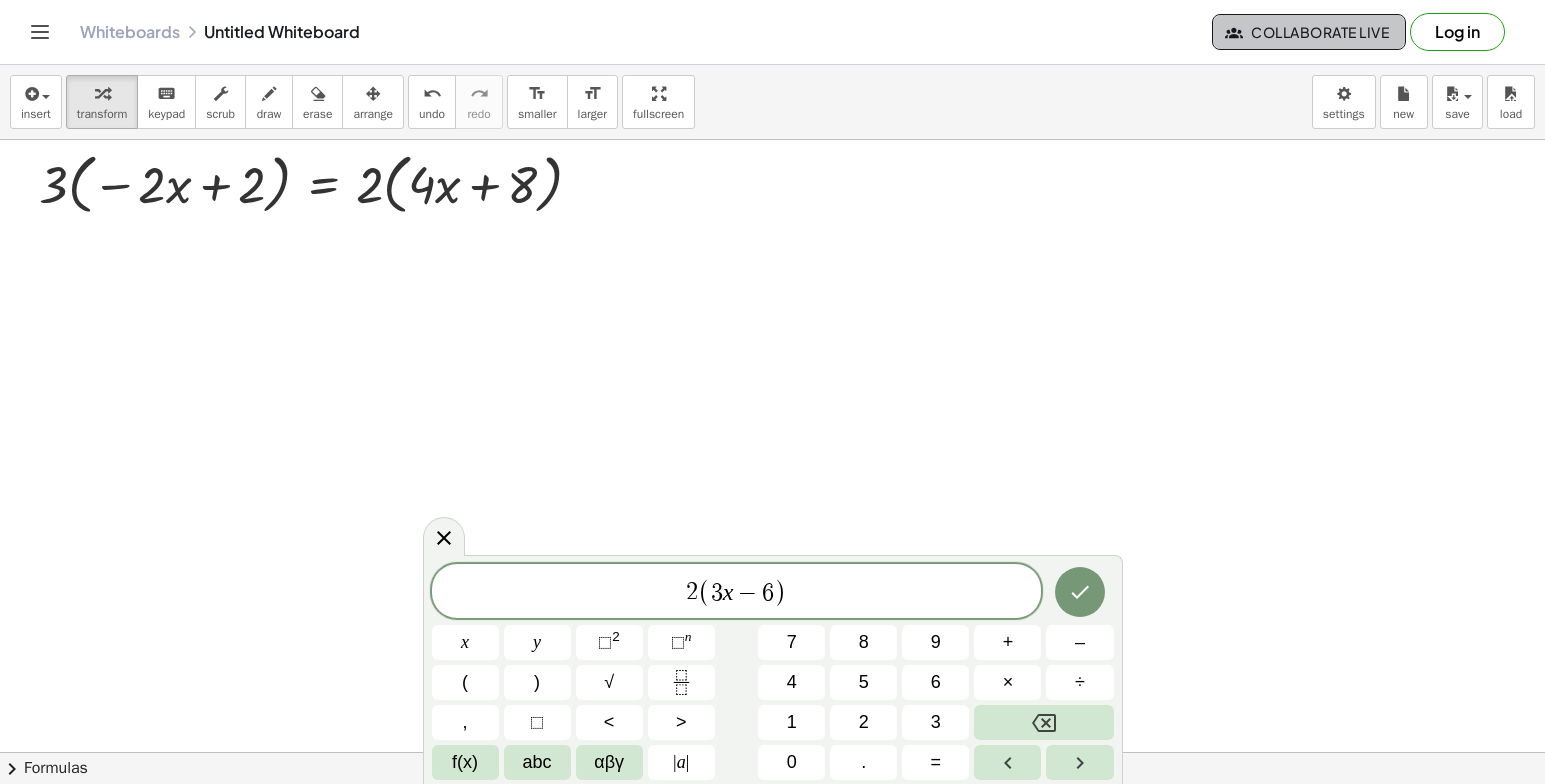 drag, startPoint x: 1325, startPoint y: 31, endPoint x: 1206, endPoint y: 57, distance: 121.80723 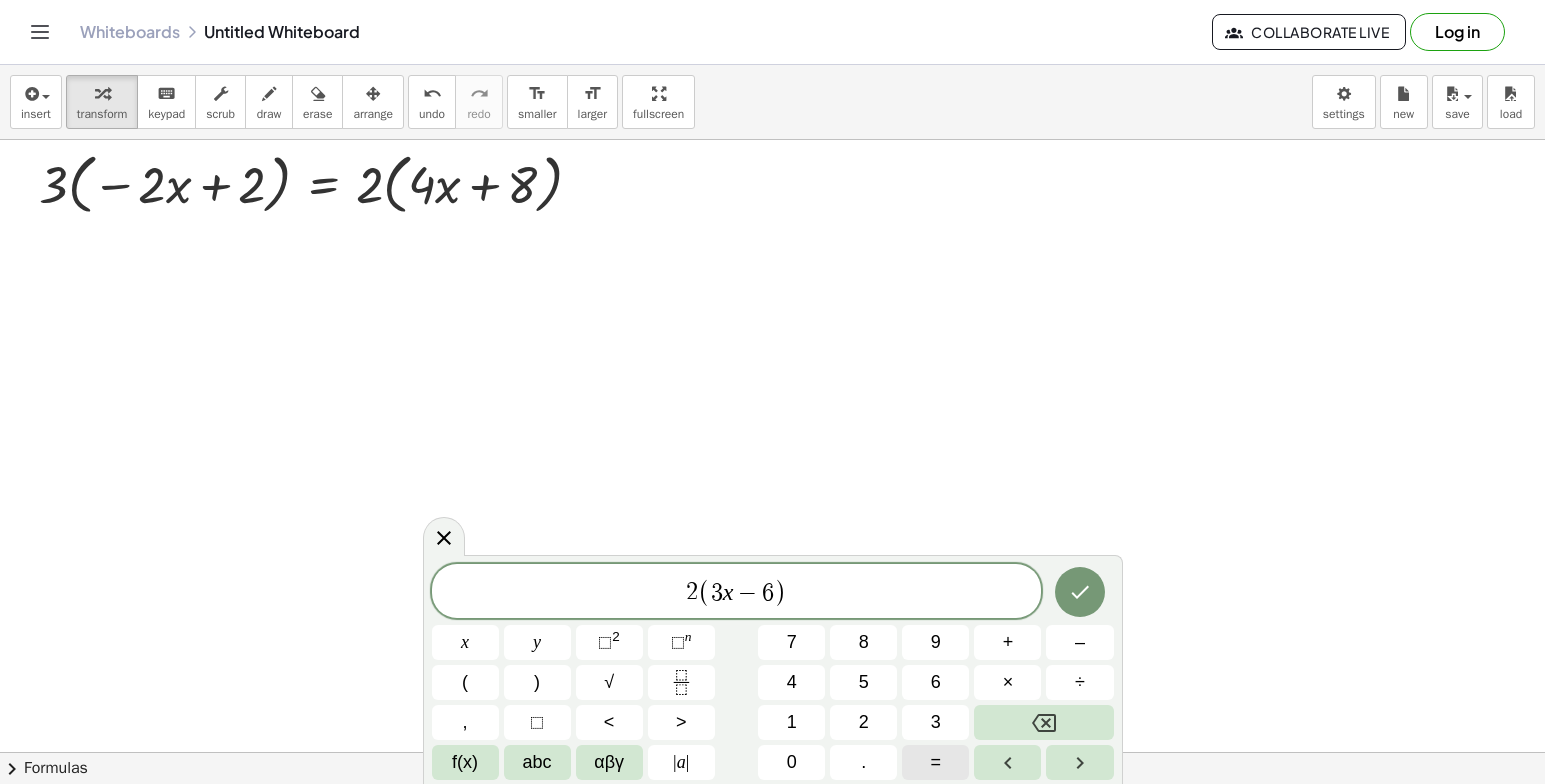click on "=" at bounding box center (936, 762) 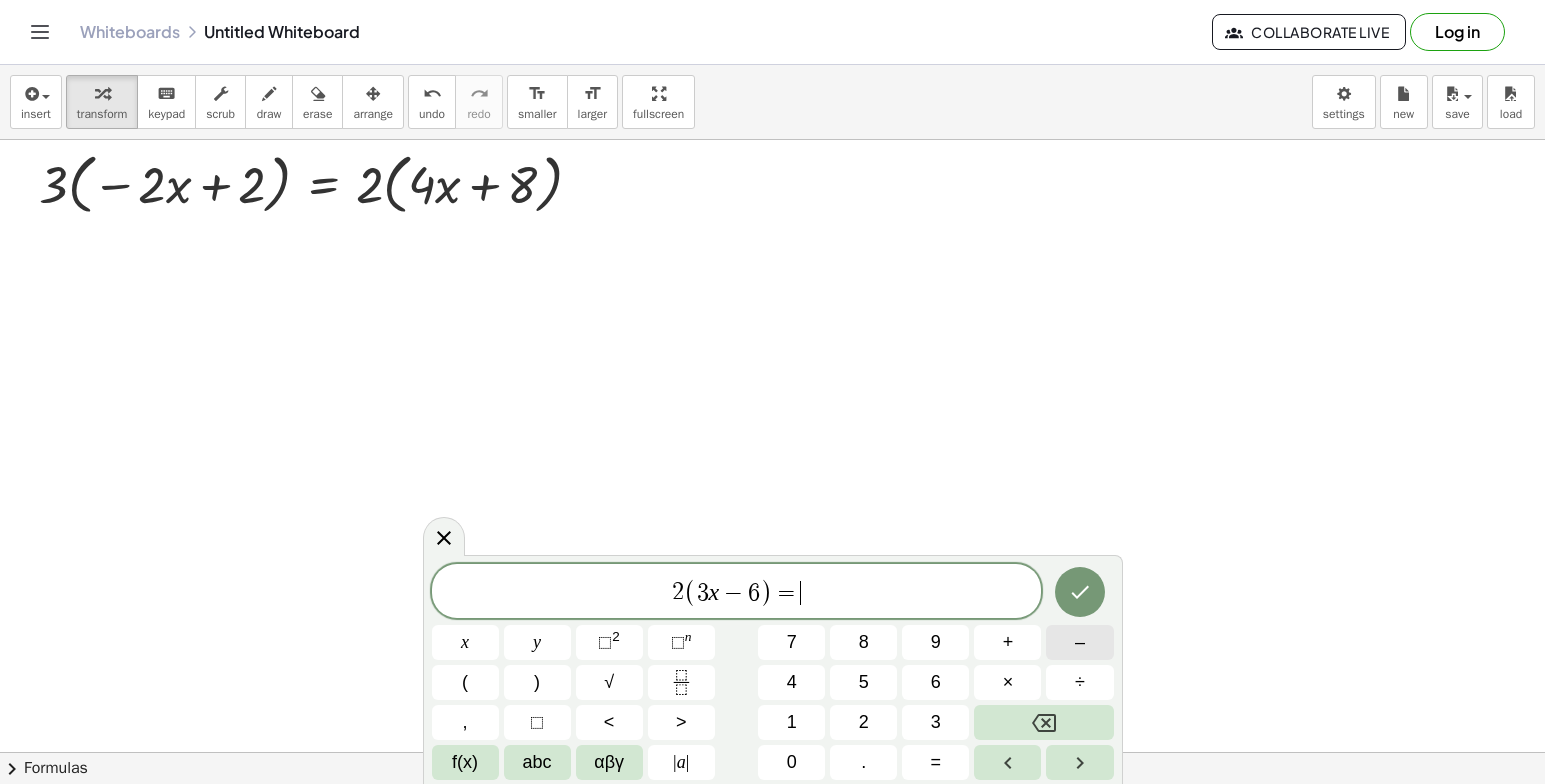 click on "–" at bounding box center [1079, 642] 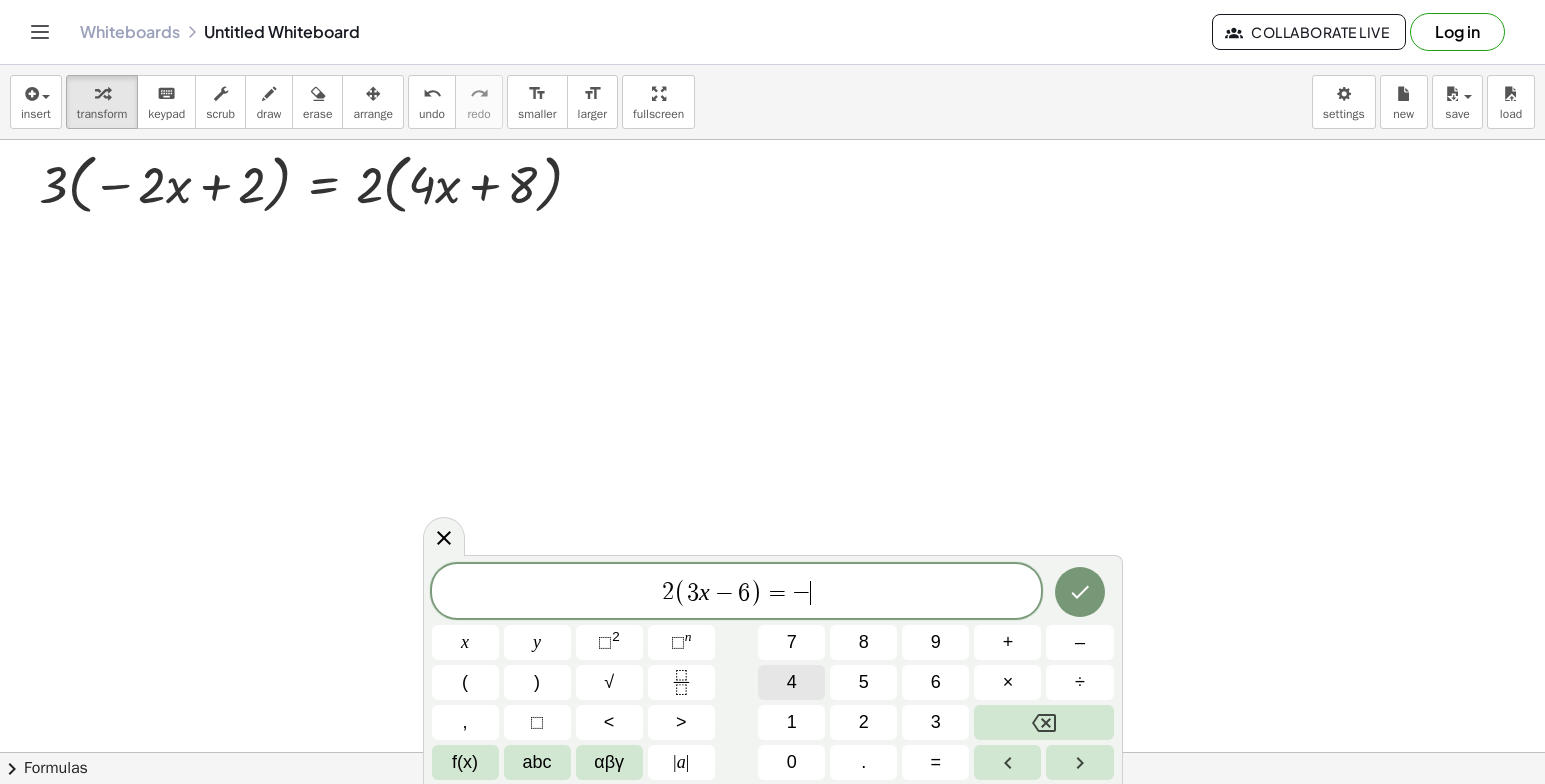 click on "4" at bounding box center [792, 682] 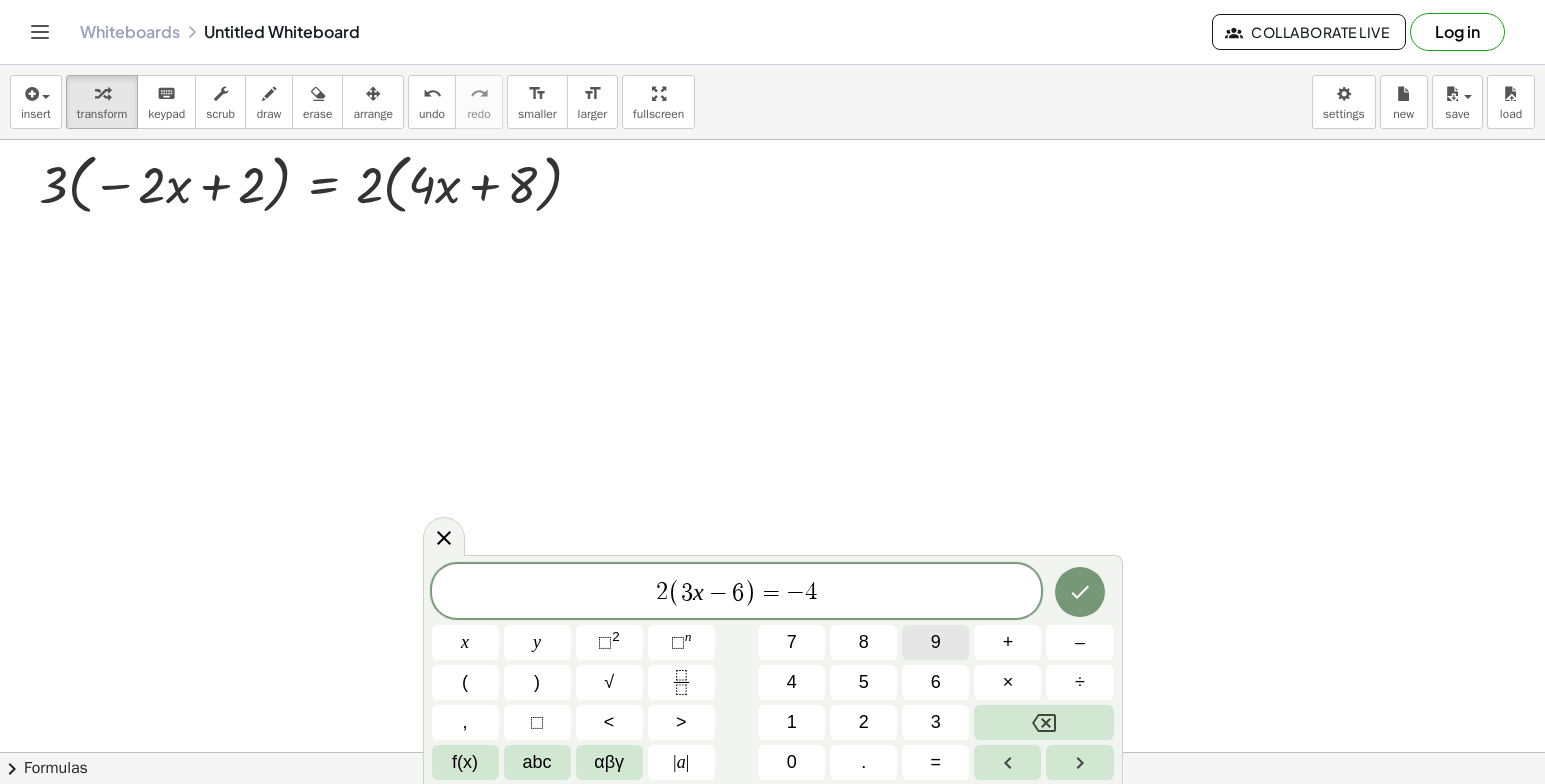 click on "9" at bounding box center (935, 642) 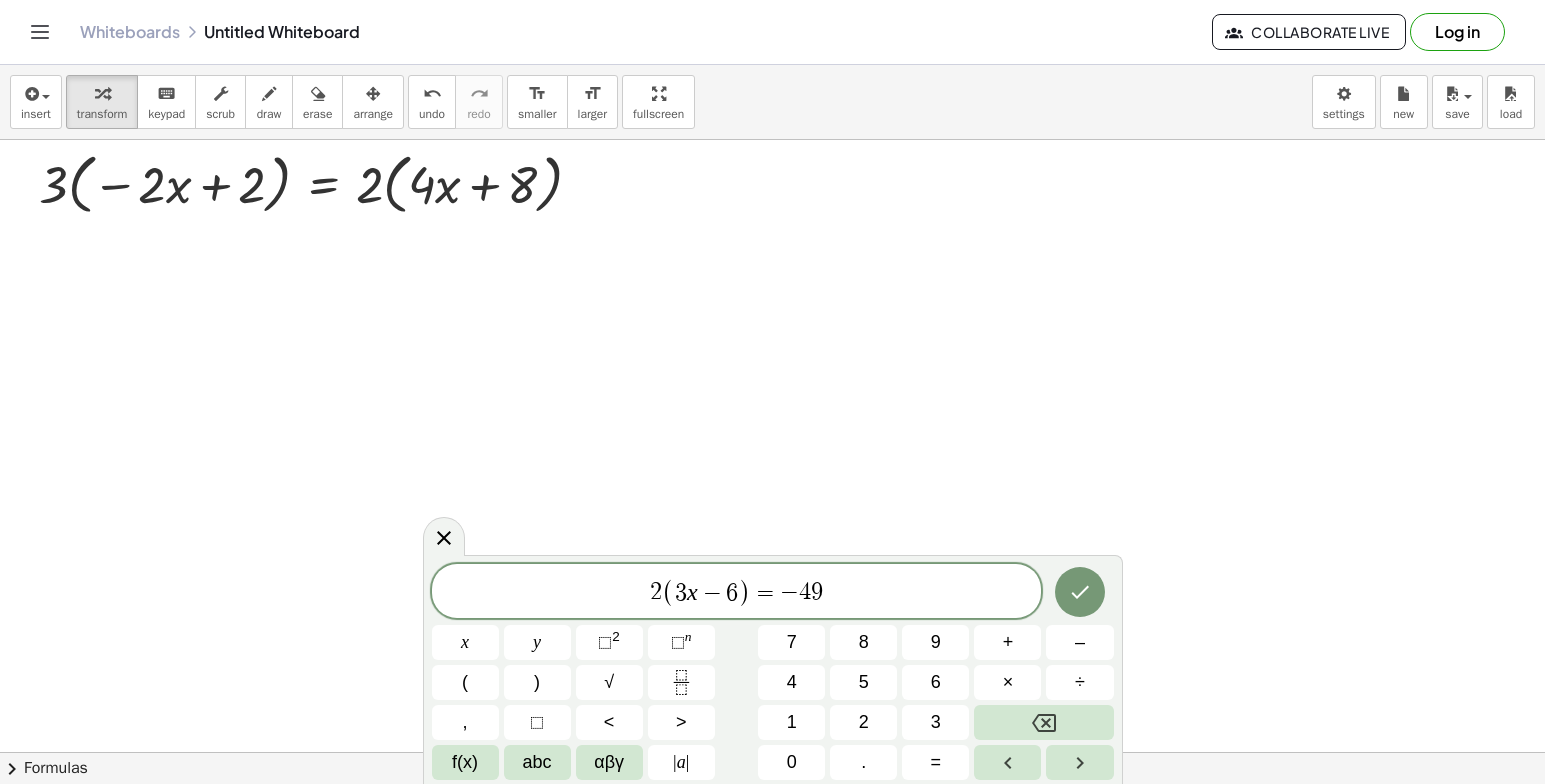 click on "2 ( 3 x − 6 ) = − 4 9 x y ⬚ 2 ⬚ n 7 8 9 + – ( ) √ 4 5 6 × ÷ , ⬚ < > 1 2 3 f(x) abc αβγ | a | 0 . =" at bounding box center (773, 672) 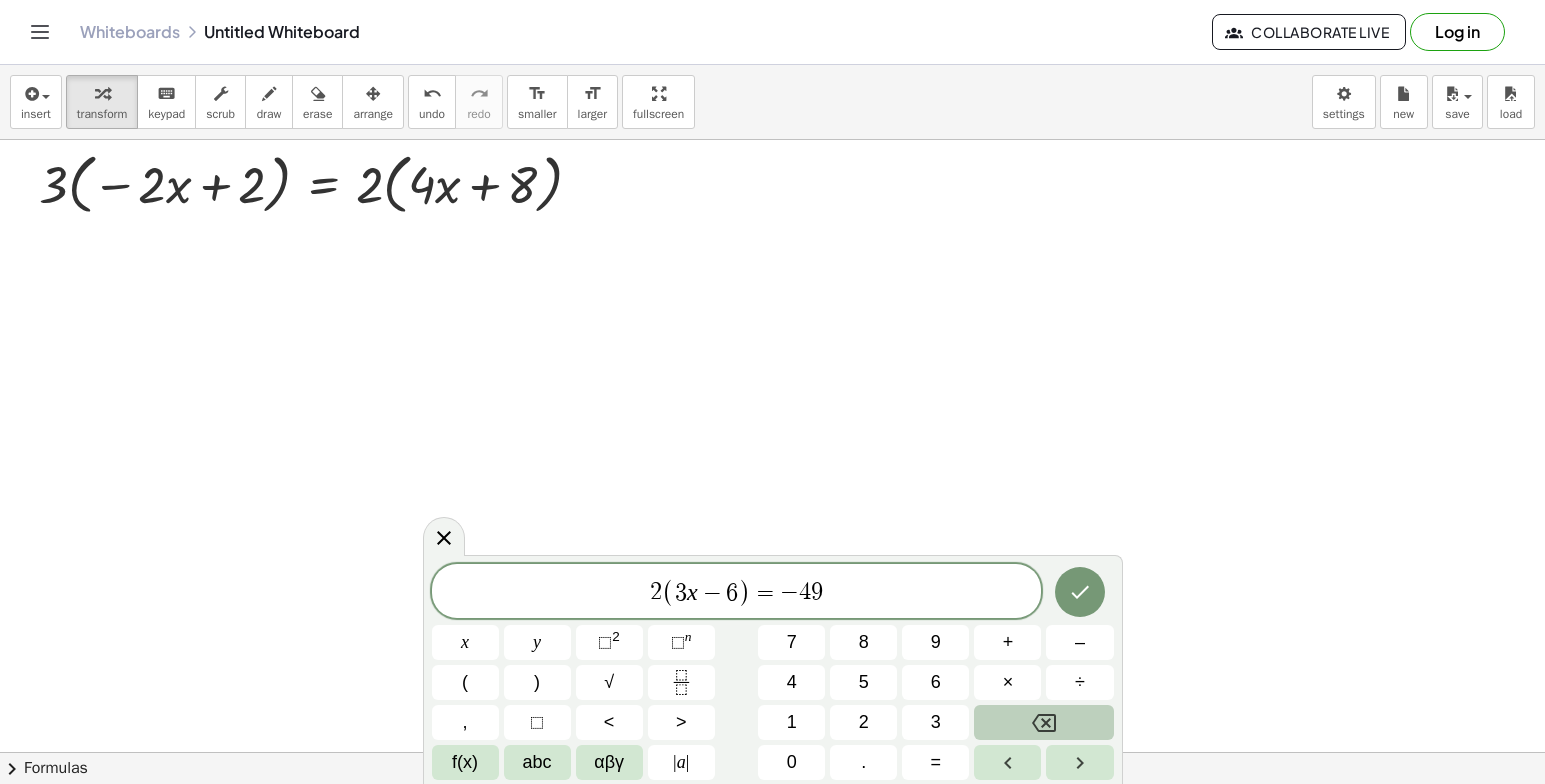 click 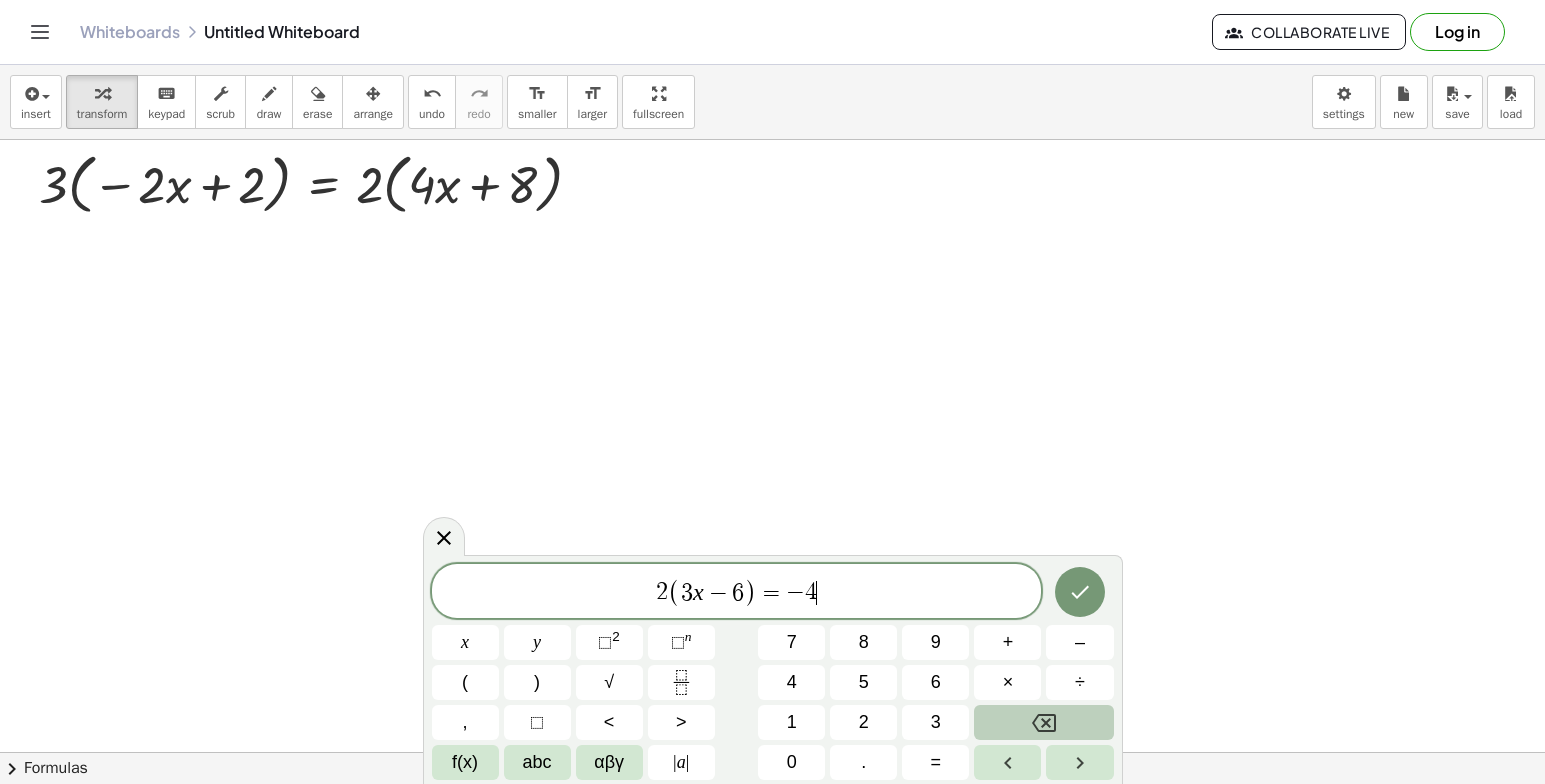 click at bounding box center (1043, 722) 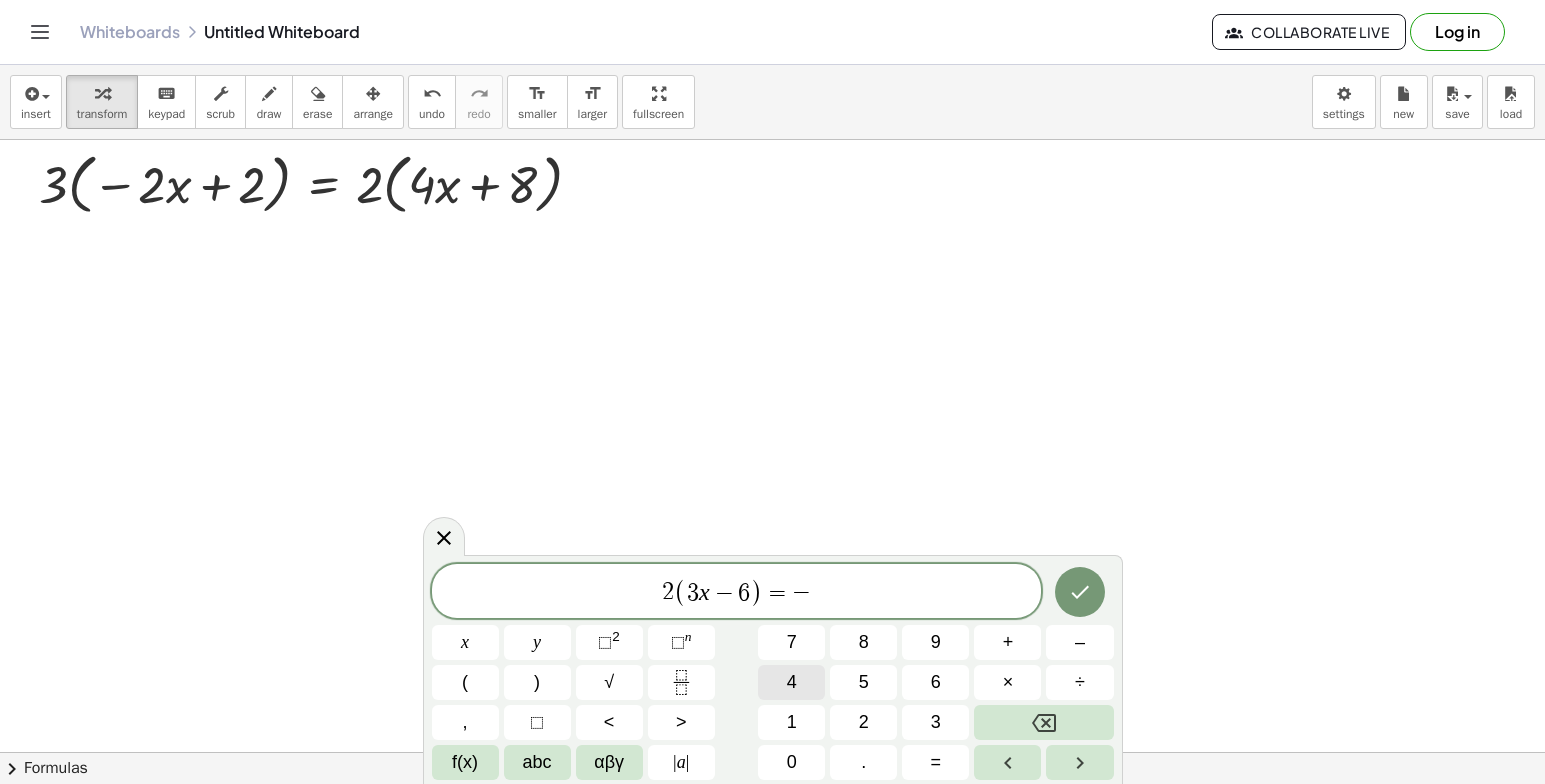 click on "4" at bounding box center [792, 682] 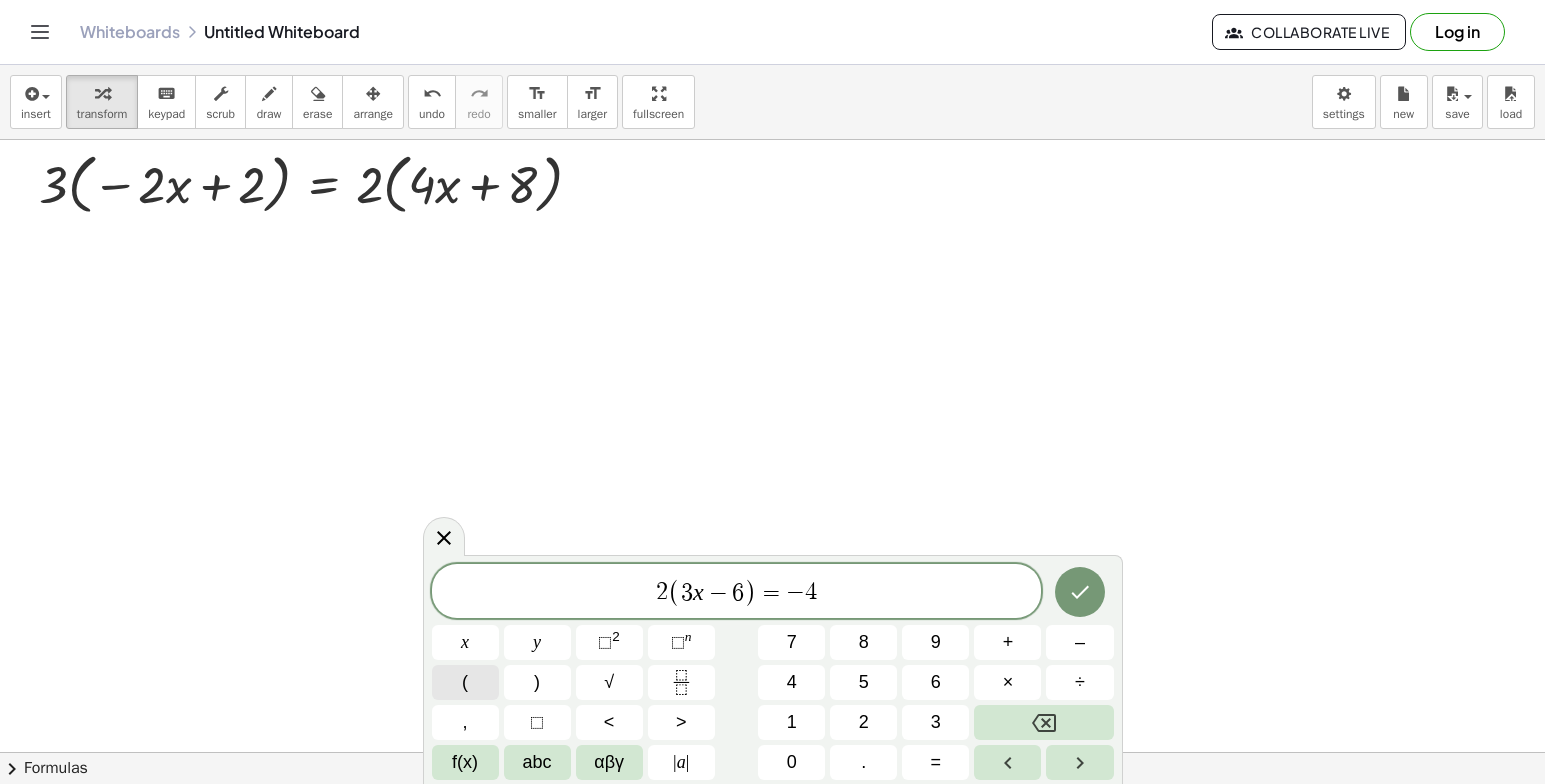 click on "(" at bounding box center [465, 682] 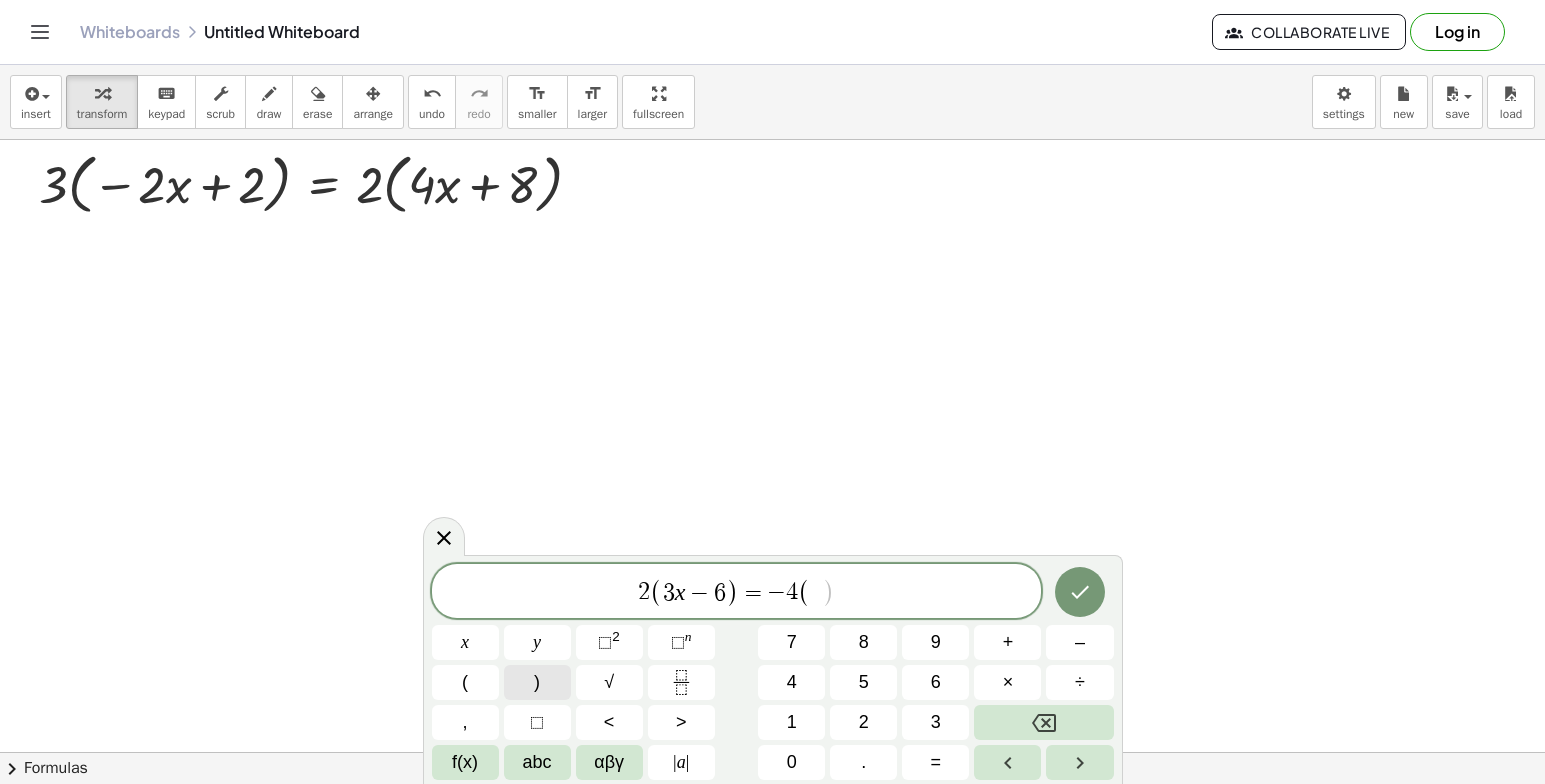 click on ")" at bounding box center (537, 682) 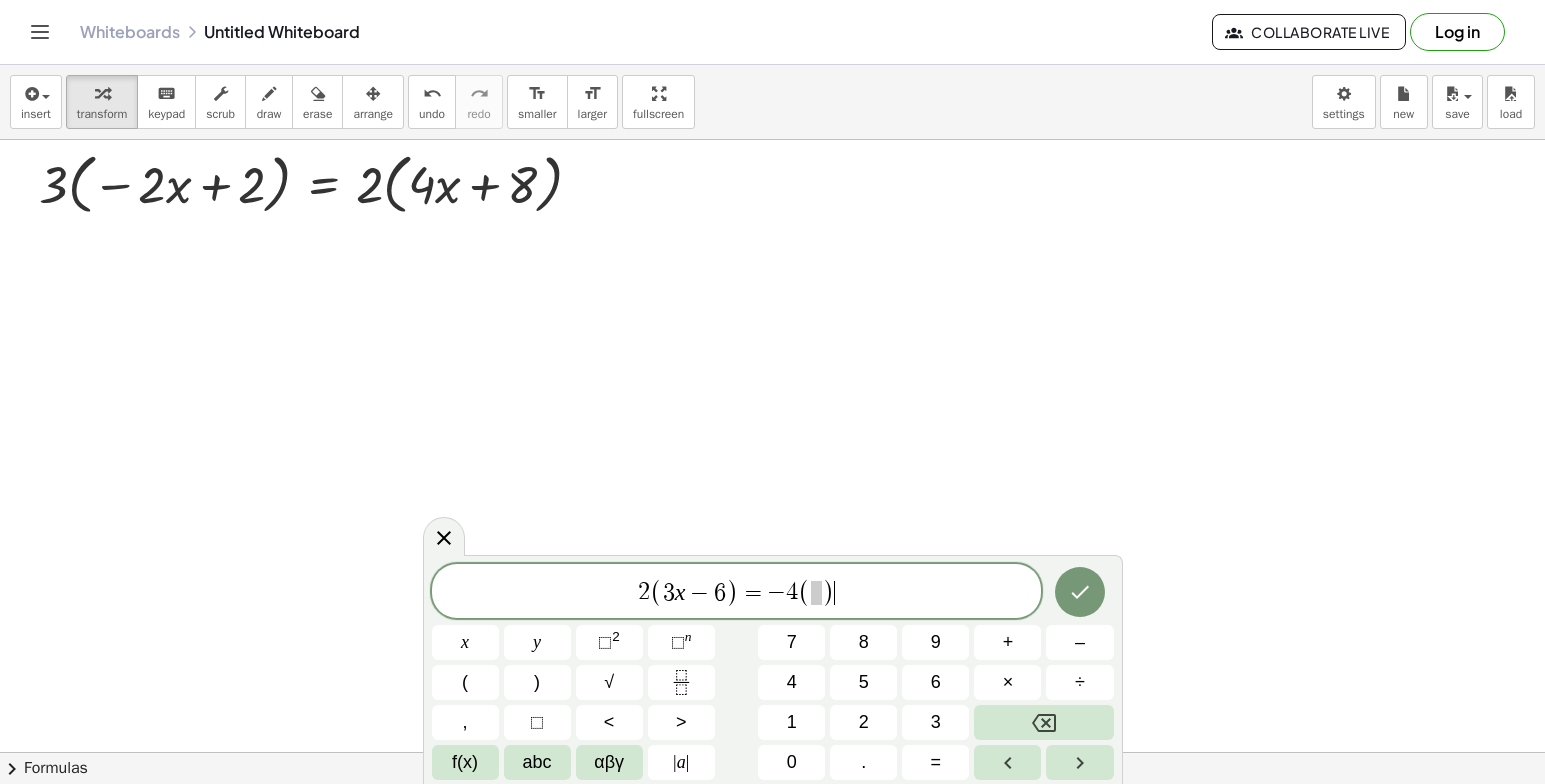 click on "( )" at bounding box center [816, 592] 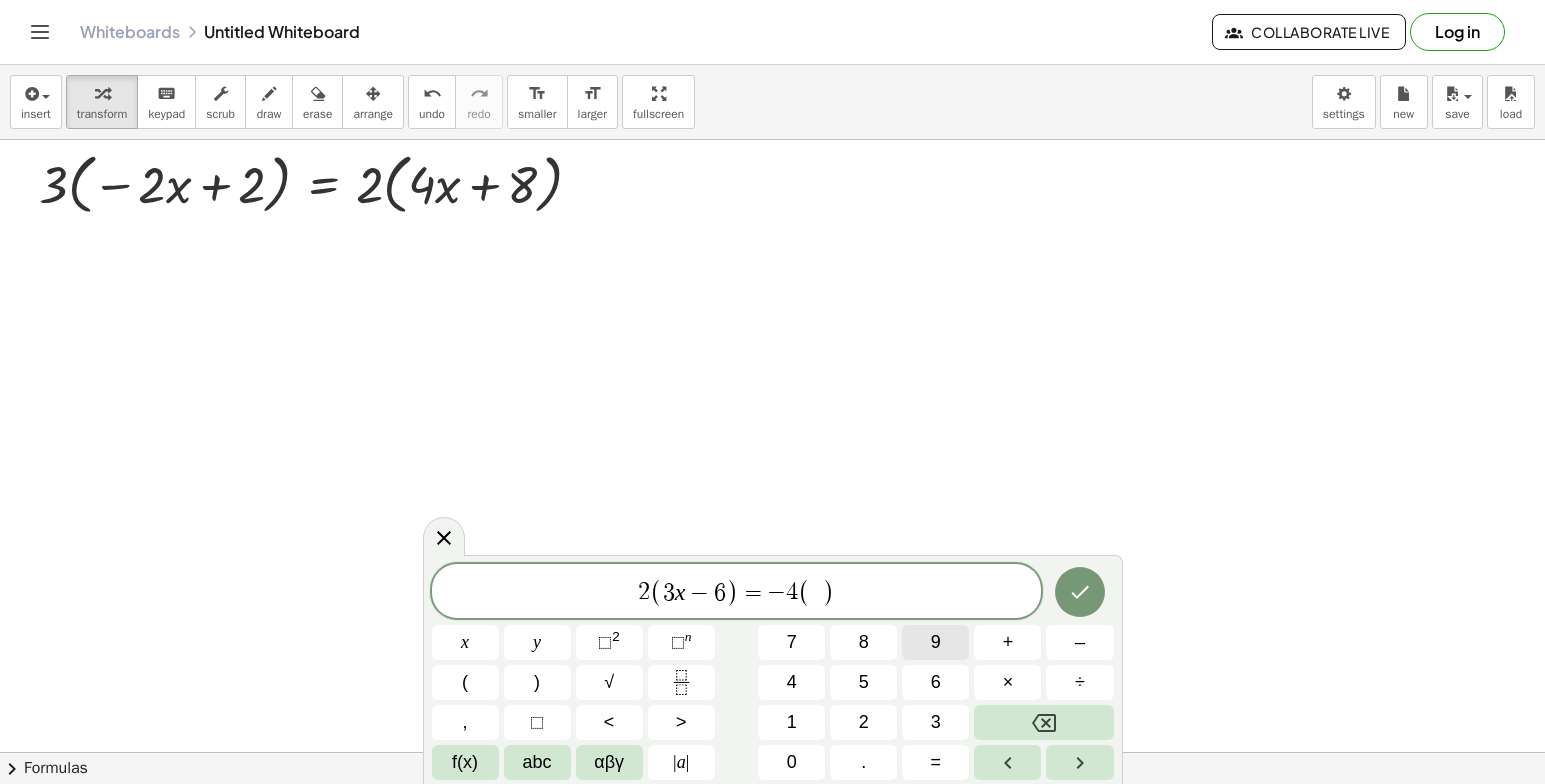 click on "9" at bounding box center [935, 642] 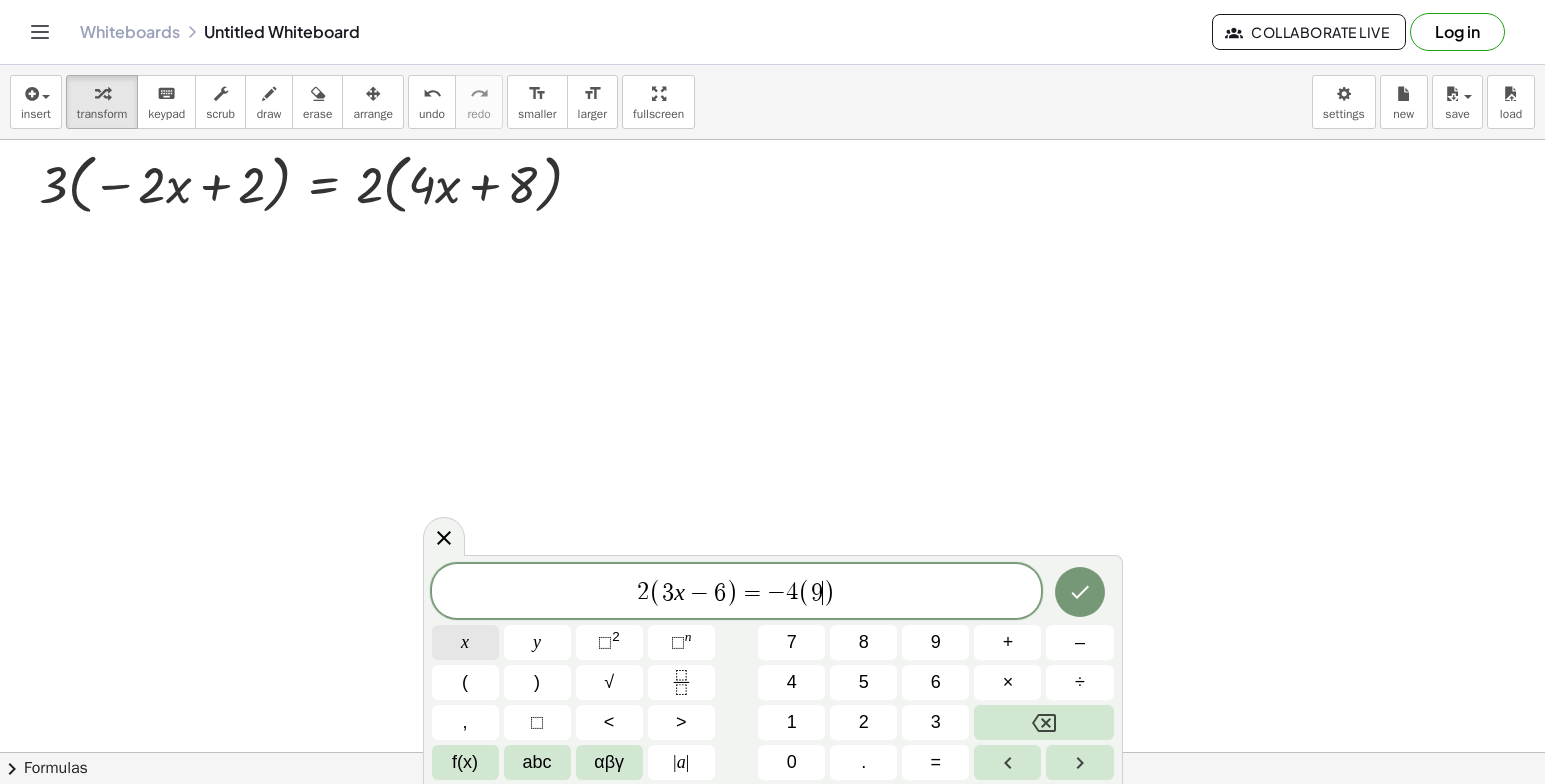 click on "x" at bounding box center [465, 642] 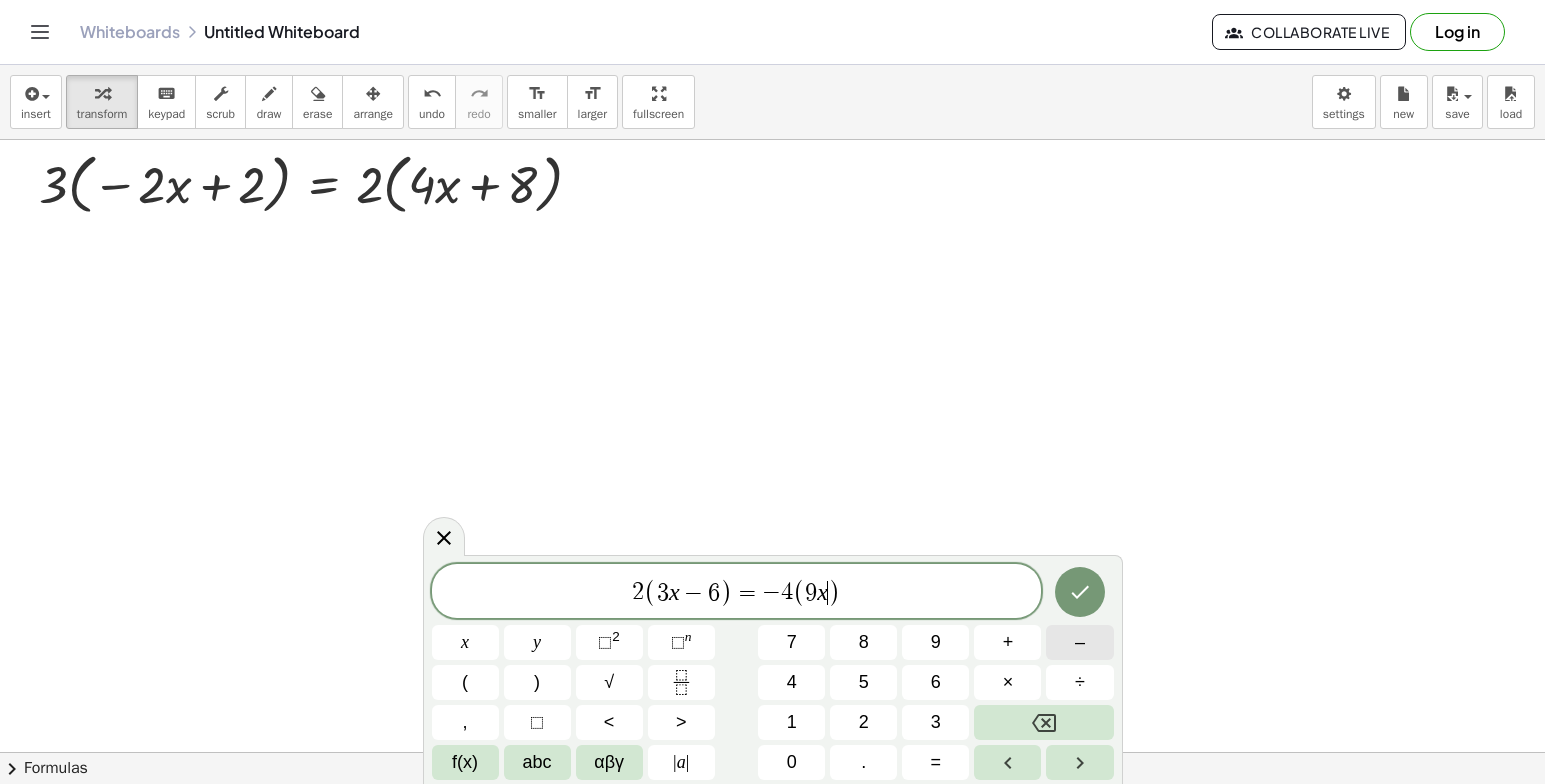 click on "–" at bounding box center [1079, 642] 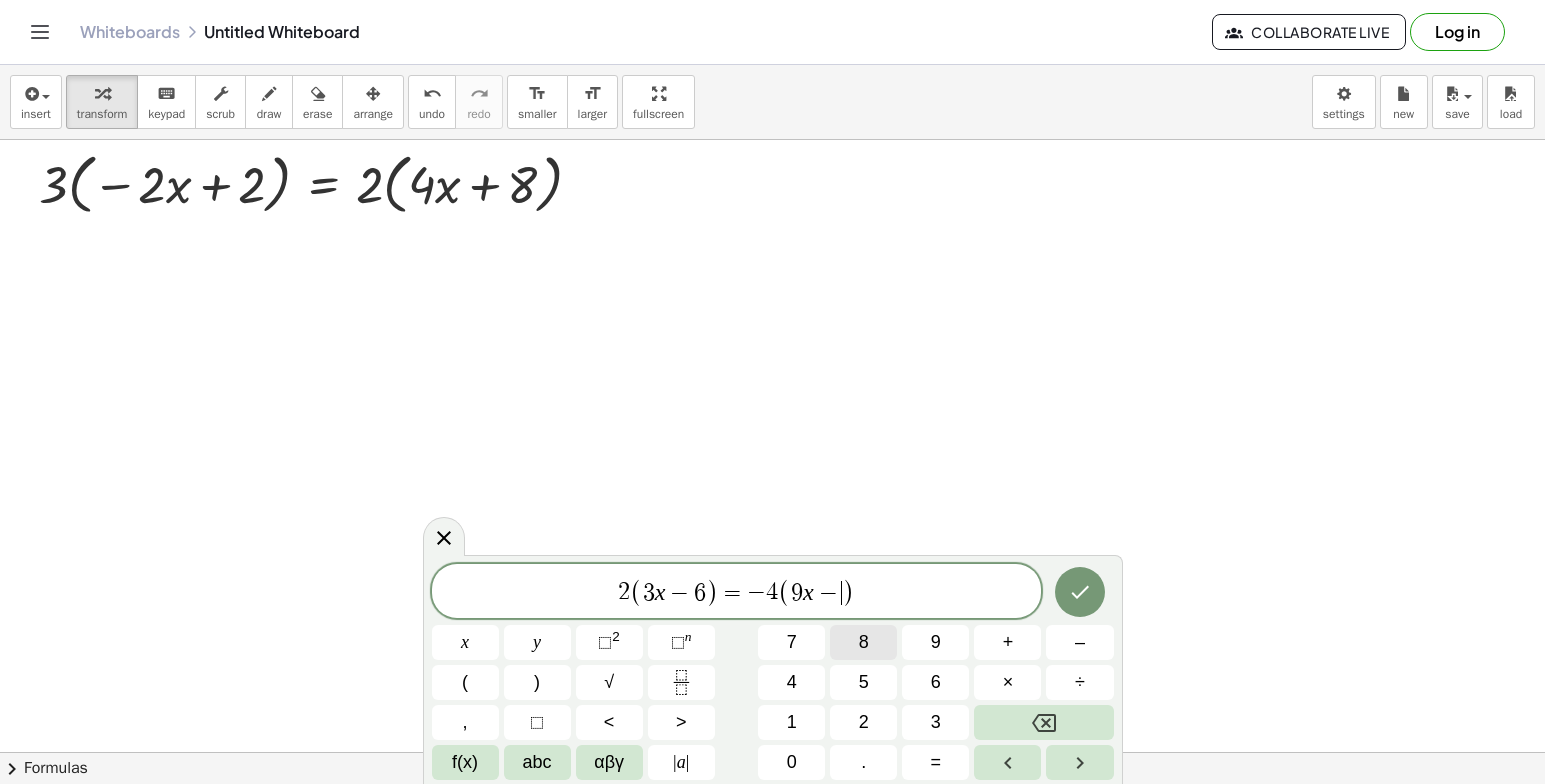 click on "8" at bounding box center (863, 642) 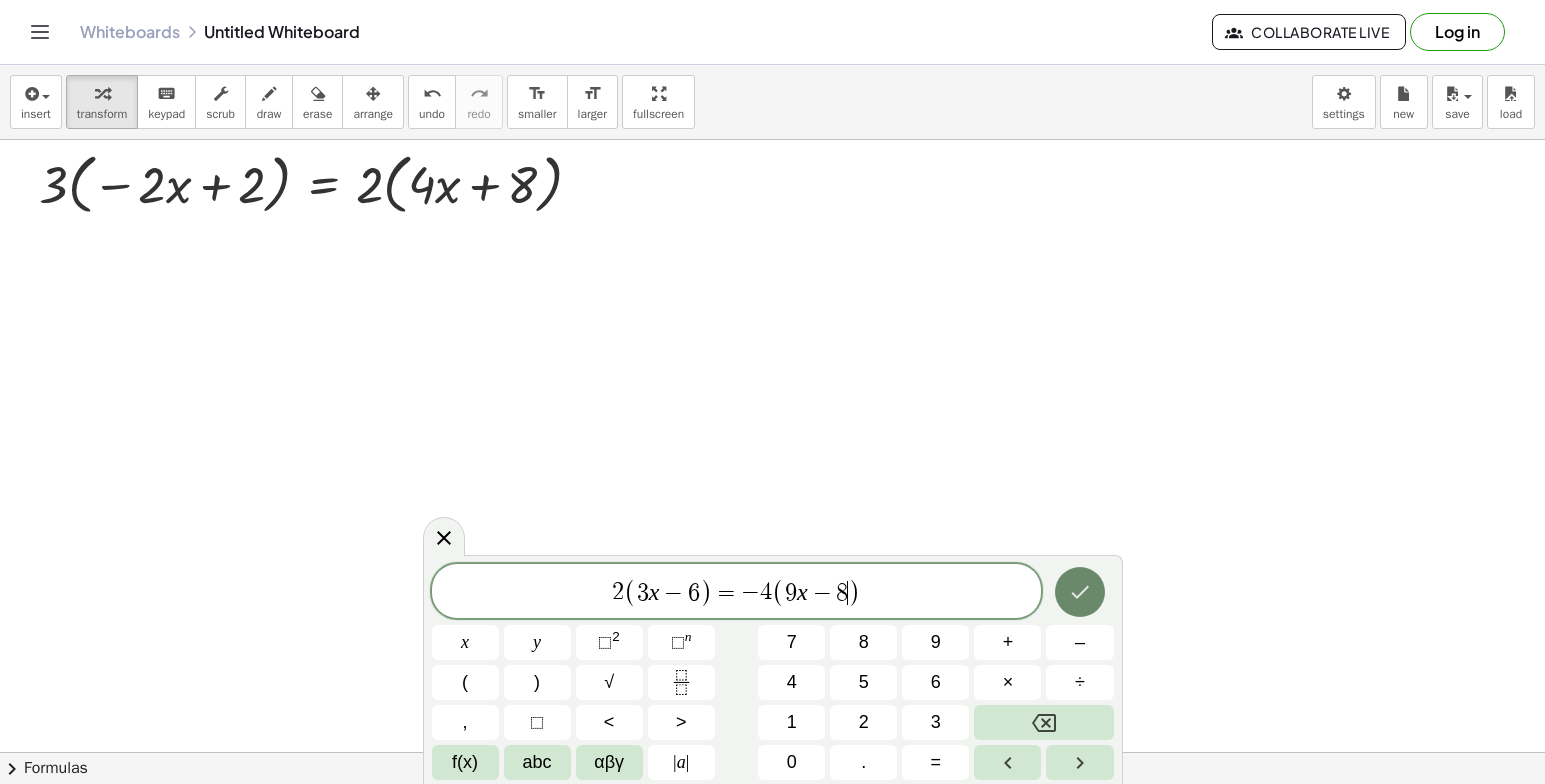 click at bounding box center (1080, 592) 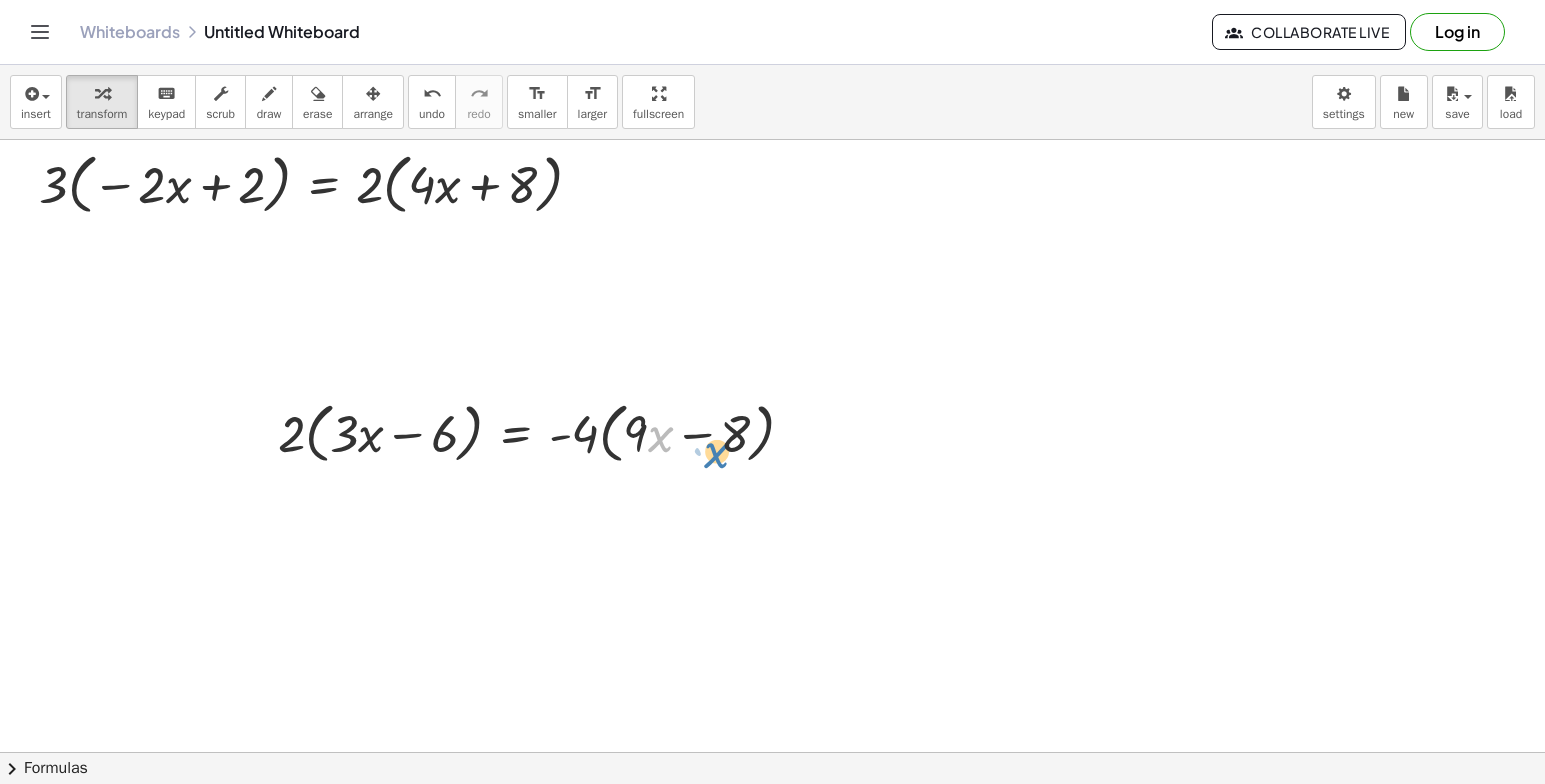 drag, startPoint x: 650, startPoint y: 419, endPoint x: 697, endPoint y: 420, distance: 47.010635 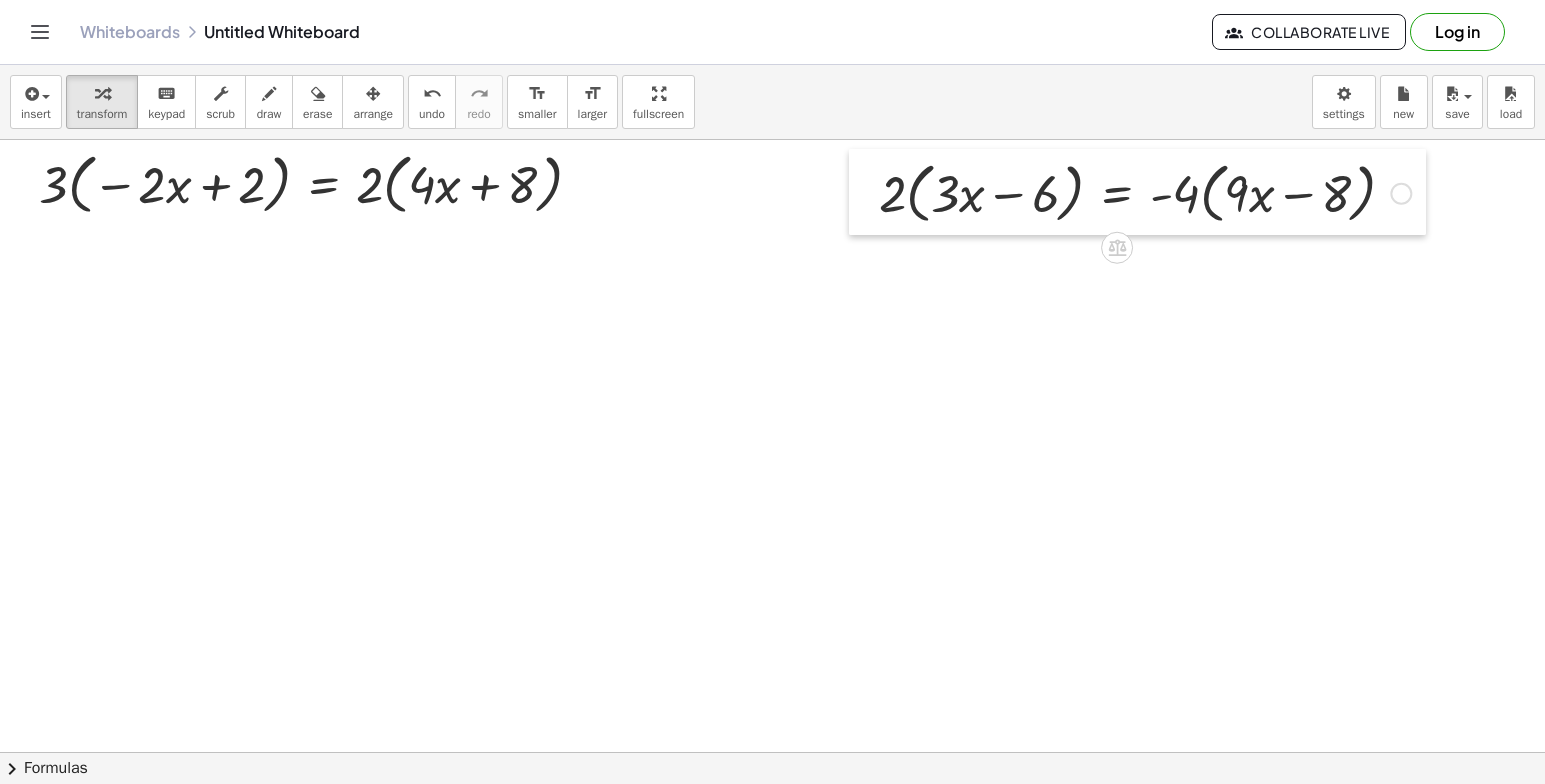 drag, startPoint x: 251, startPoint y: 416, endPoint x: 852, endPoint y: 176, distance: 647.1484 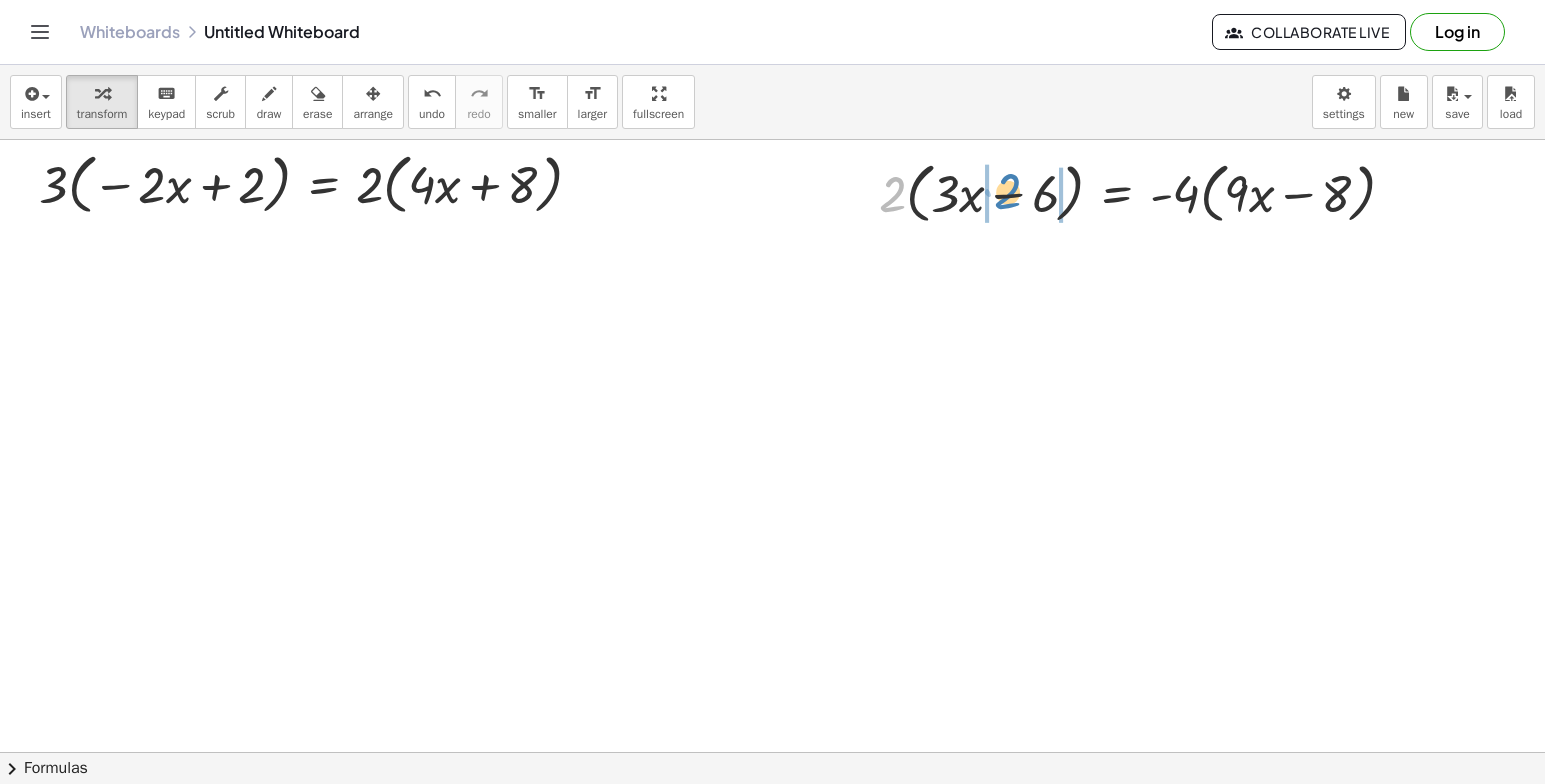 drag, startPoint x: 893, startPoint y: 211, endPoint x: 1009, endPoint y: 208, distance: 116.03879 